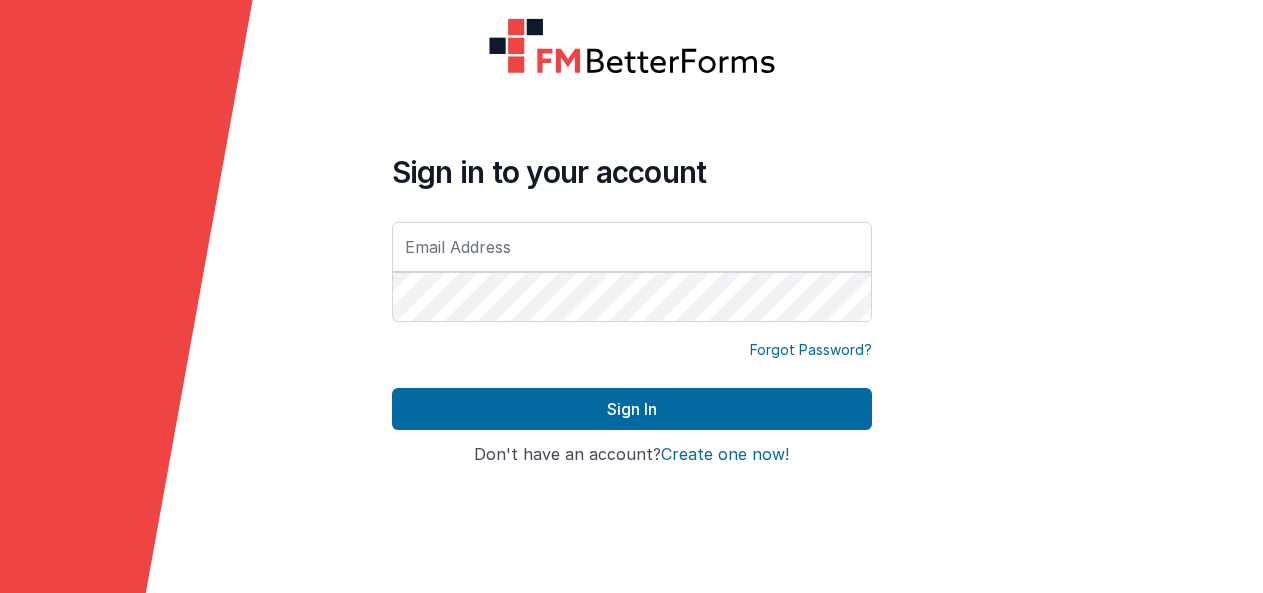 scroll, scrollTop: 0, scrollLeft: 0, axis: both 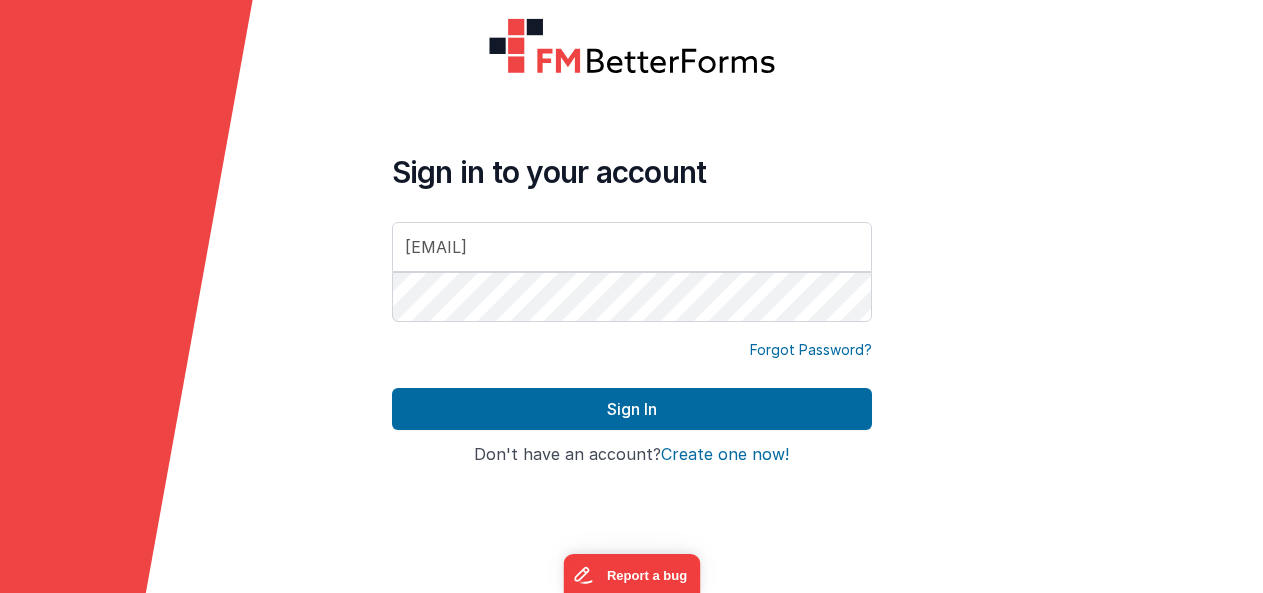 type on "[EMAIL]" 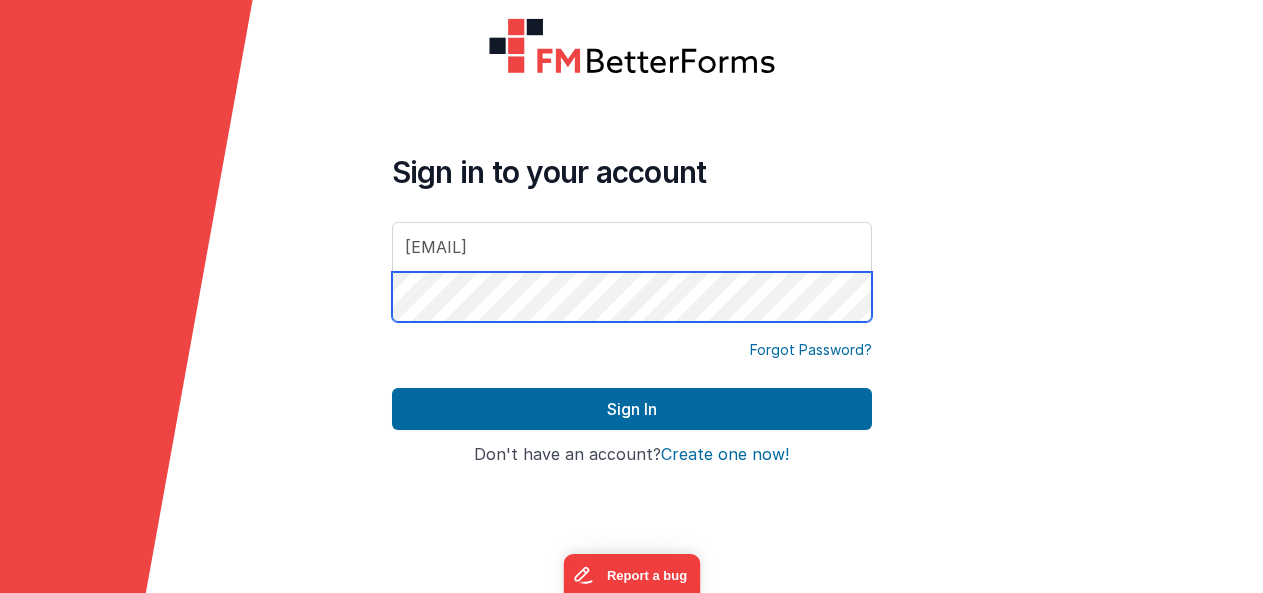 click on "Sign In" at bounding box center [632, 409] 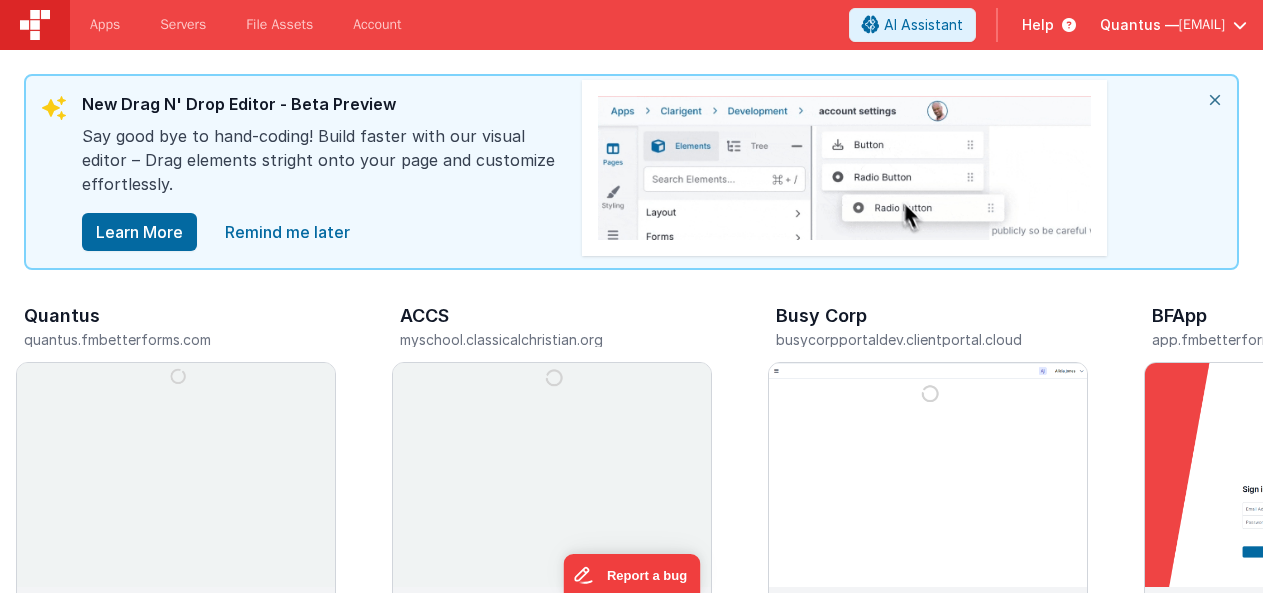 click on "[EMAIL]" at bounding box center (1202, 25) 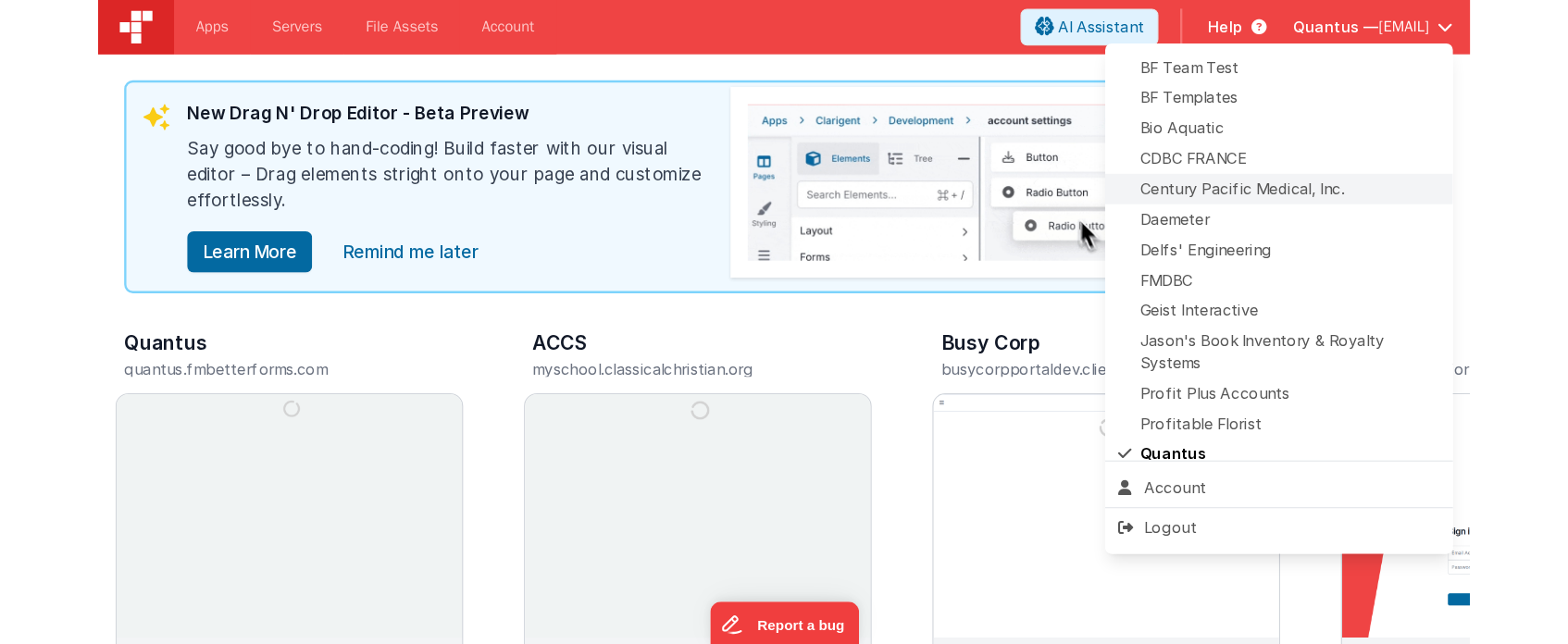 scroll, scrollTop: 185, scrollLeft: 0, axis: vertical 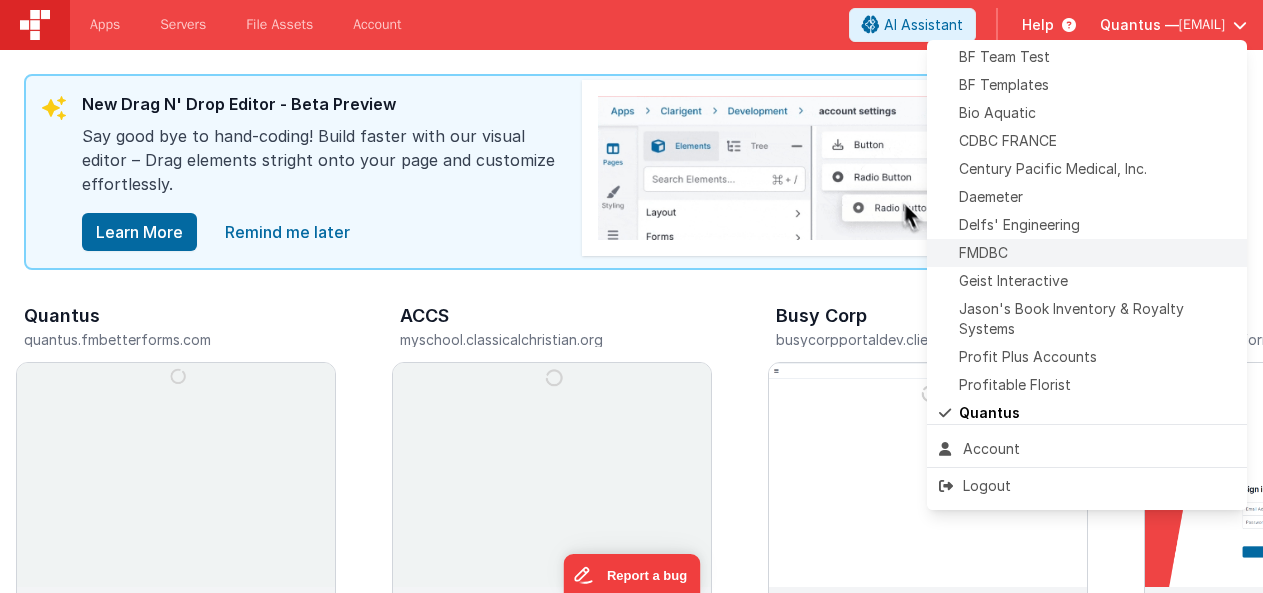 click on "FMDBC" at bounding box center [1087, 253] 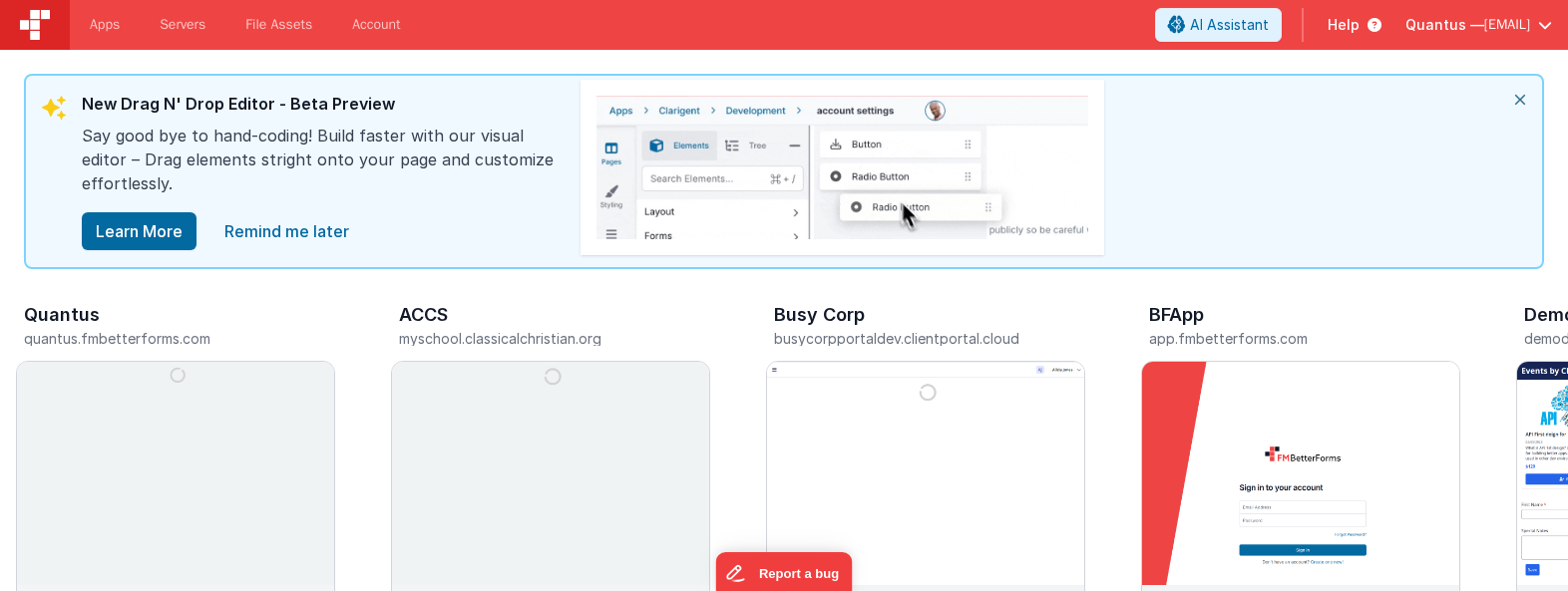 click on "Quantus —" at bounding box center [1444, 25] 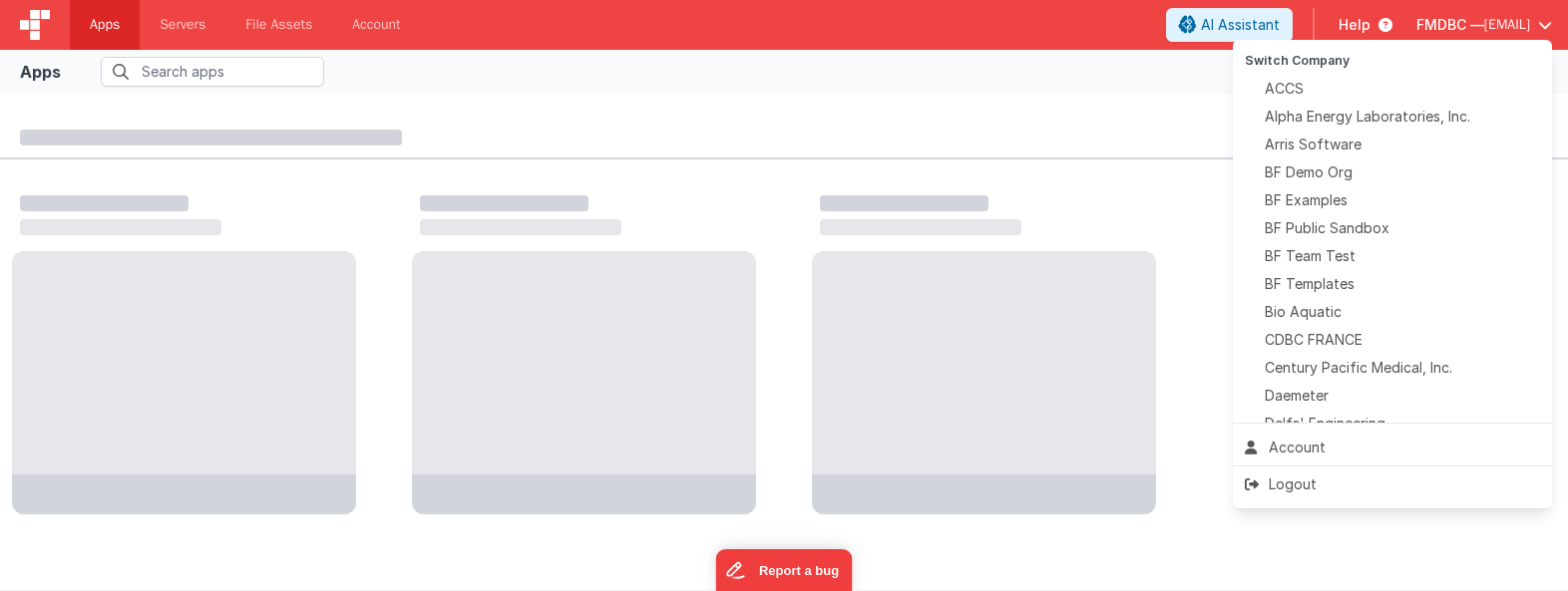 click at bounding box center (784, 295) 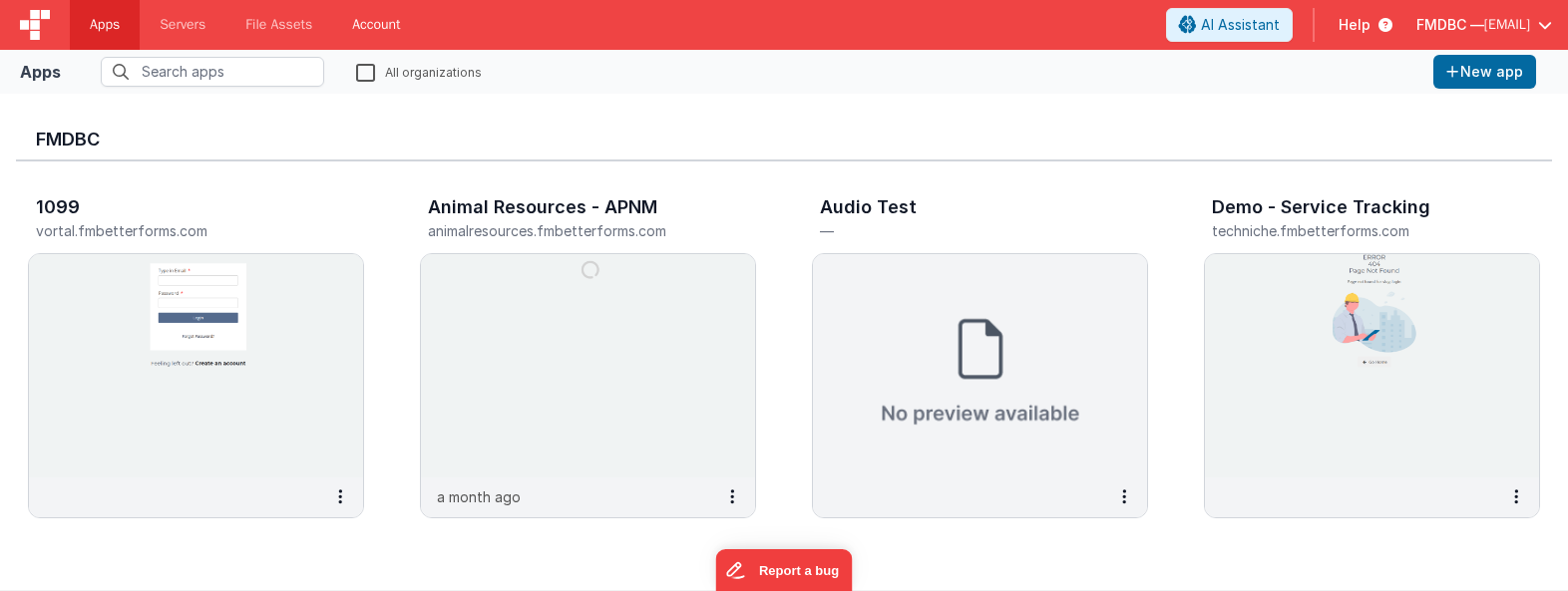 click on "Account" at bounding box center [376, 25] 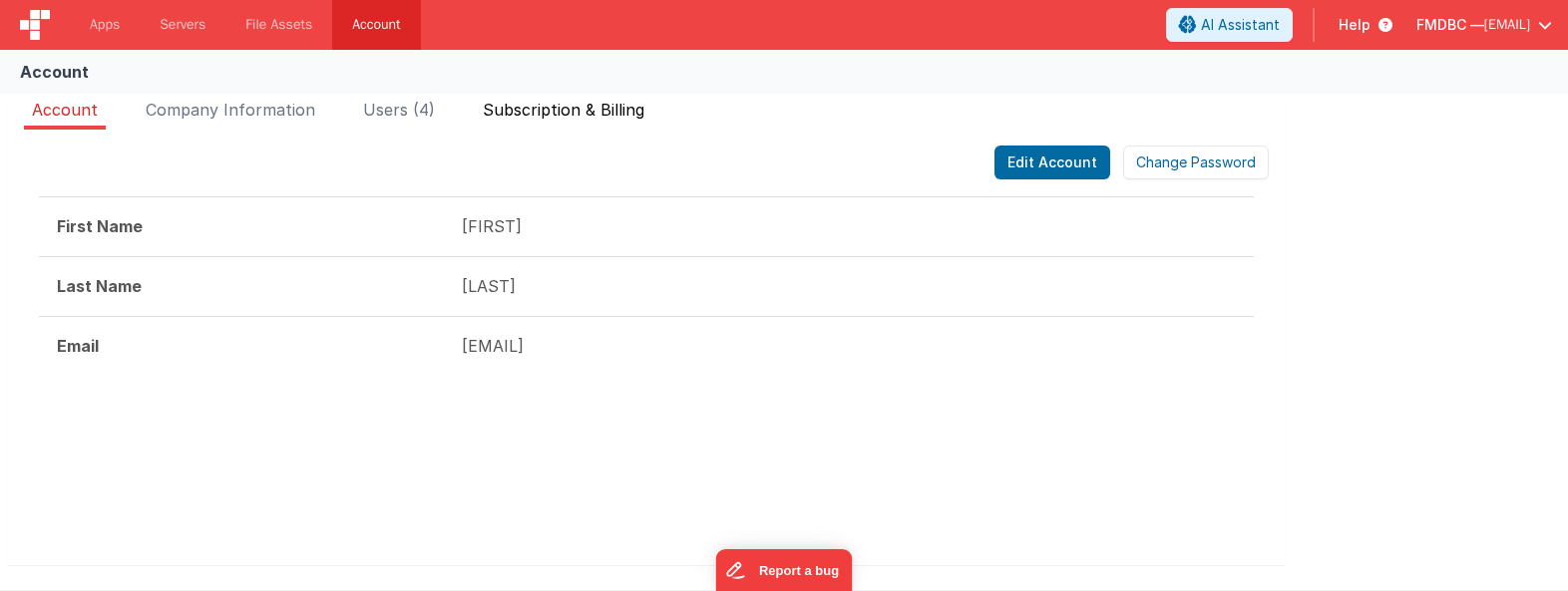 click on "Subscription & Billing" at bounding box center [564, 110] 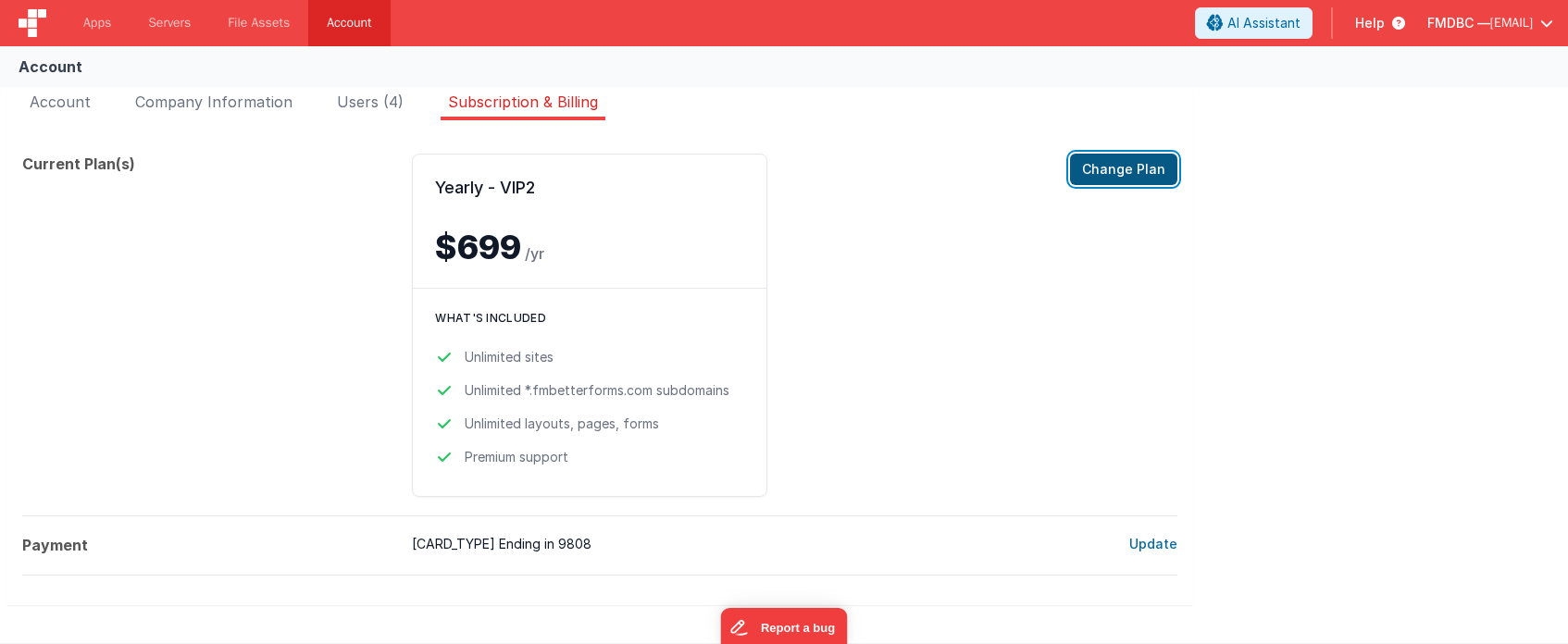 click on "Change Plan" at bounding box center [1124, 169] 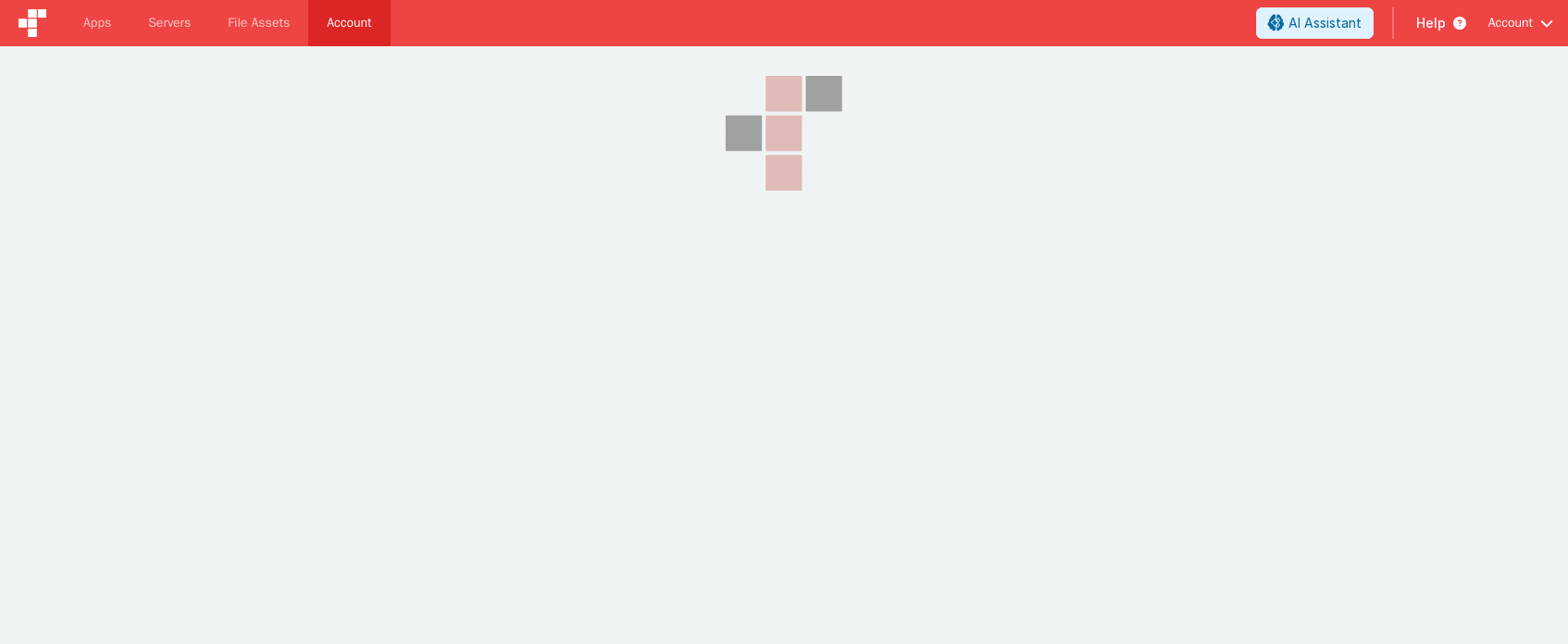scroll, scrollTop: 0, scrollLeft: 0, axis: both 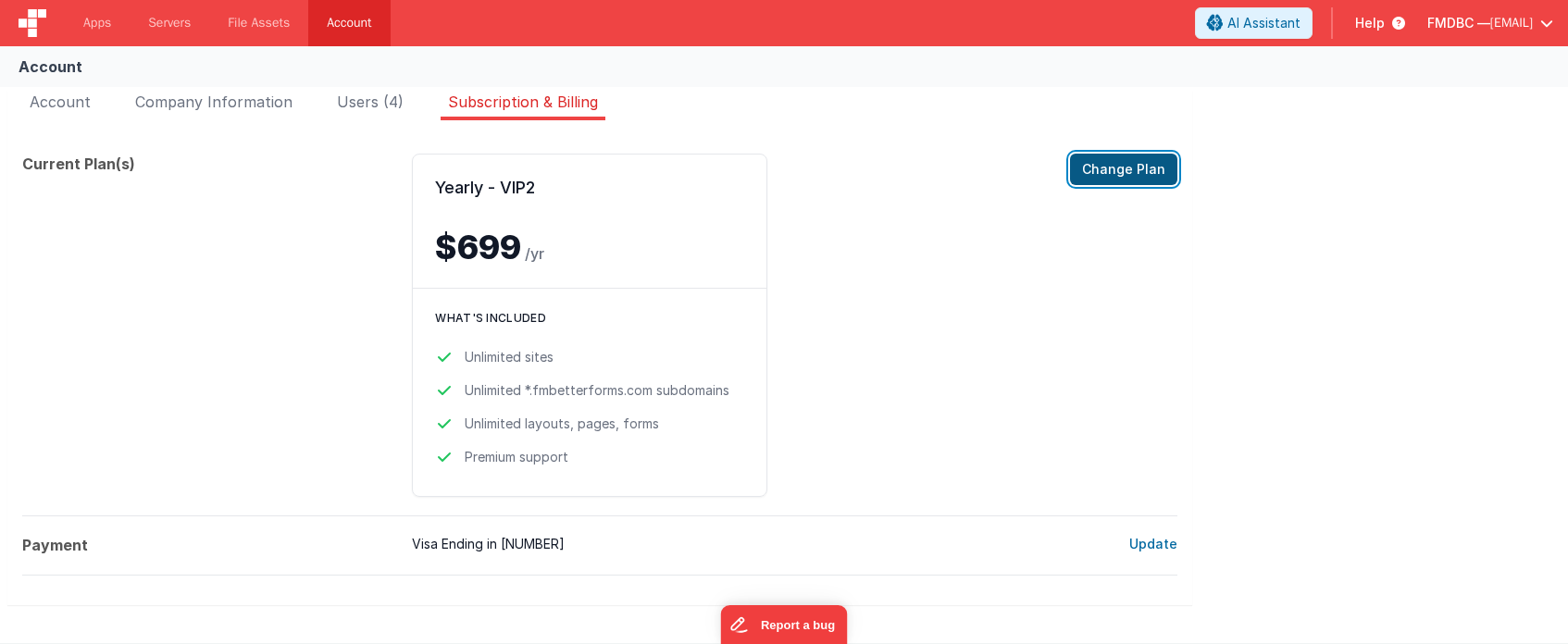 click on "Change Plan" at bounding box center [1124, 169] 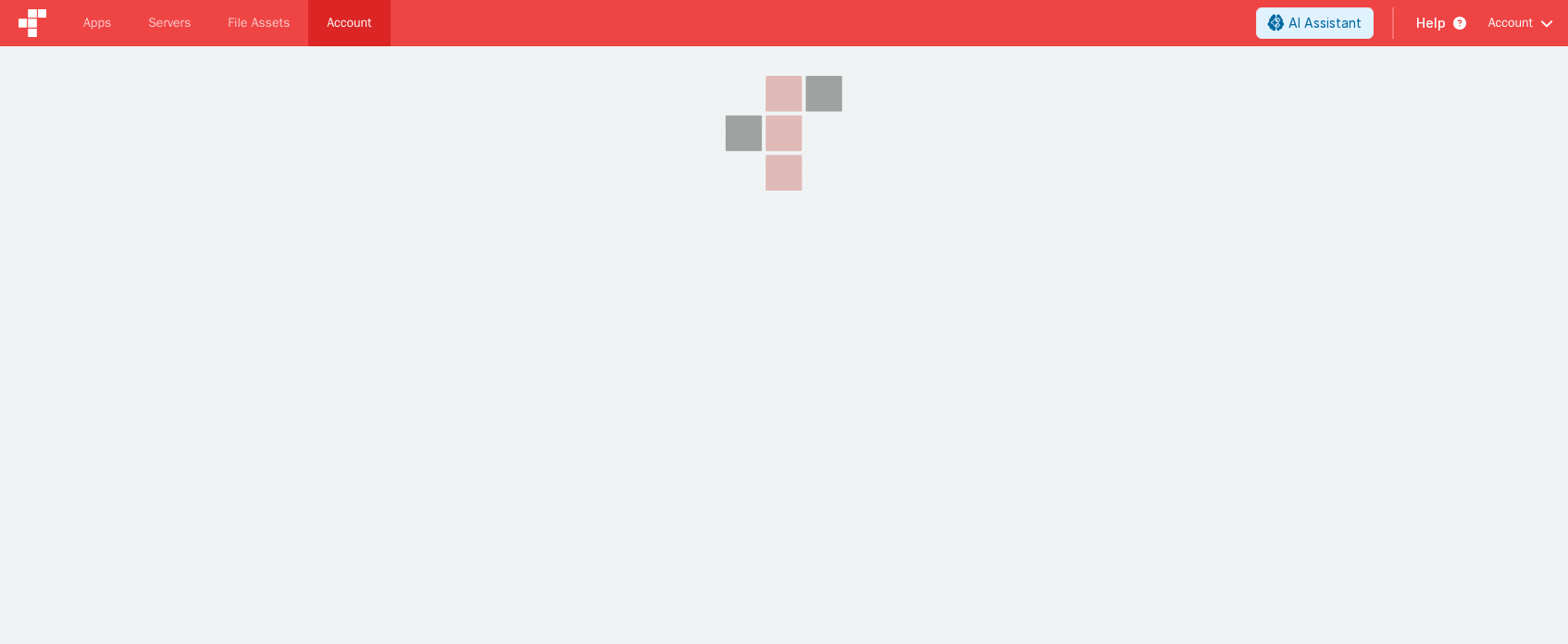 scroll, scrollTop: 0, scrollLeft: 0, axis: both 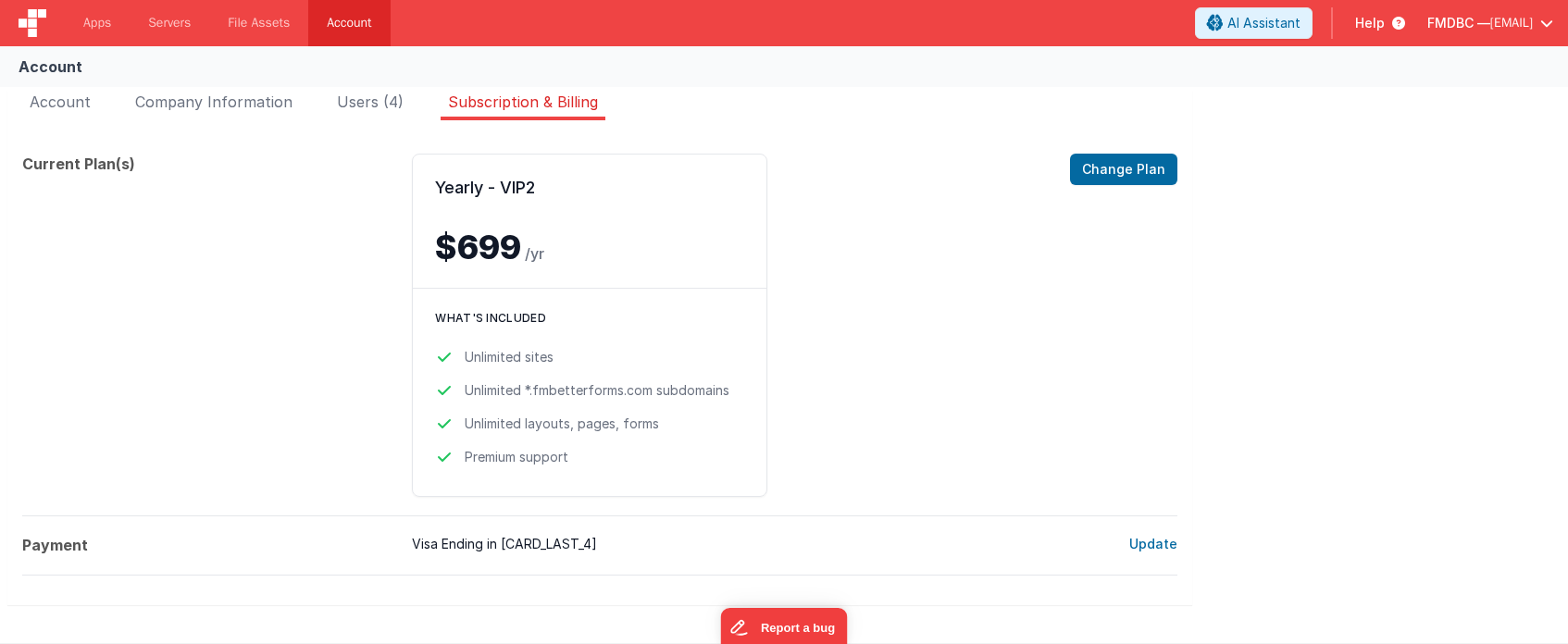 click on "[EMAIL]" at bounding box center (1512, 23) 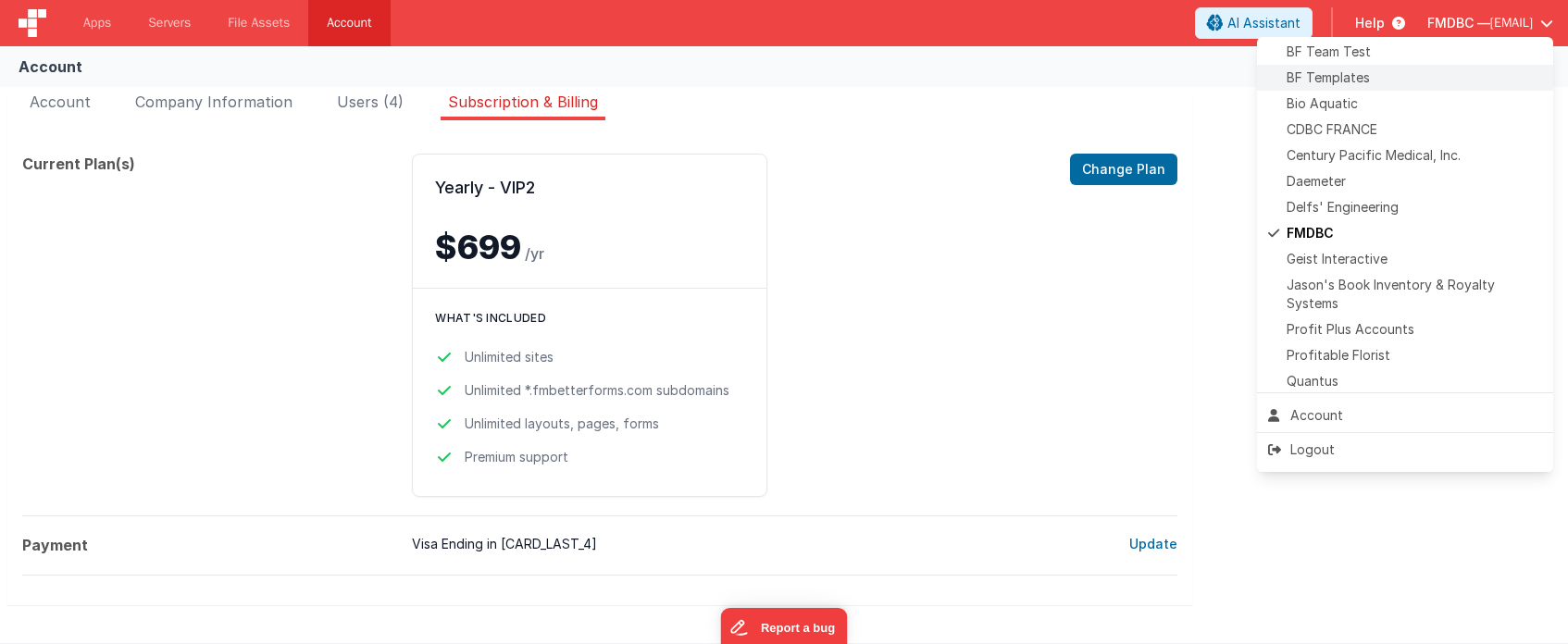 scroll, scrollTop: 271, scrollLeft: 0, axis: vertical 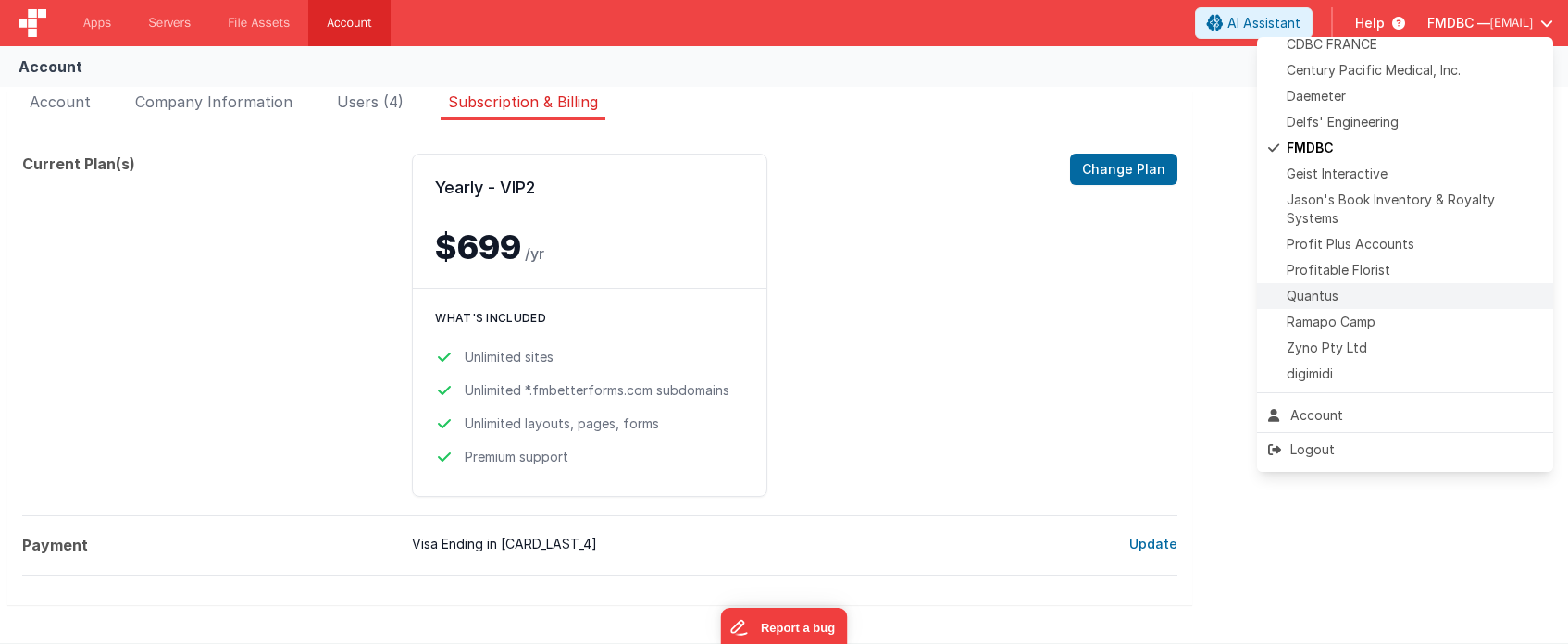 click on "Quantus" at bounding box center [1405, 296] 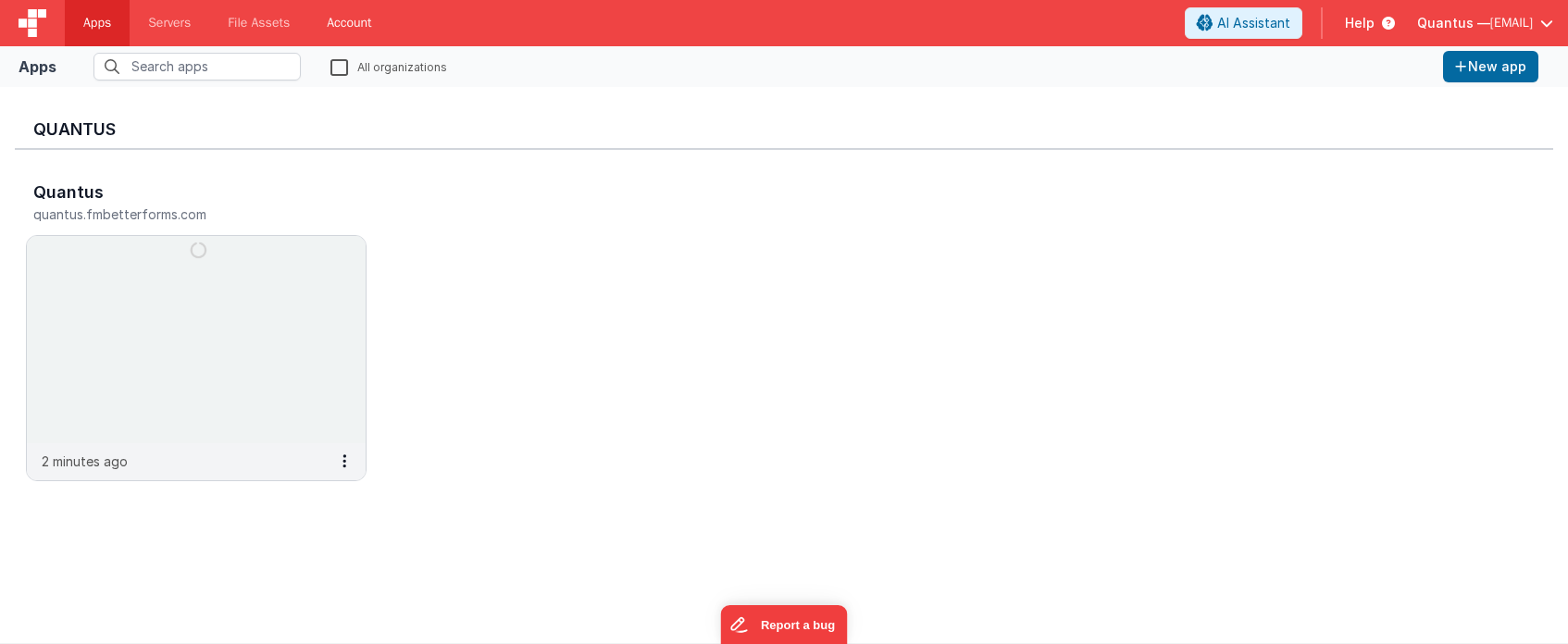 click on "Account" at bounding box center (349, 23) 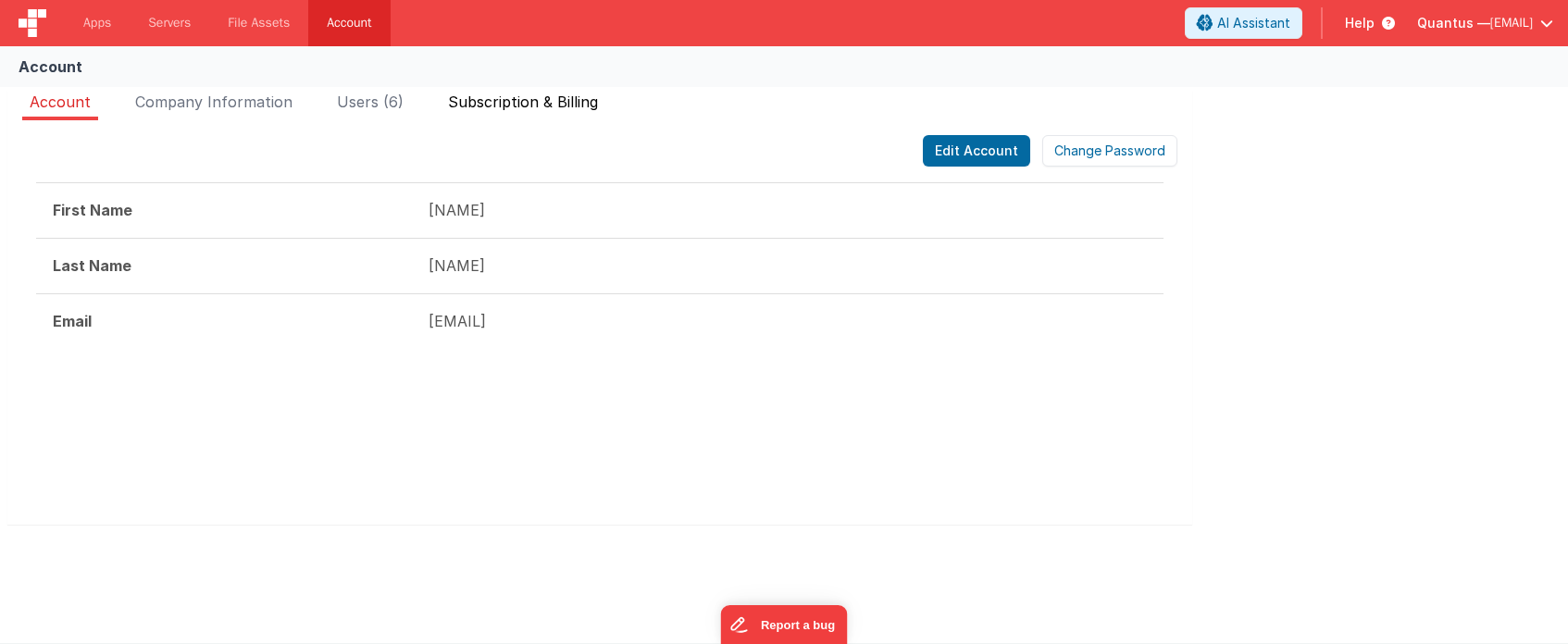 click on "Subscription & Billing" at bounding box center (523, 105) 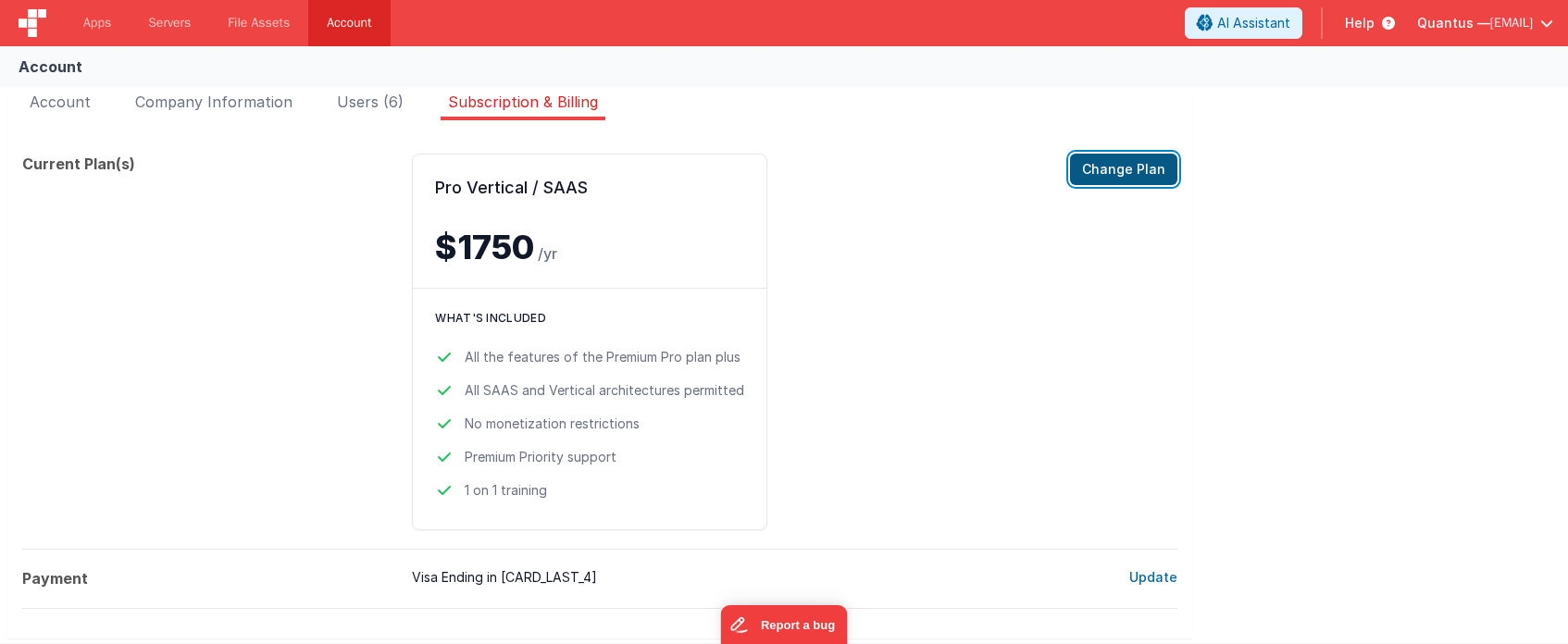 click on "Change Plan" at bounding box center (1124, 169) 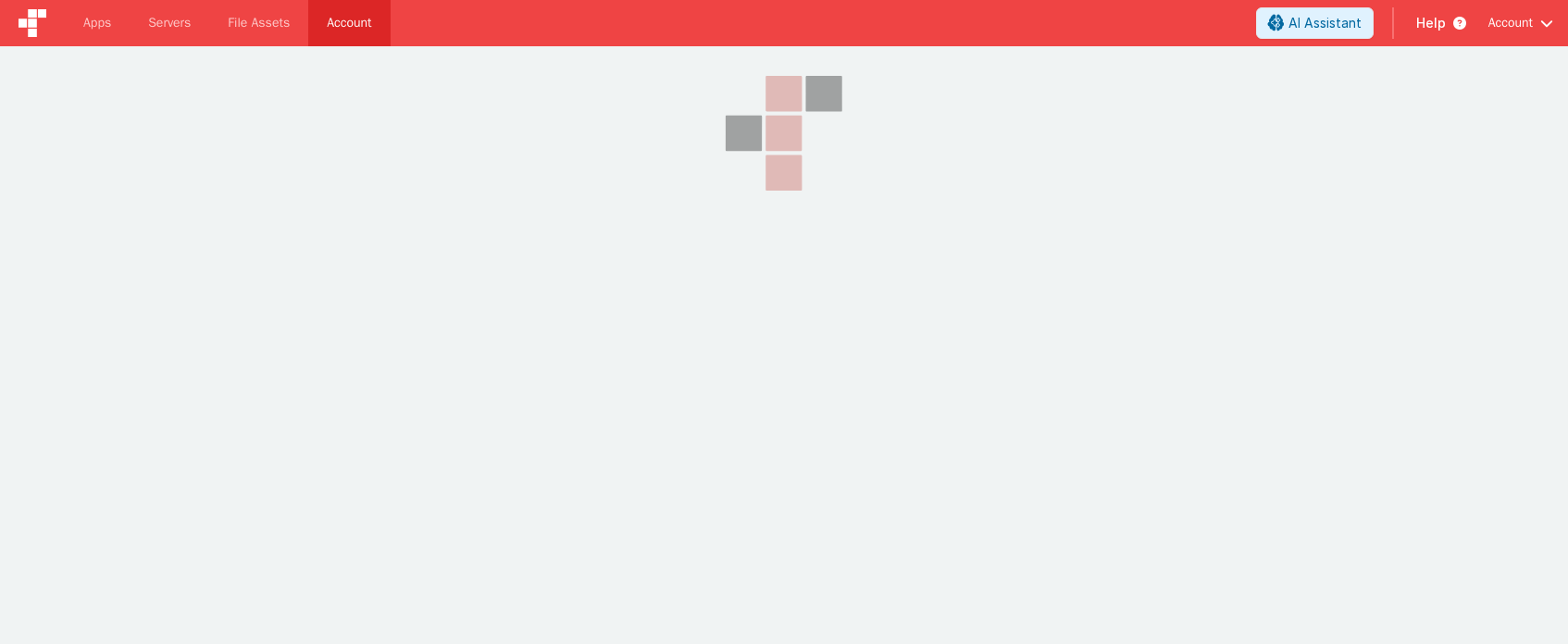 scroll, scrollTop: 0, scrollLeft: 0, axis: both 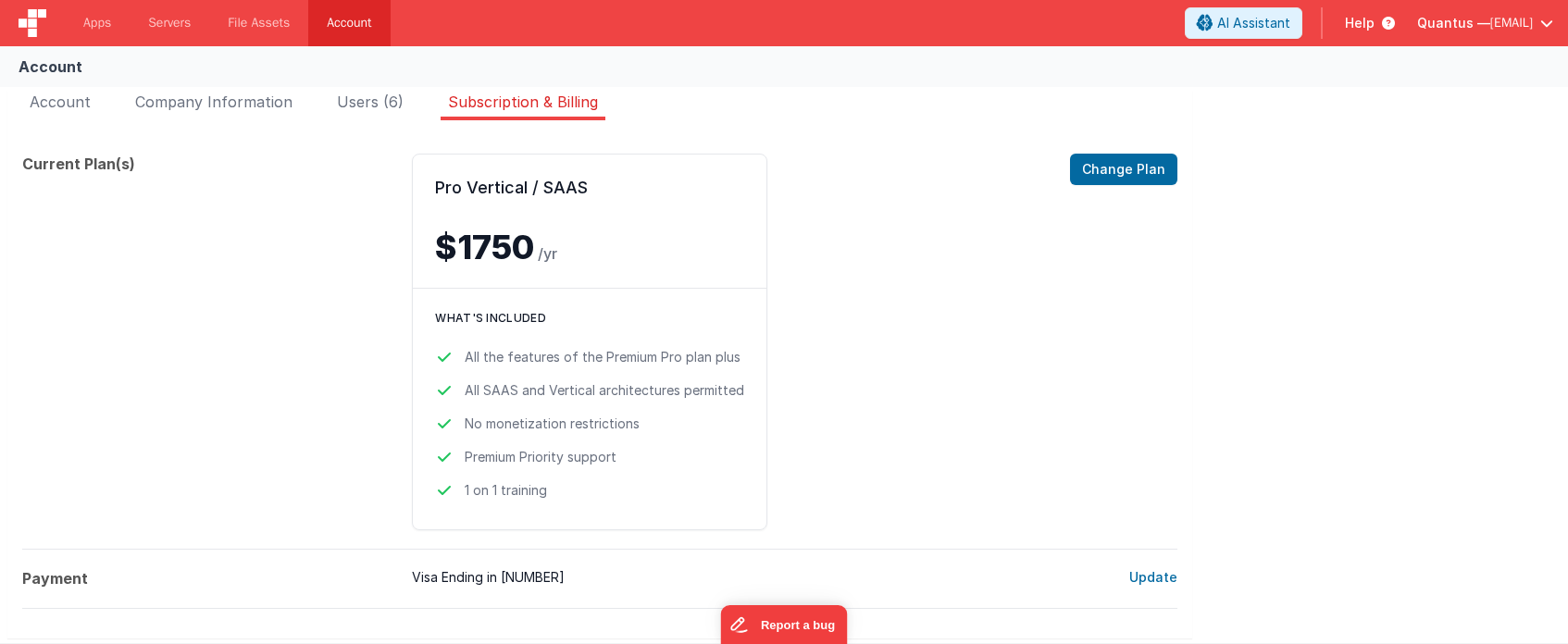 click on "[EMAIL]" at bounding box center (1512, 23) 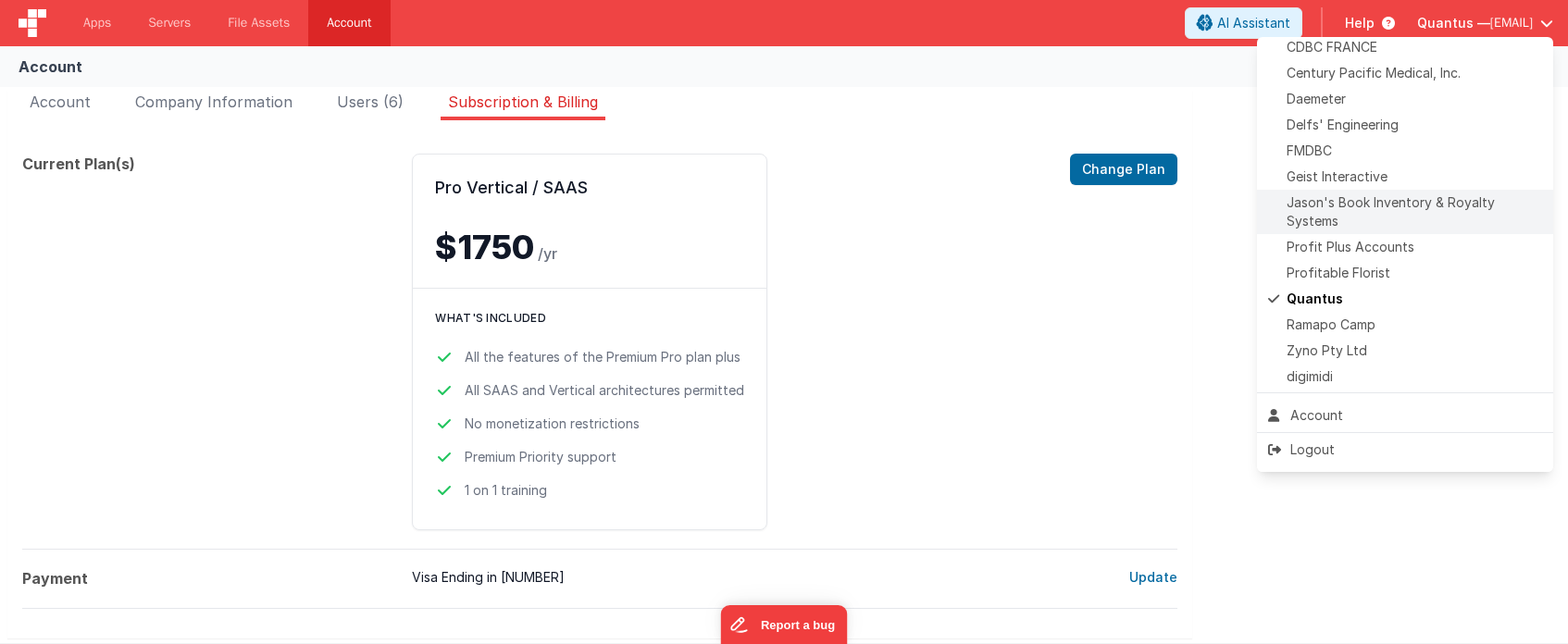 scroll, scrollTop: 271, scrollLeft: 0, axis: vertical 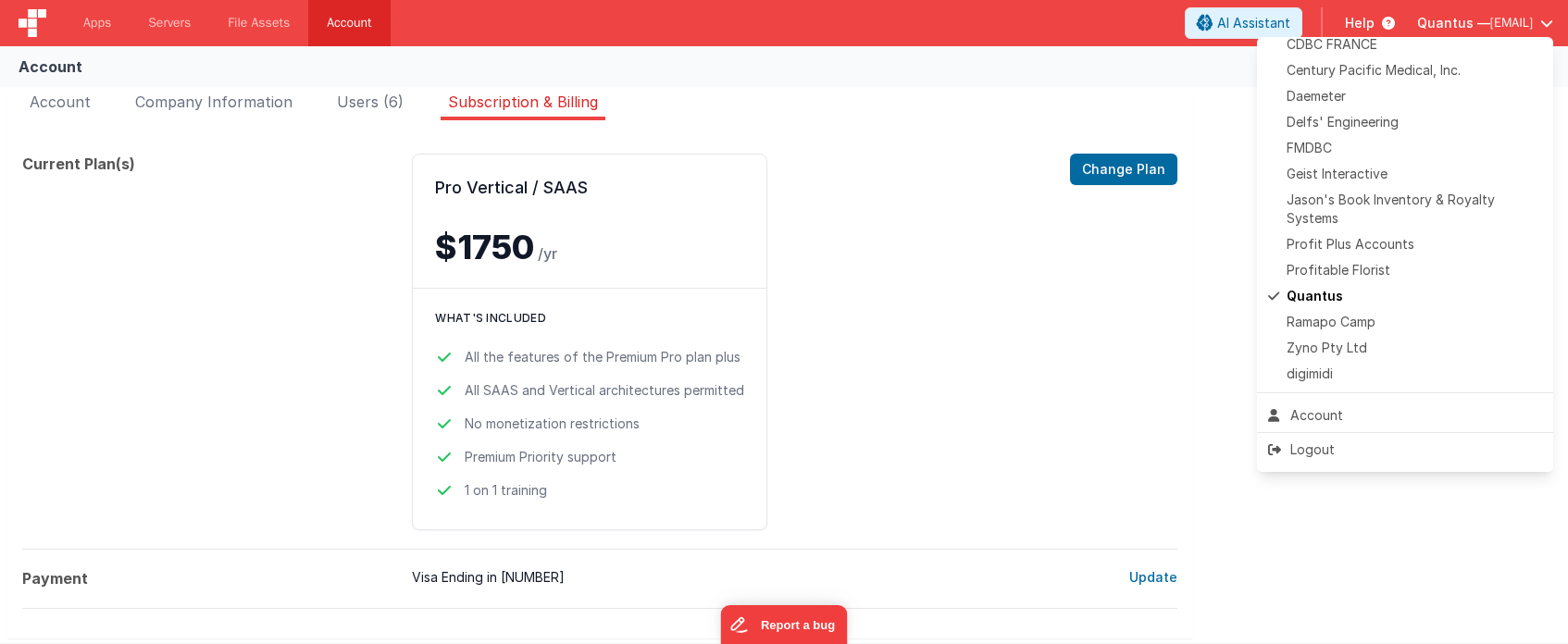 click at bounding box center [784, 322] 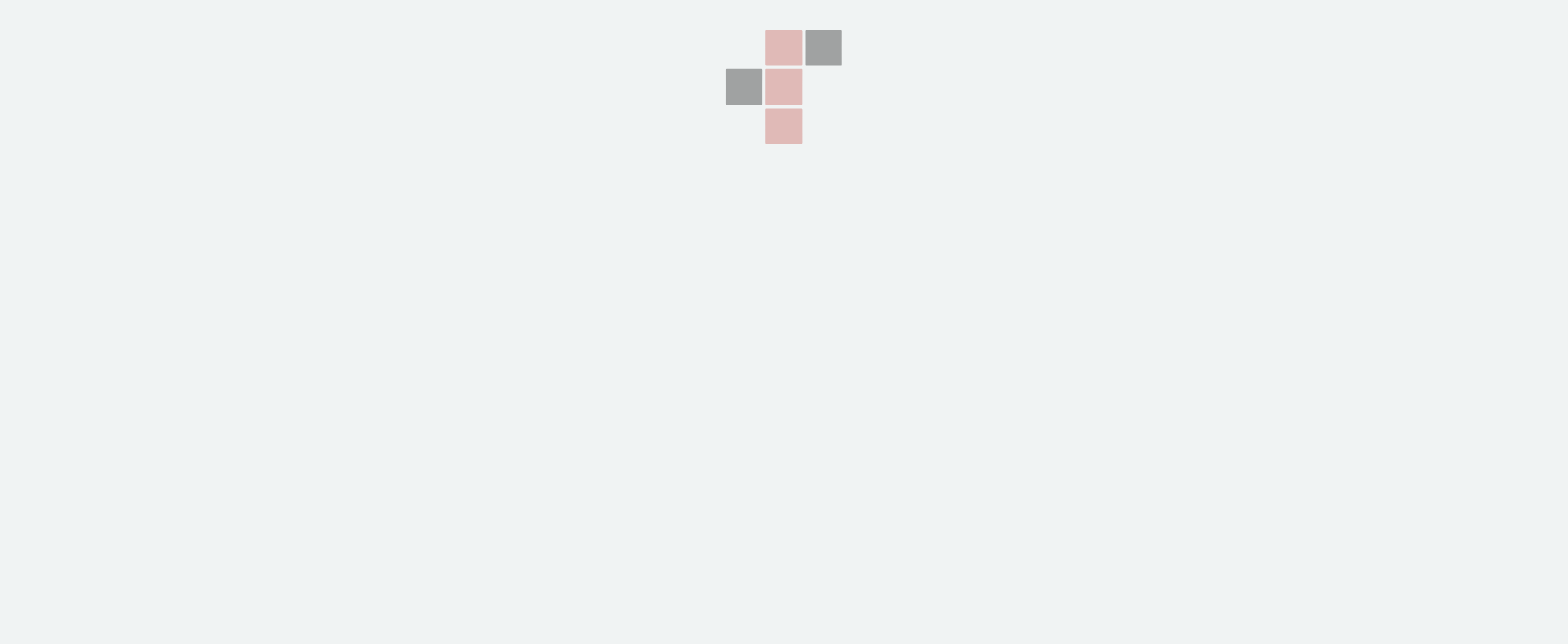 scroll, scrollTop: 0, scrollLeft: 0, axis: both 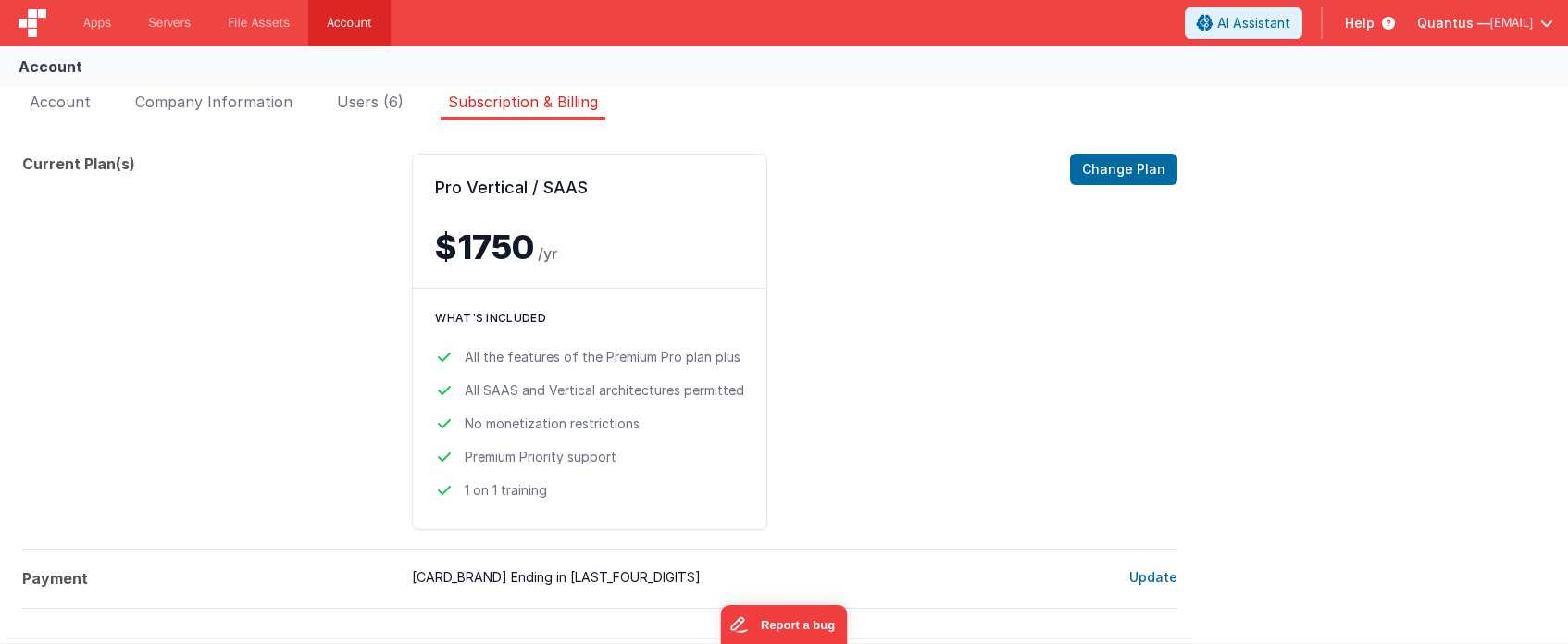 click on "[EMAIL]" at bounding box center [1512, 23] 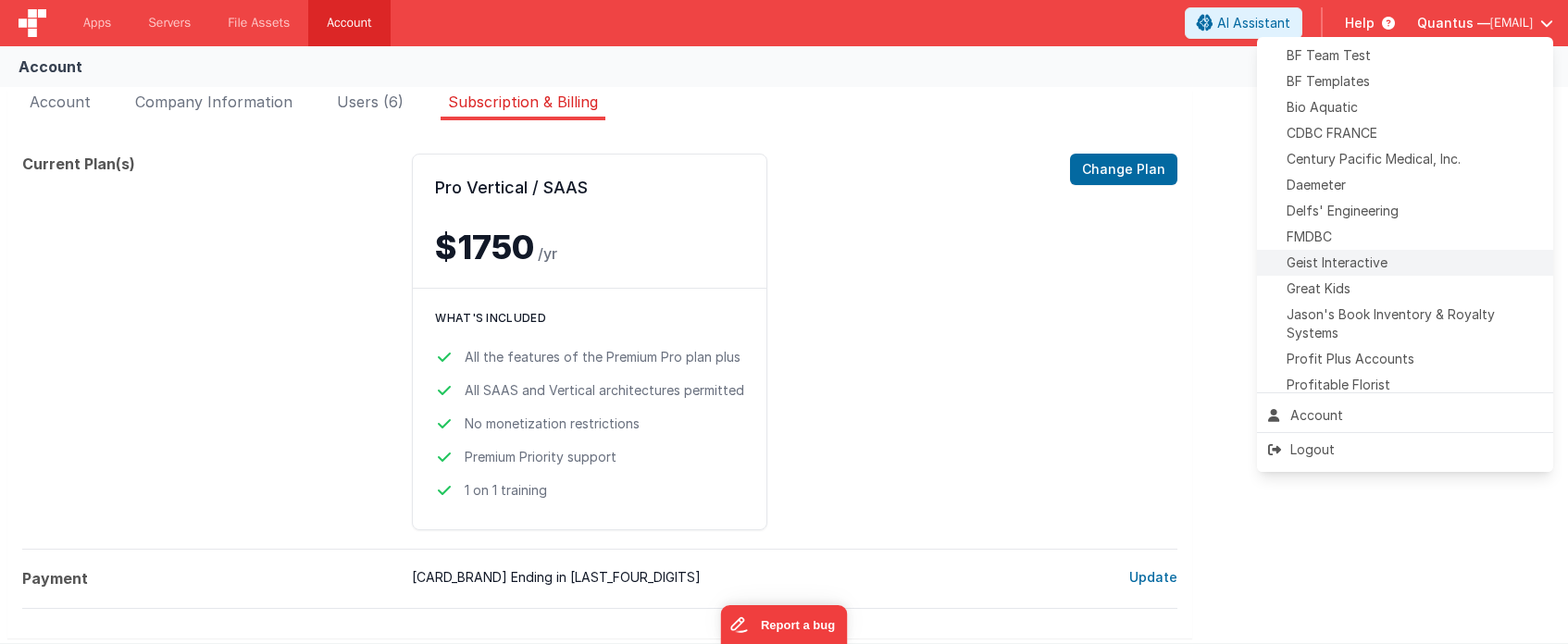 scroll, scrollTop: 185, scrollLeft: 0, axis: vertical 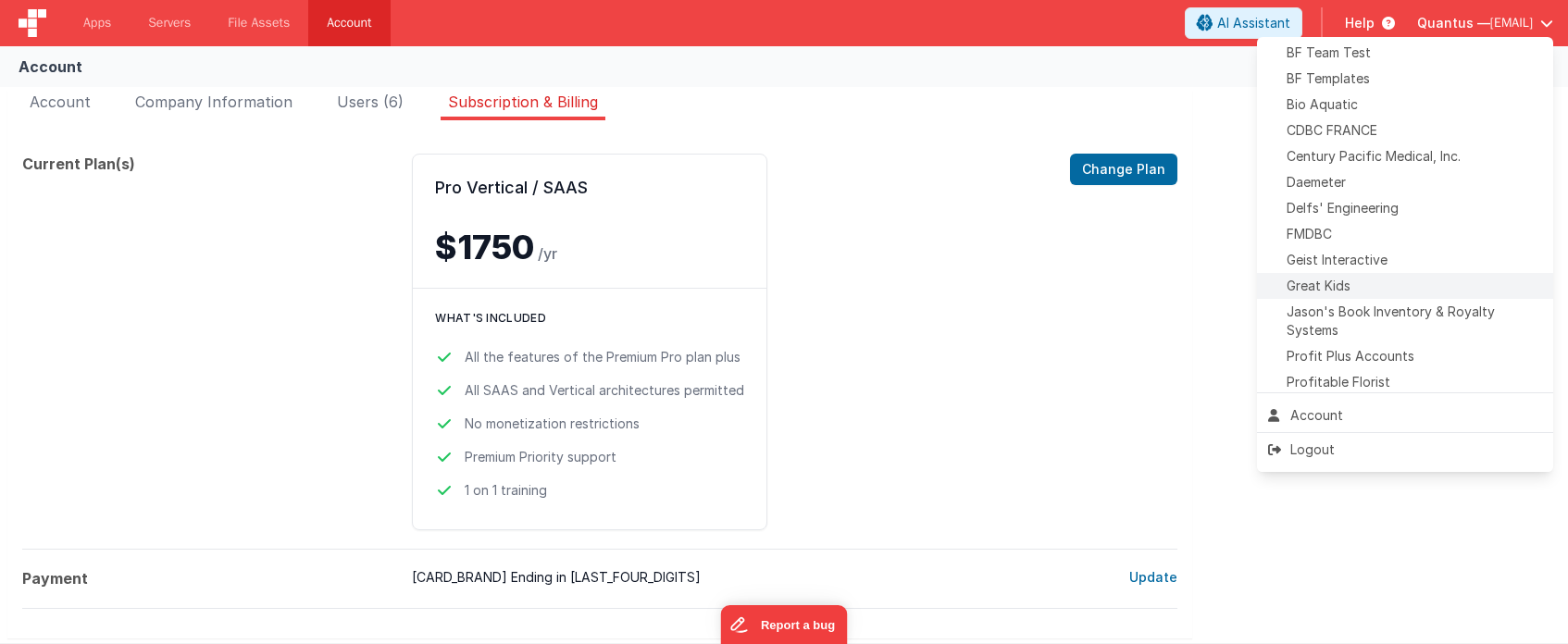 click on "Great Kids" at bounding box center (1405, 286) 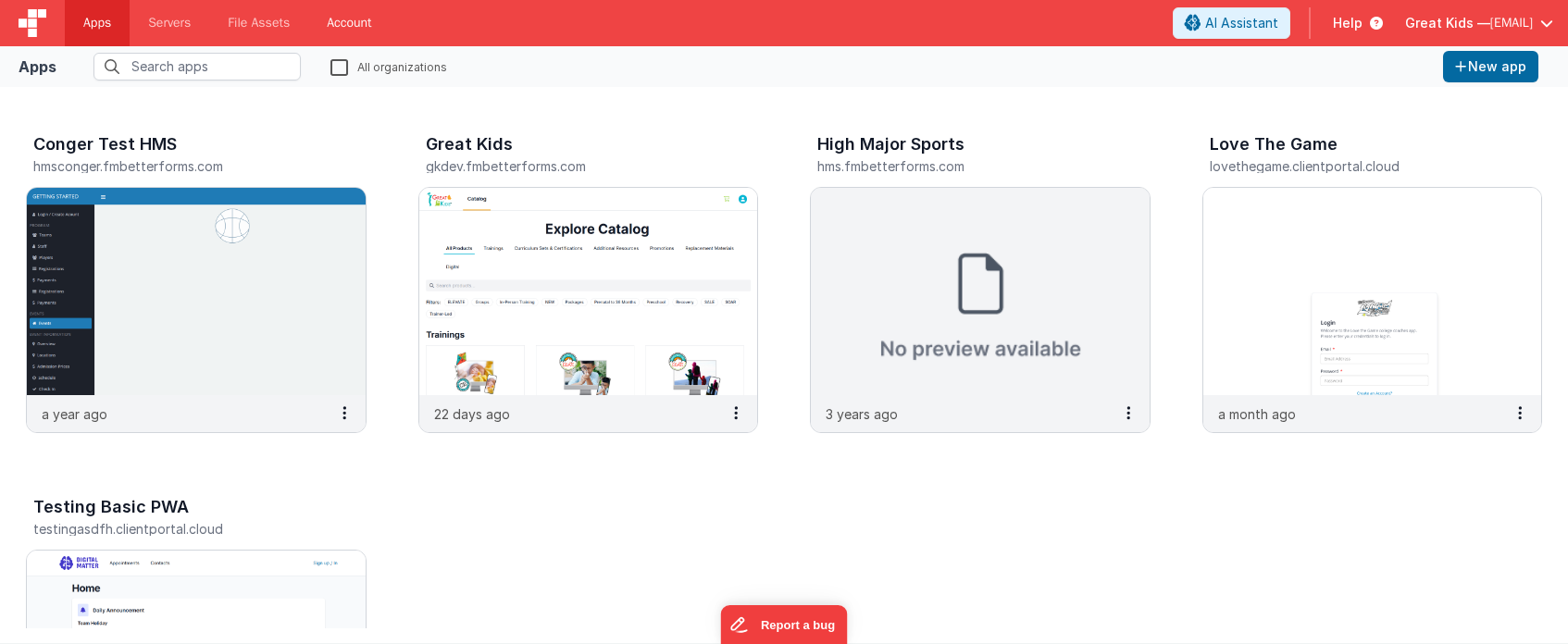 click on "Account" at bounding box center [349, 23] 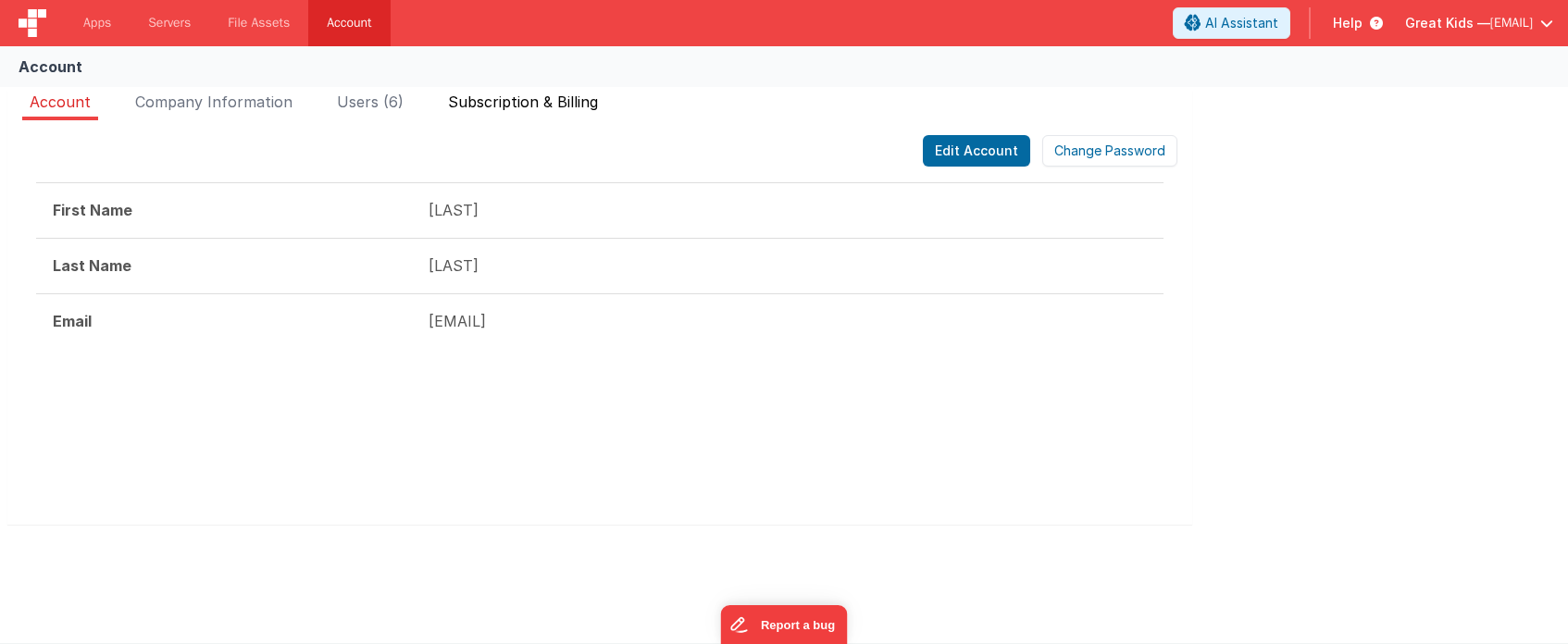 click on "Subscription & Billing" at bounding box center [523, 102] 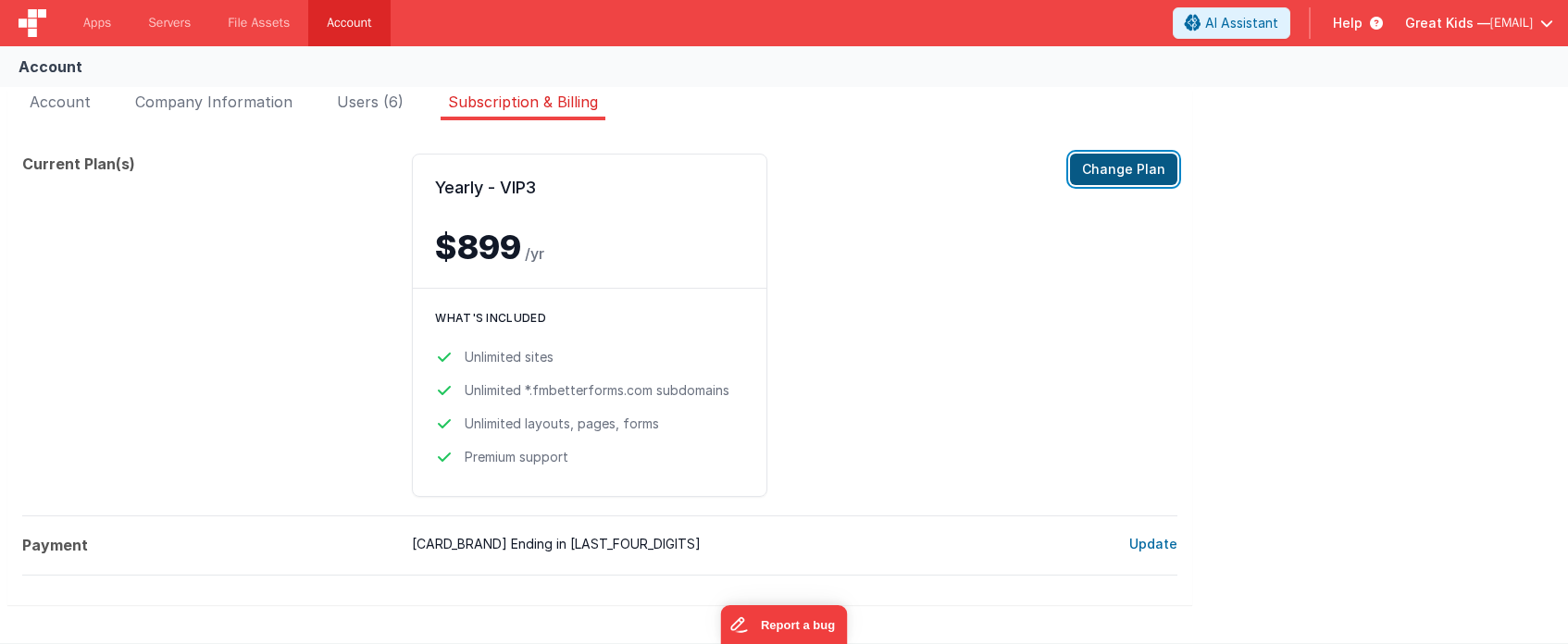 click on "Change Plan" at bounding box center [1124, 169] 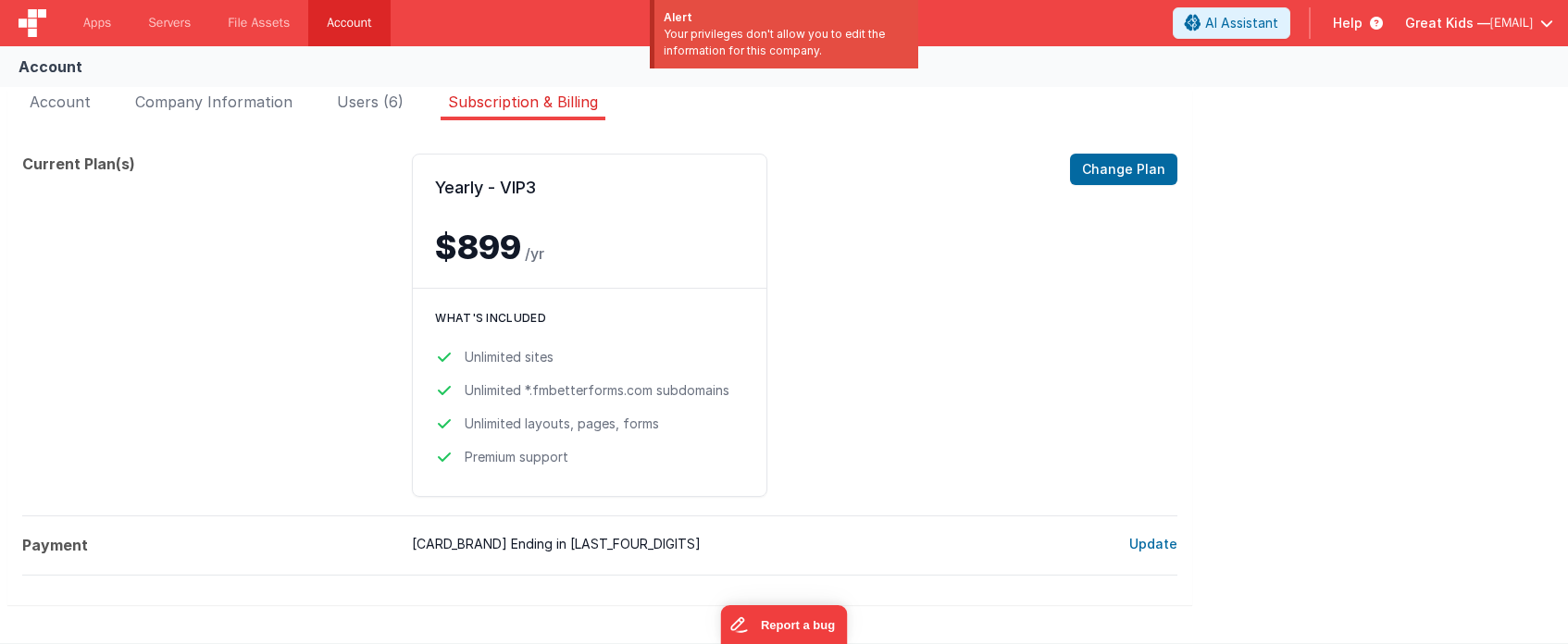 click on "Yearly - VIP3
$899     /yr   Change Plan   What's included     Unlimited sites   Unlimited *.fmbetterforms.com subdomains   Unlimited layouts, pages, forms   Premium support" at bounding box center (733, 325) 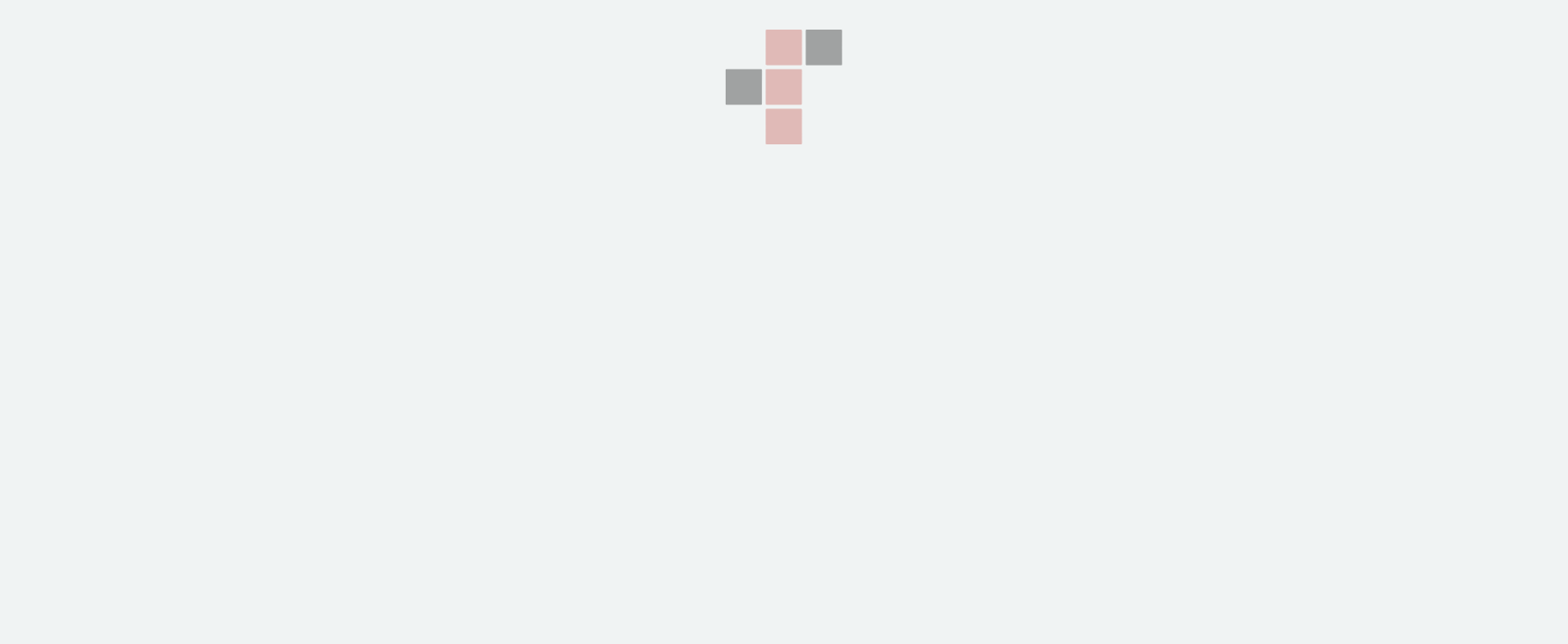 scroll, scrollTop: 0, scrollLeft: 0, axis: both 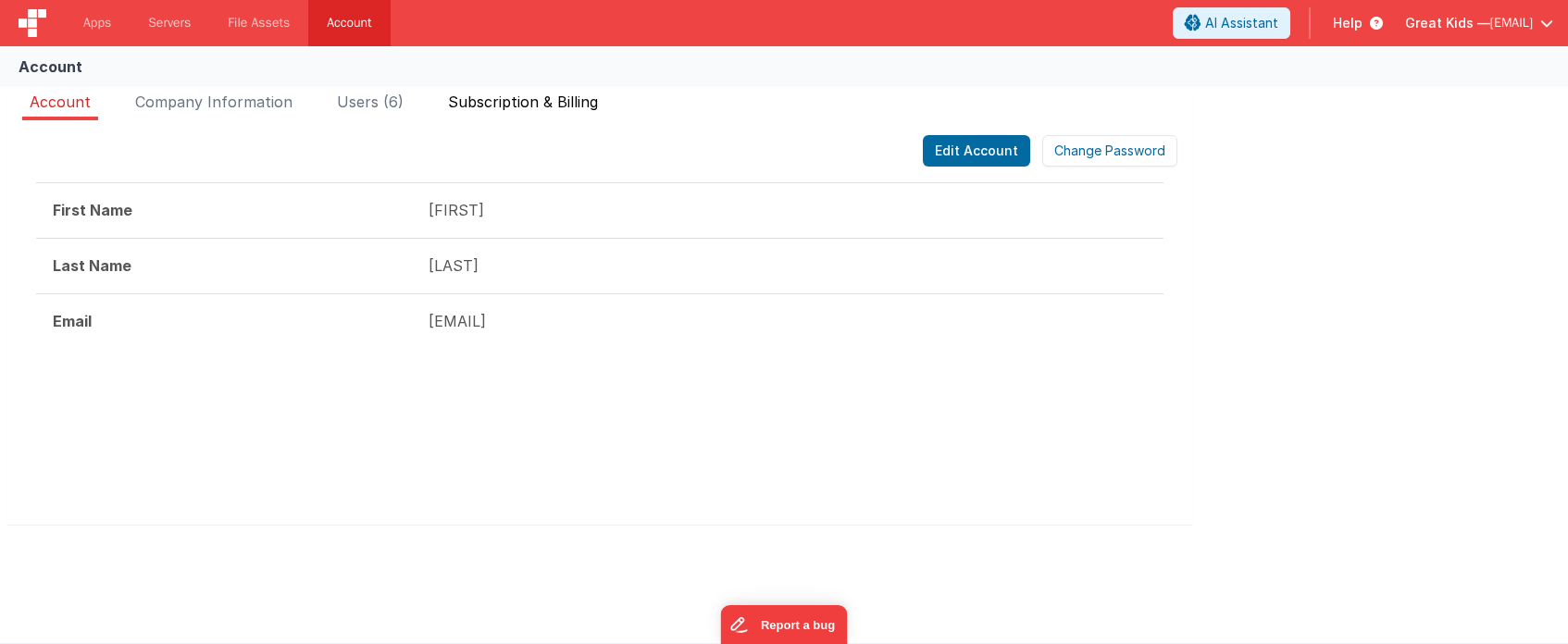 click on "Subscription & Billing" at bounding box center (523, 105) 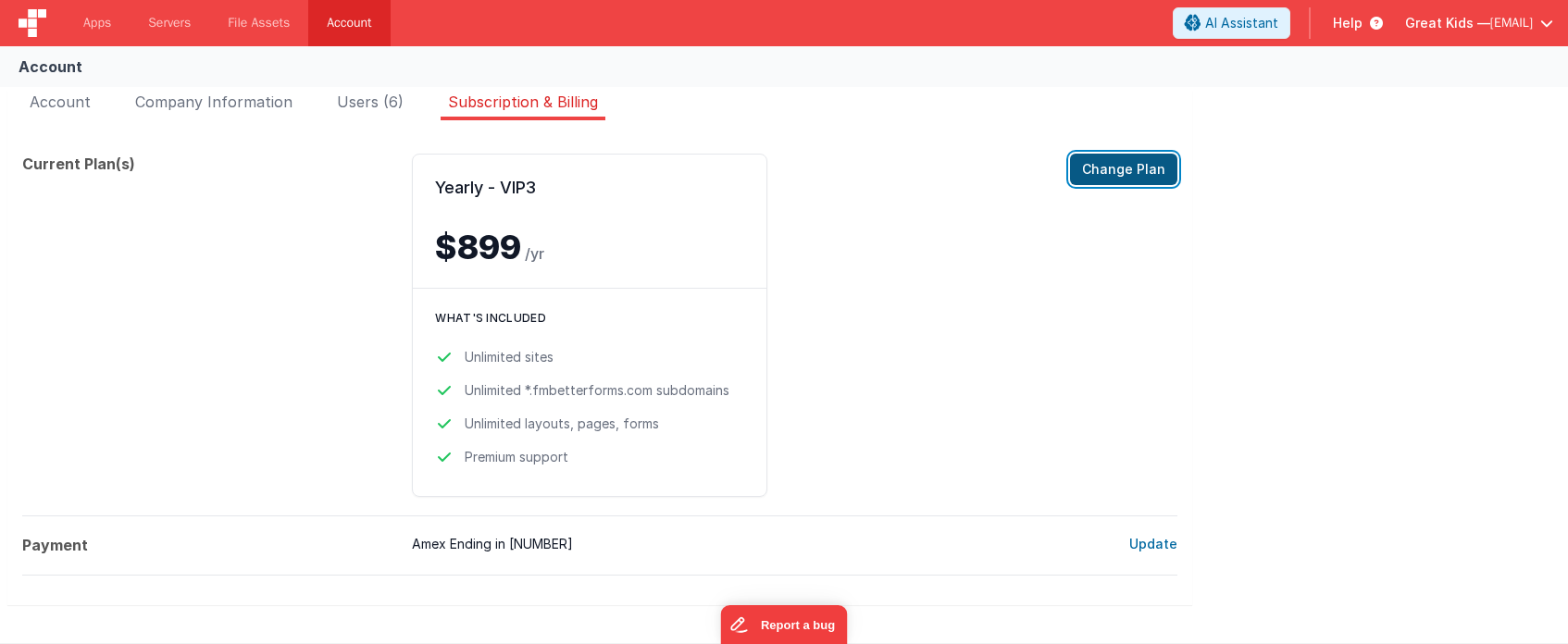 click on "Change Plan" at bounding box center (1124, 169) 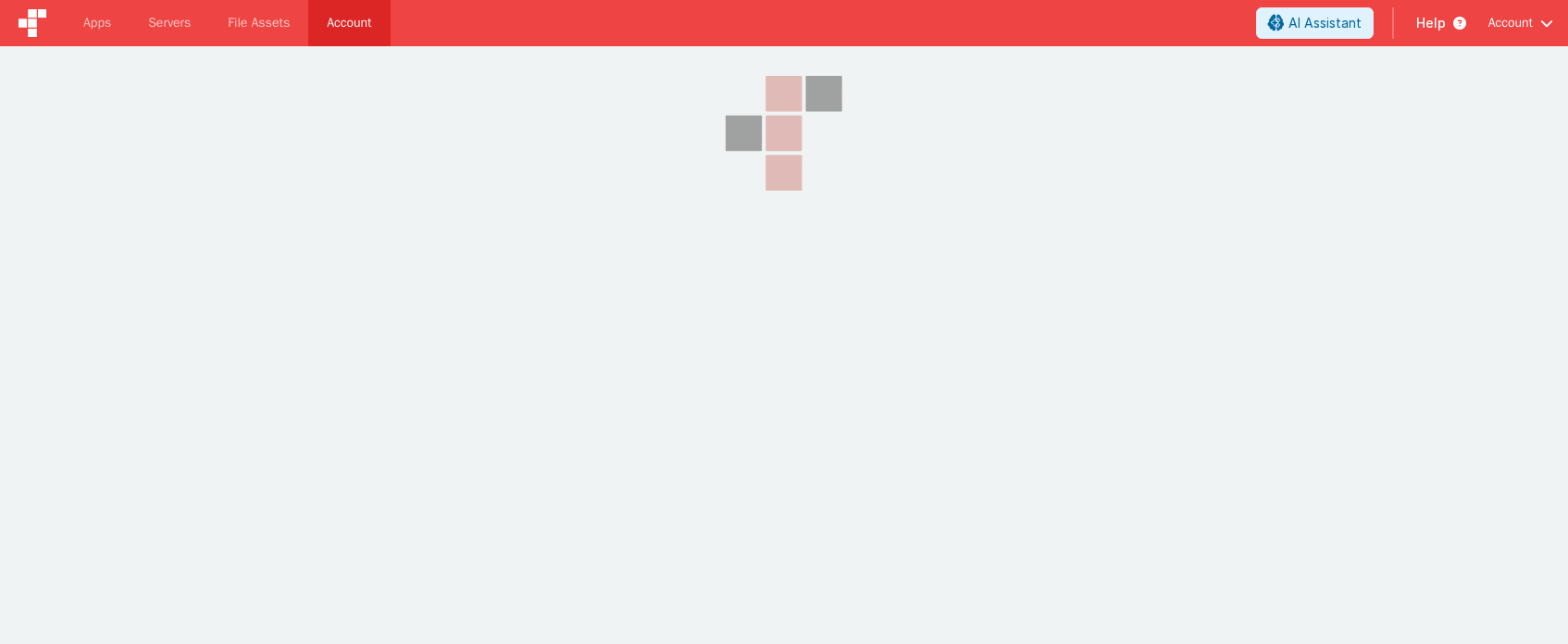 scroll, scrollTop: 0, scrollLeft: 0, axis: both 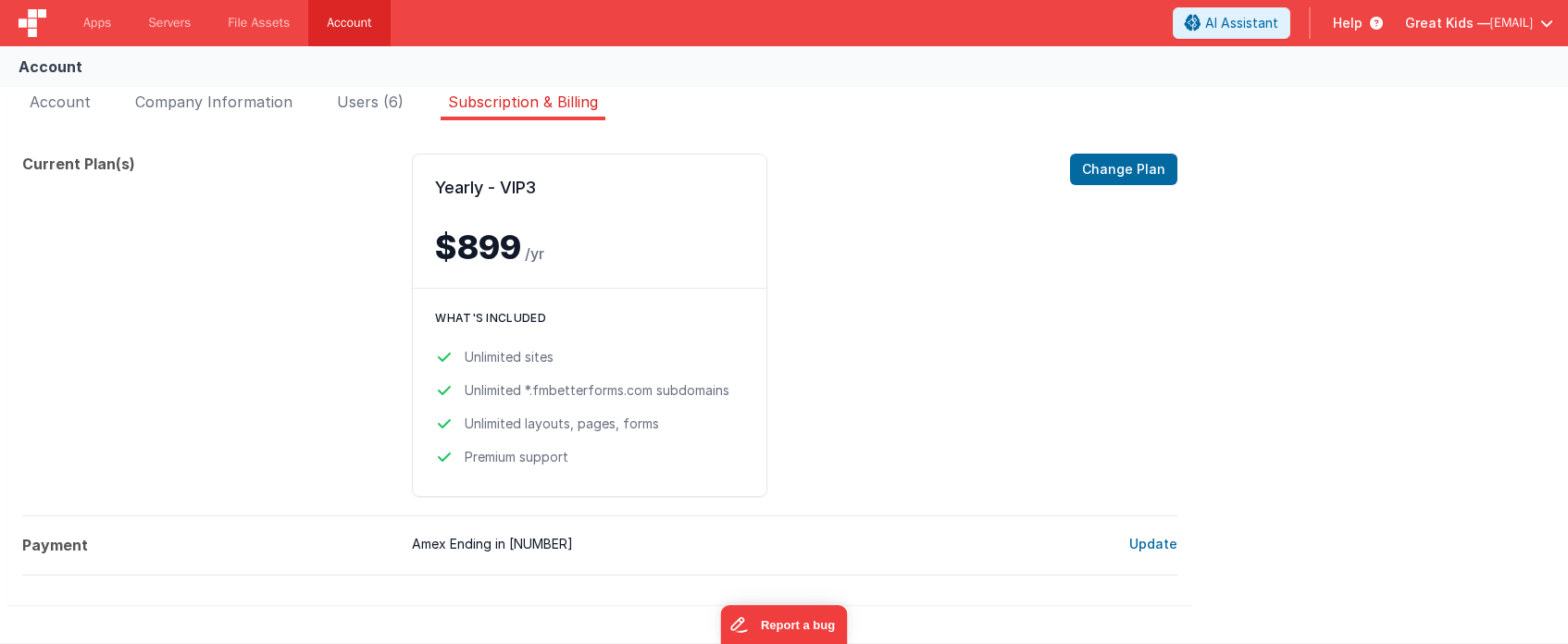 click on "Great Kids —" at bounding box center (1448, 23) 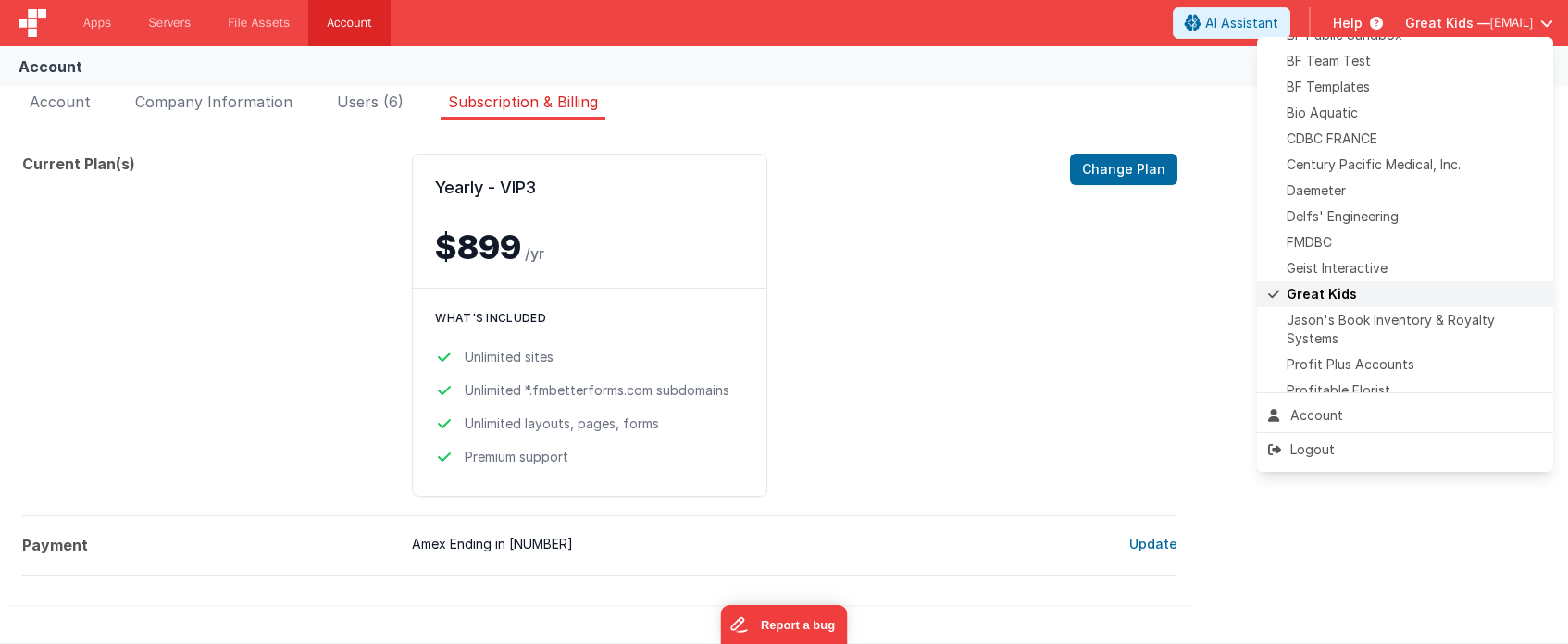 scroll, scrollTop: 185, scrollLeft: 0, axis: vertical 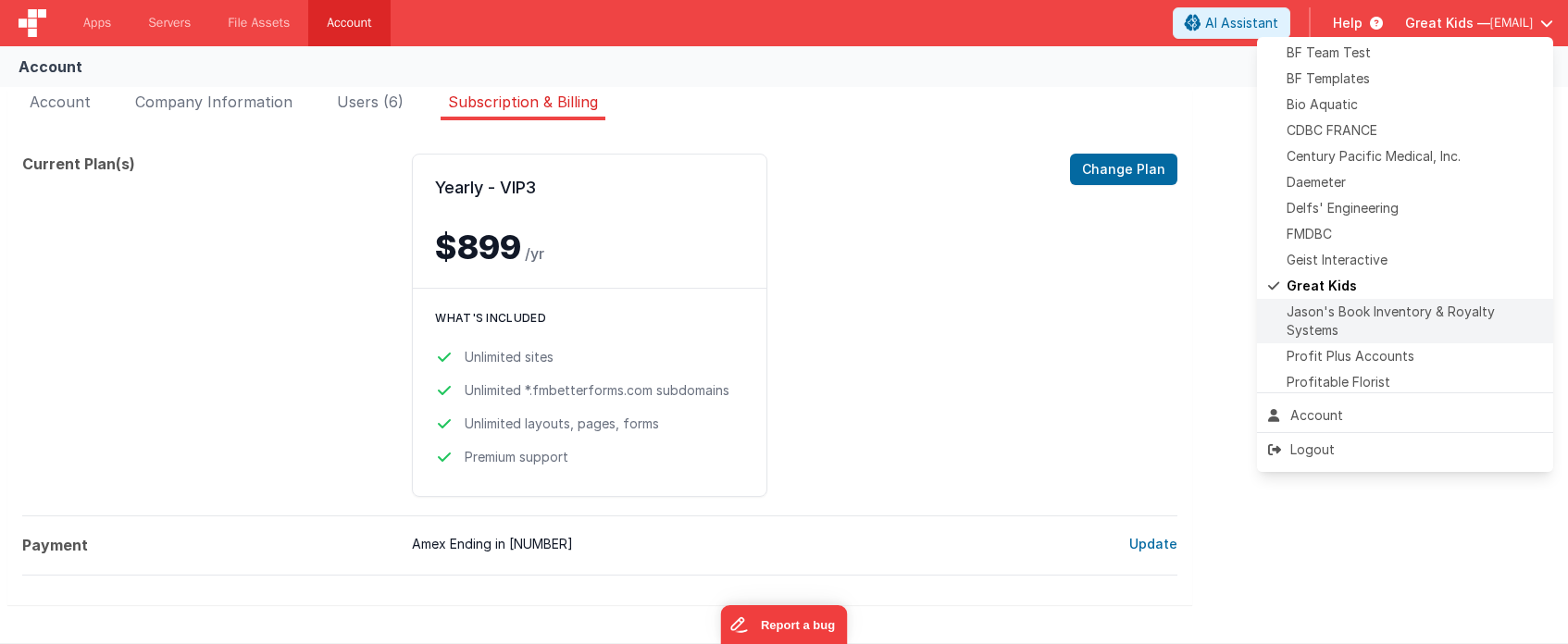 click on "Jason's Book Inventory & Royalty Systems" at bounding box center [1414, 321] 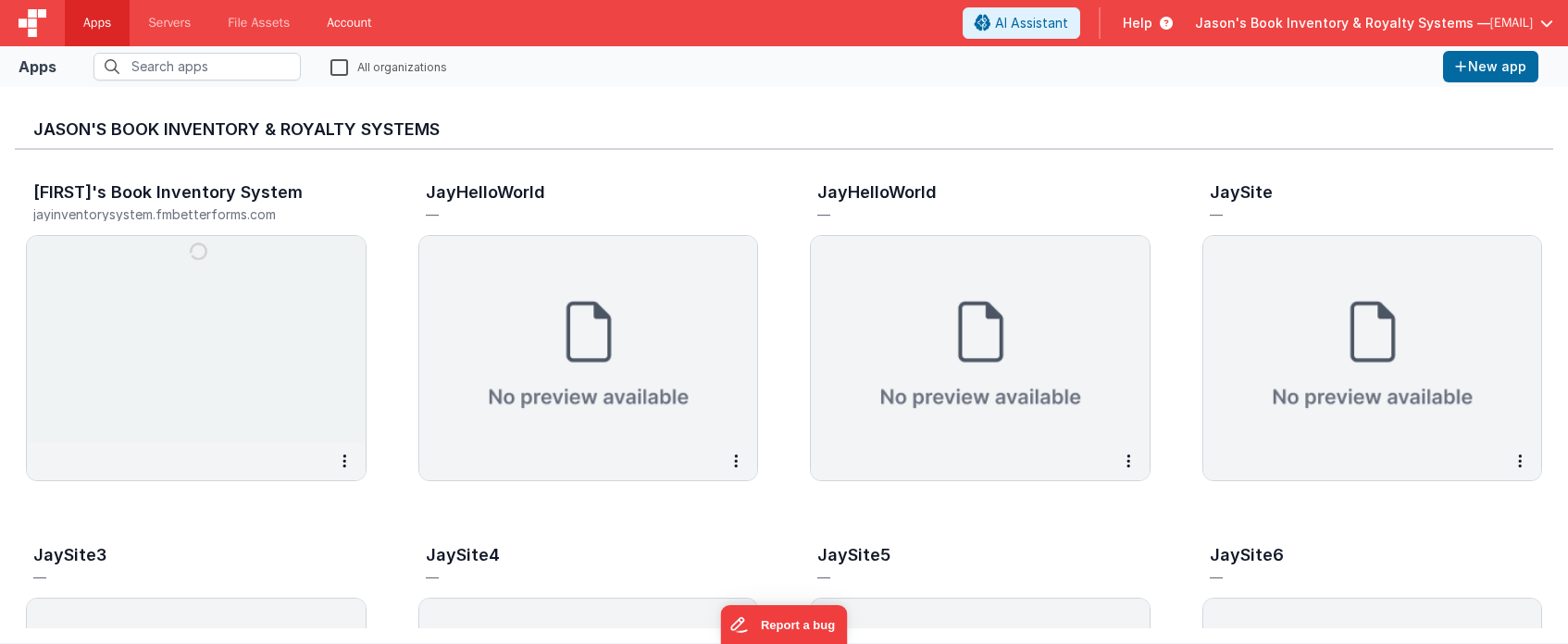 click on "Account" at bounding box center (349, 23) 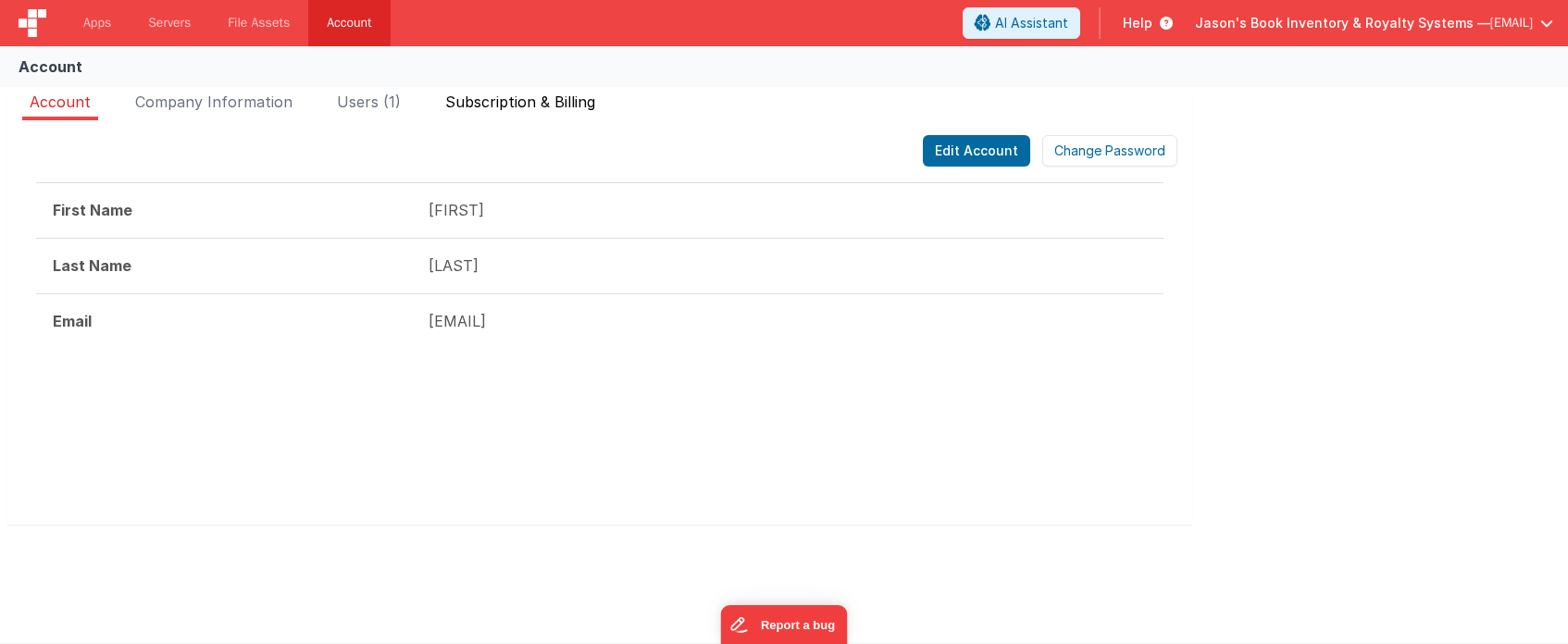 click on "Subscription & Billing" at bounding box center (520, 102) 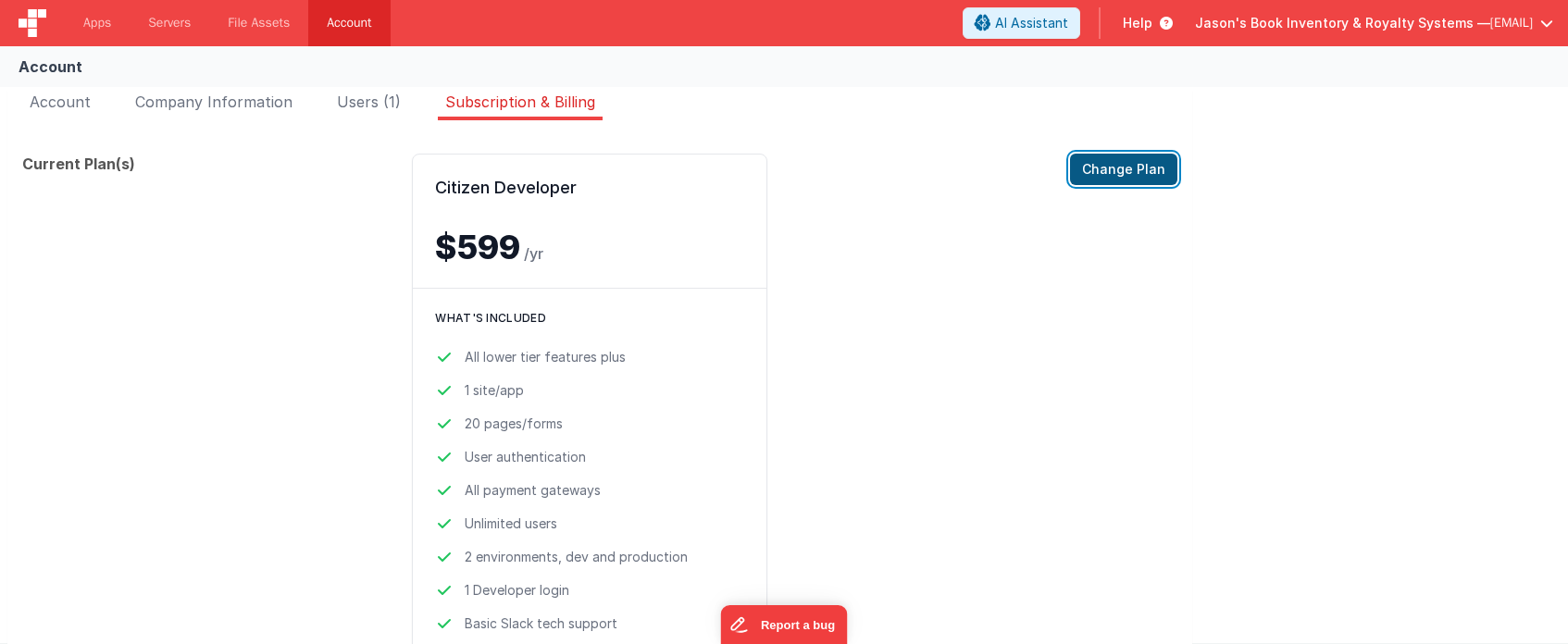 click on "Change Plan" at bounding box center (1124, 169) 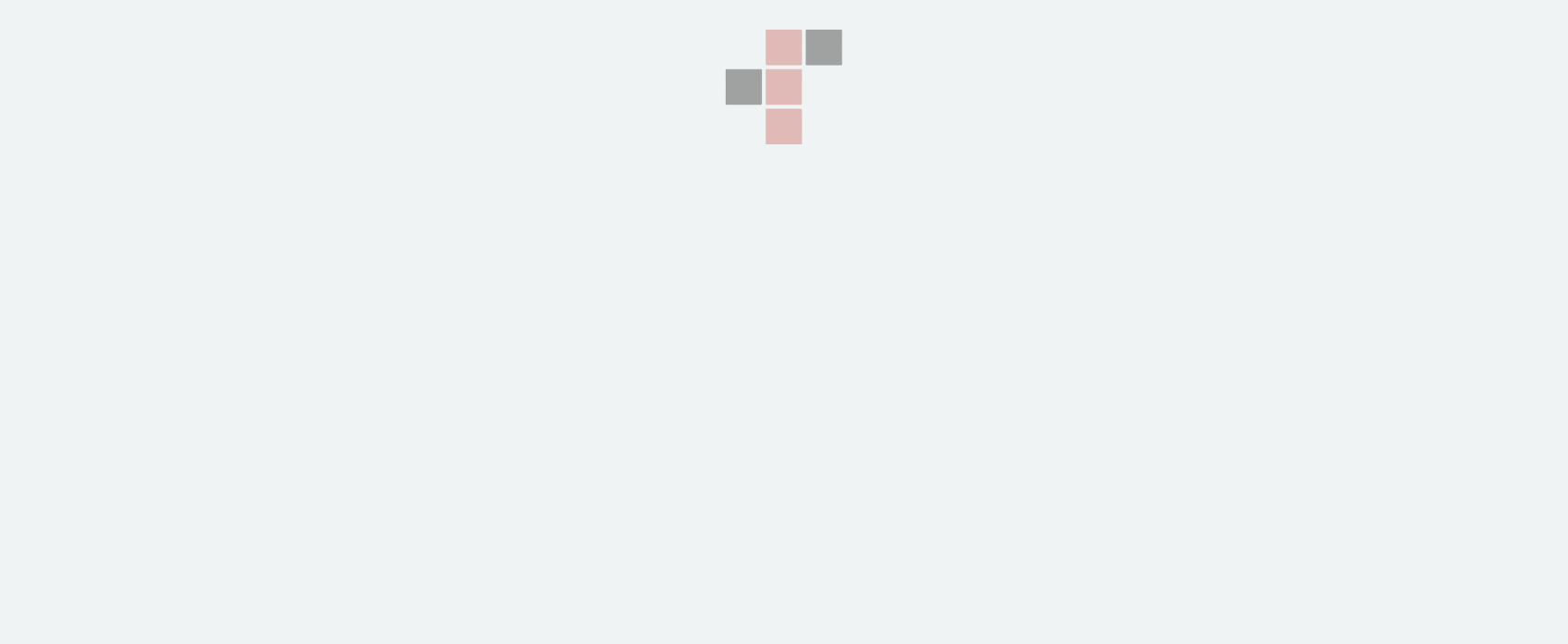 scroll, scrollTop: 0, scrollLeft: 0, axis: both 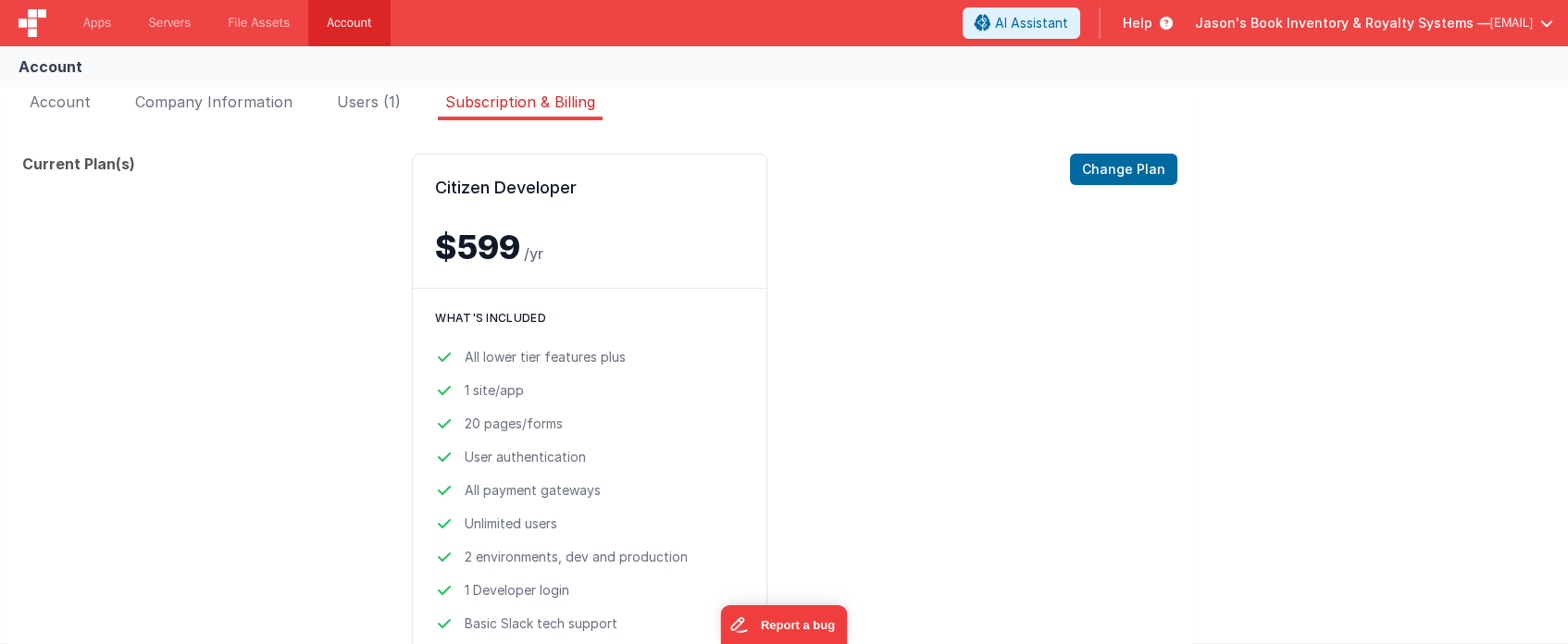 click on "Jason's Book Inventory & Royalty Systems —" at bounding box center [1342, 23] 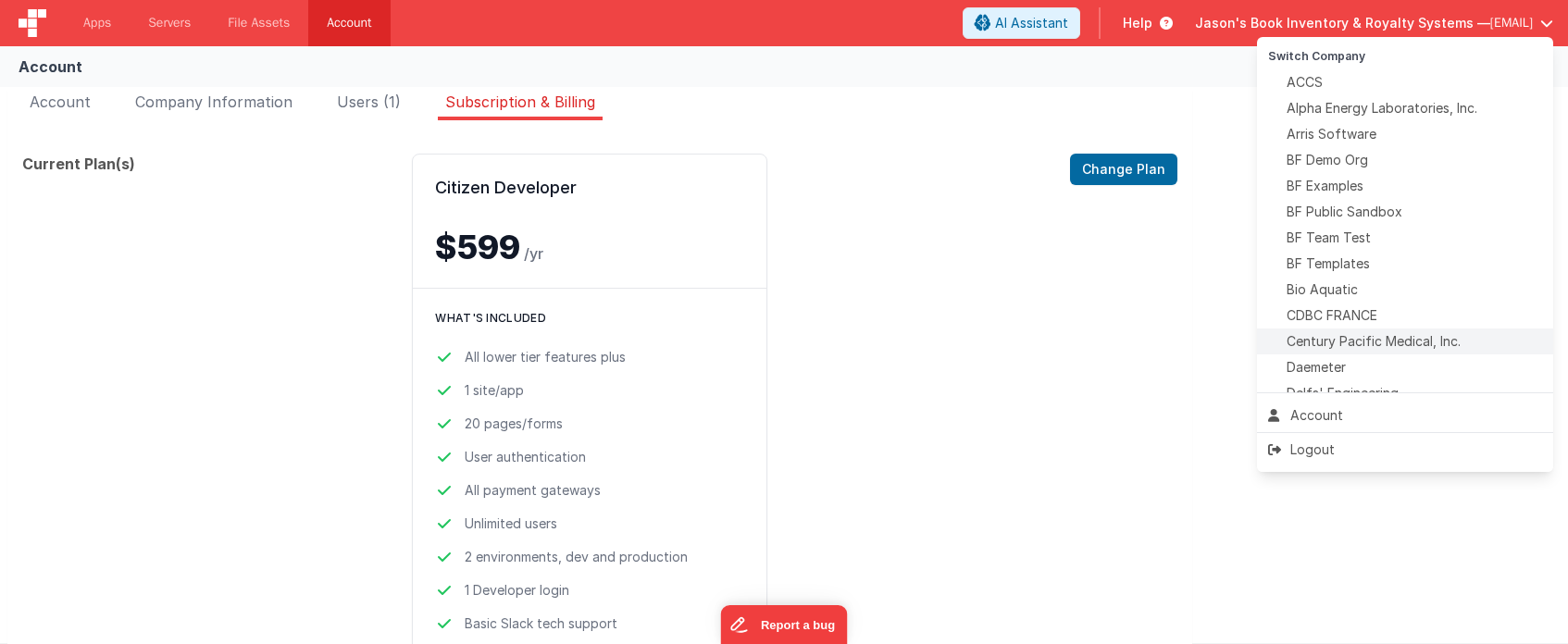 click on "Century Pacific Medical, Inc." at bounding box center [1374, 341] 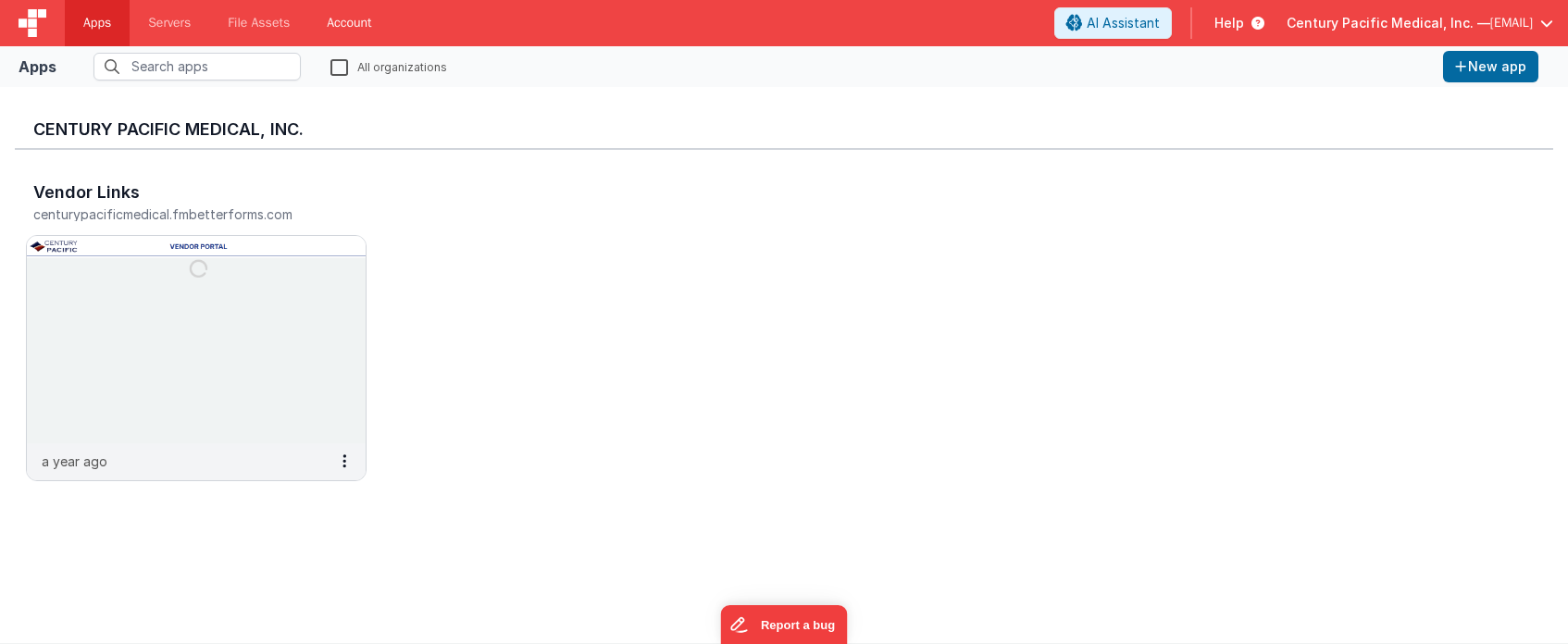 click on "Account" at bounding box center (349, 23) 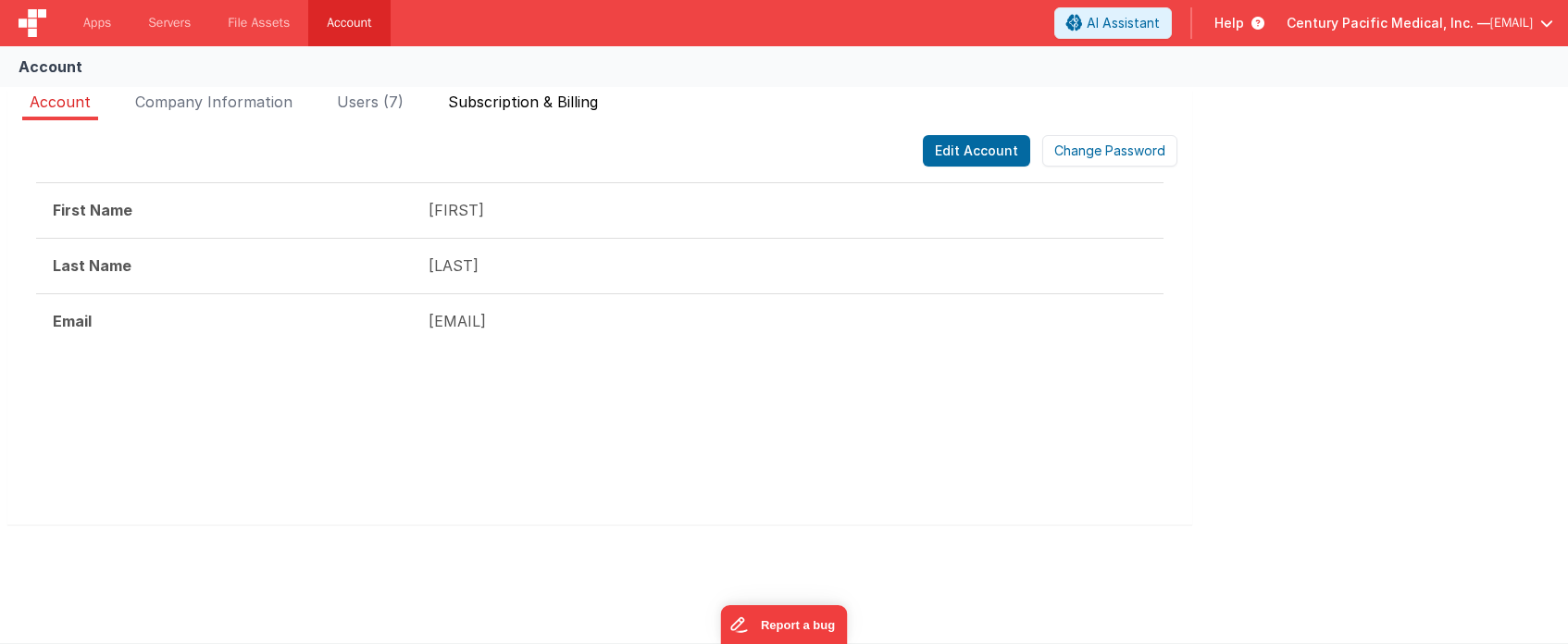 click on "Subscription & Billing" at bounding box center [523, 102] 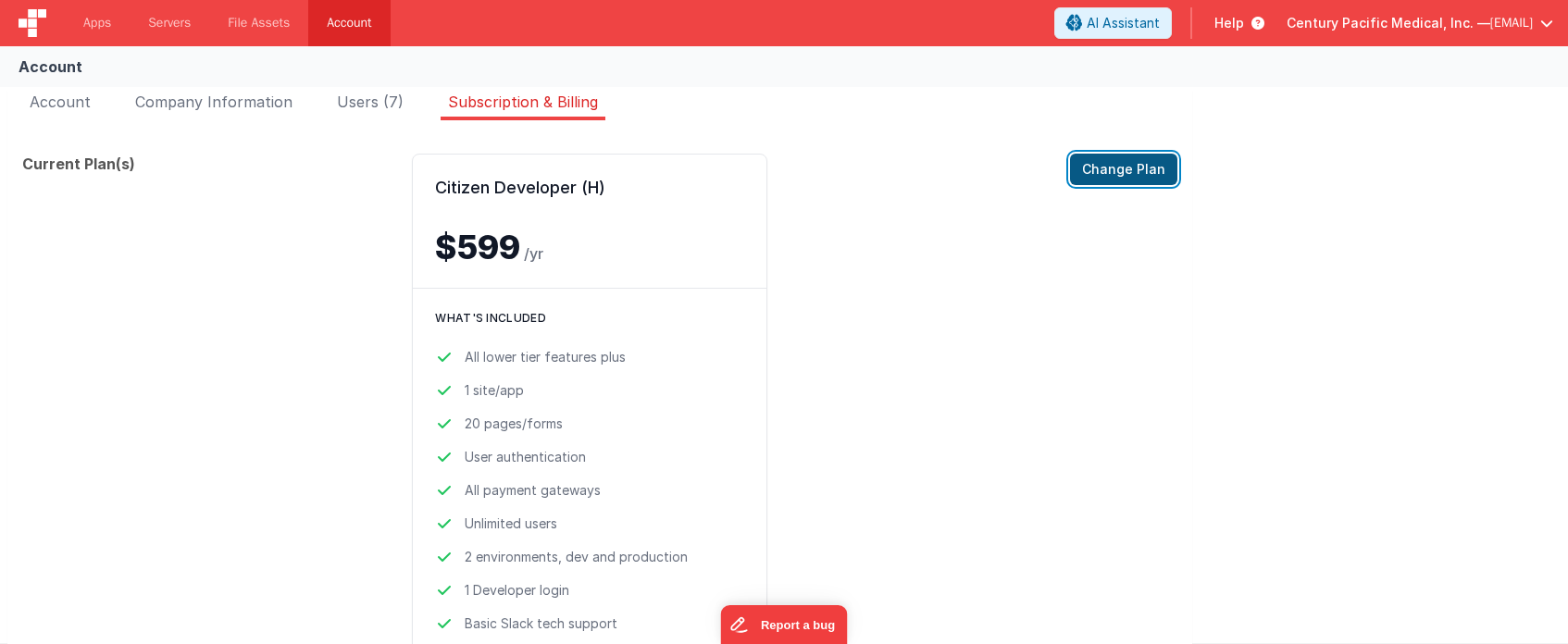 click on "Change Plan" at bounding box center [1124, 169] 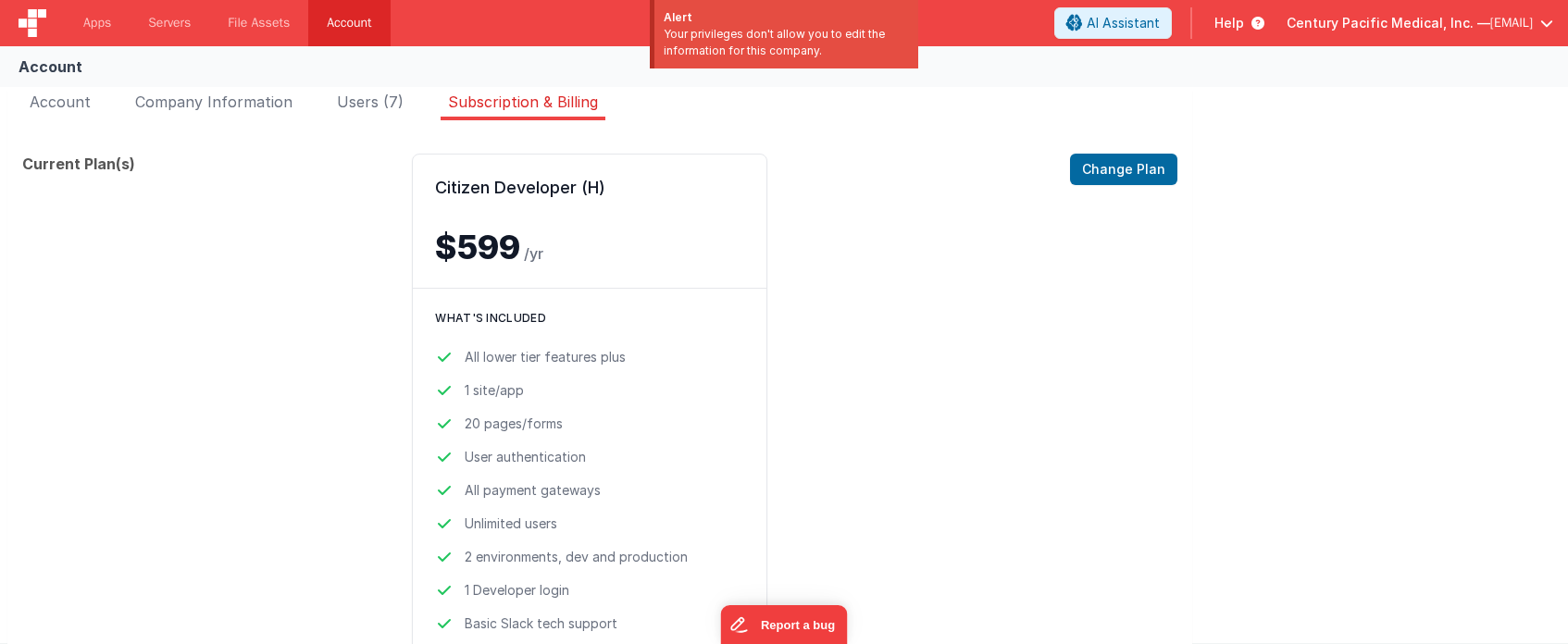 click on "Citizen Developer (H)
$599     /yr   Change Plan   What's included     All lower tier features plus   1 site/app   20 pages/forms   User authentication   All payment gateways   Unlimited users   2 environments, dev and production   1 Developer login   Basic Slack tech support" at bounding box center (733, 408) 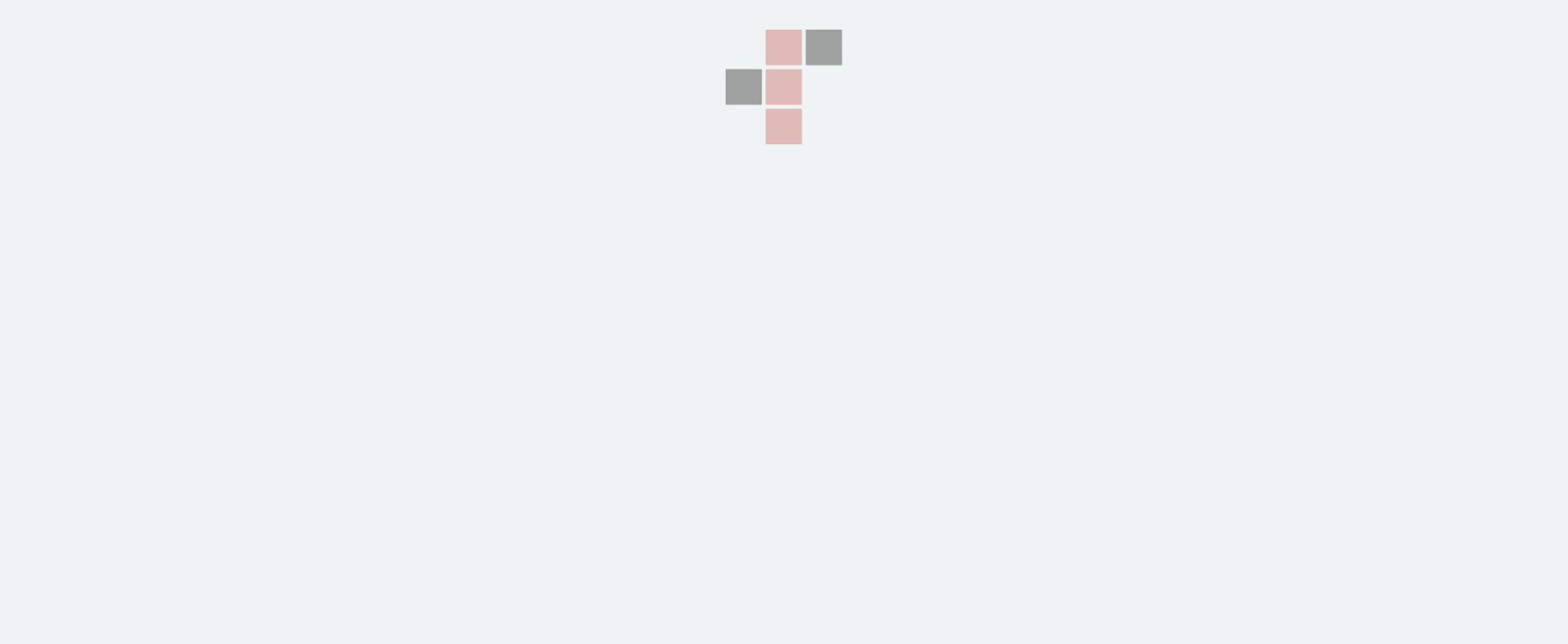 scroll, scrollTop: 0, scrollLeft: 0, axis: both 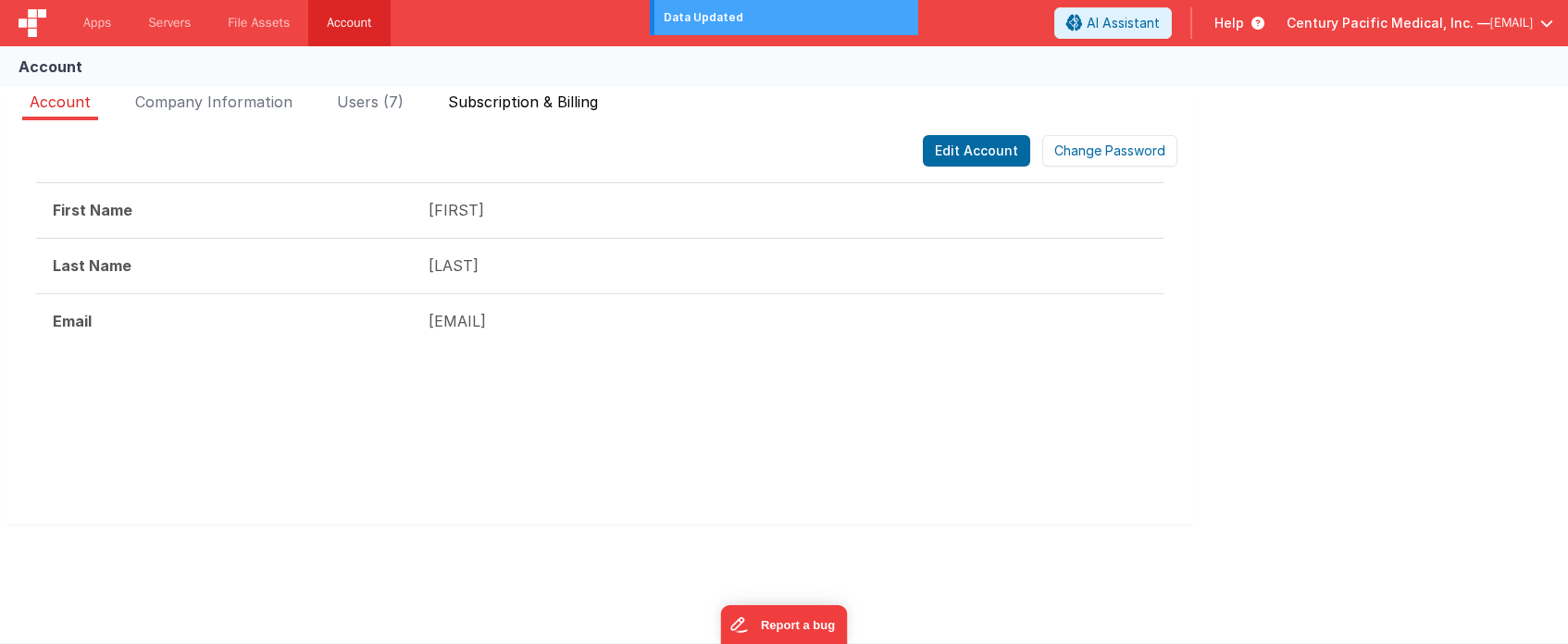 click on "Subscription & Billing" at bounding box center [523, 102] 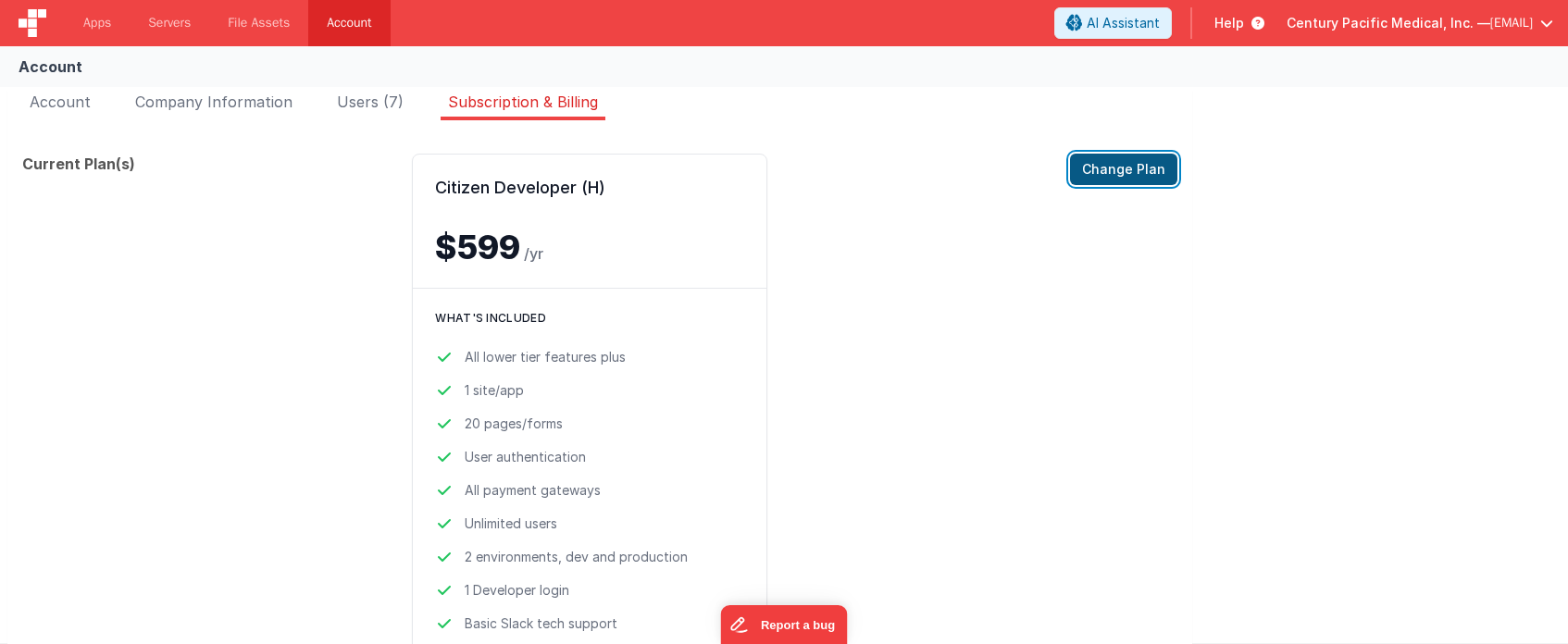 click on "Change Plan" at bounding box center [1124, 169] 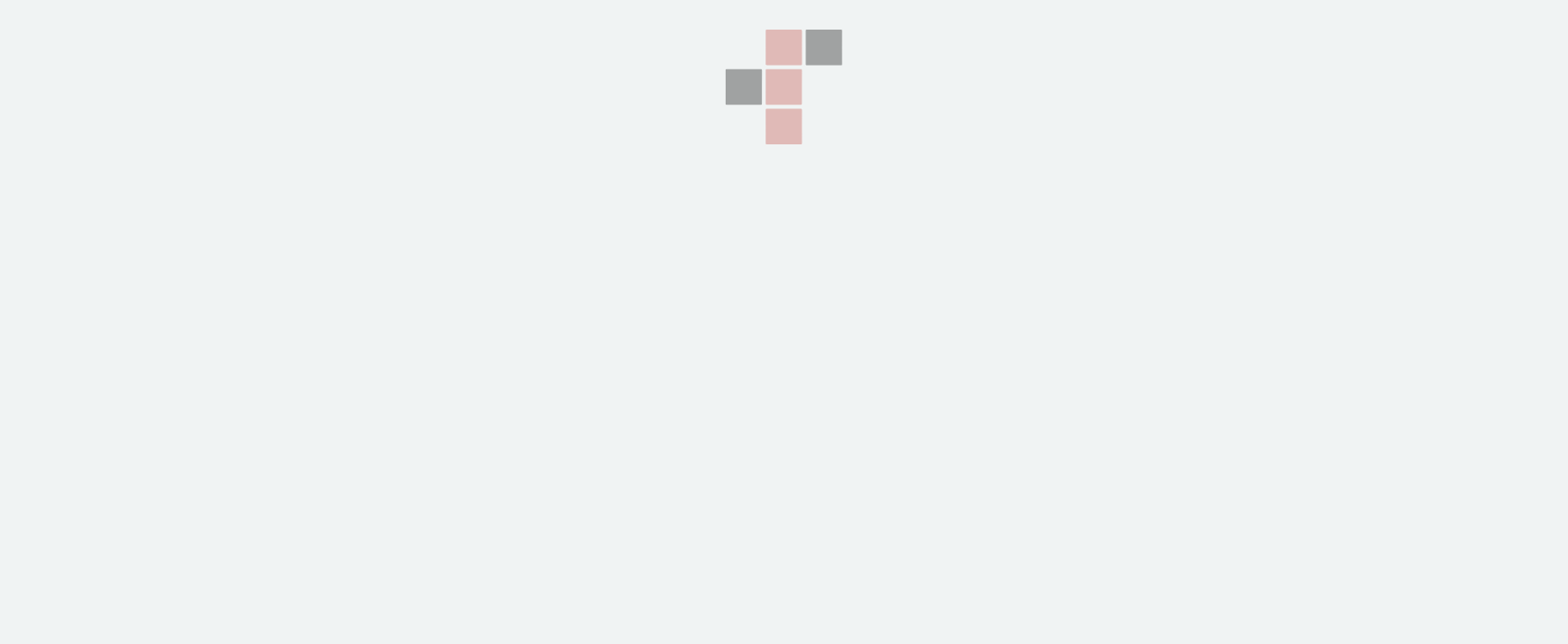 scroll, scrollTop: 0, scrollLeft: 0, axis: both 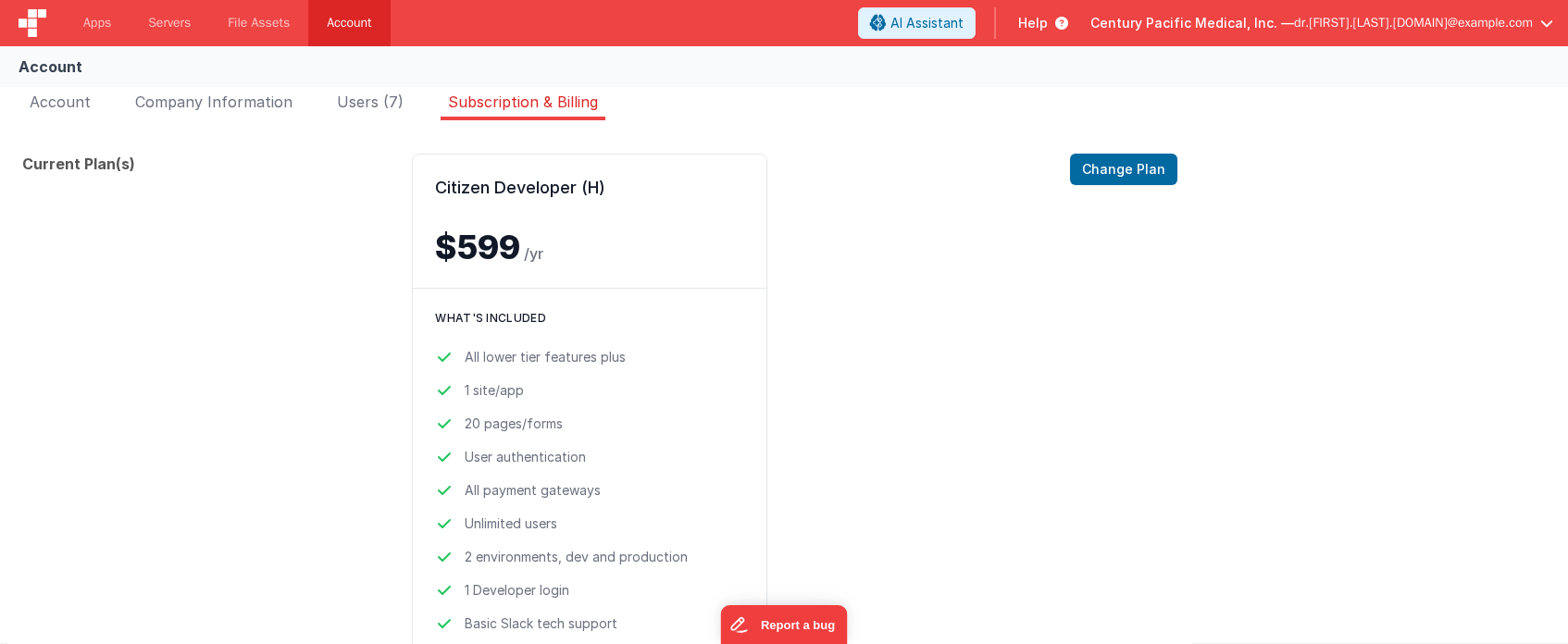click on "Century Pacific Medical, Inc. —" at bounding box center (1192, 23) 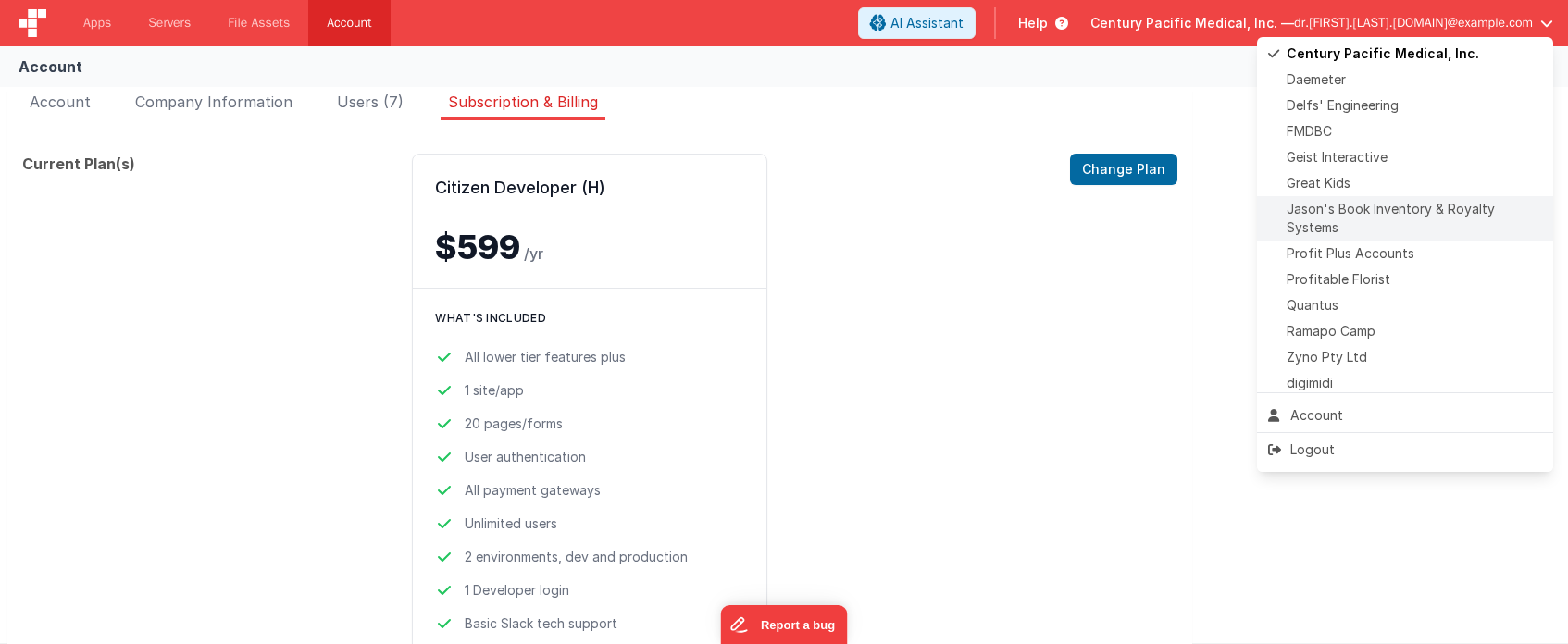 scroll, scrollTop: 297, scrollLeft: 0, axis: vertical 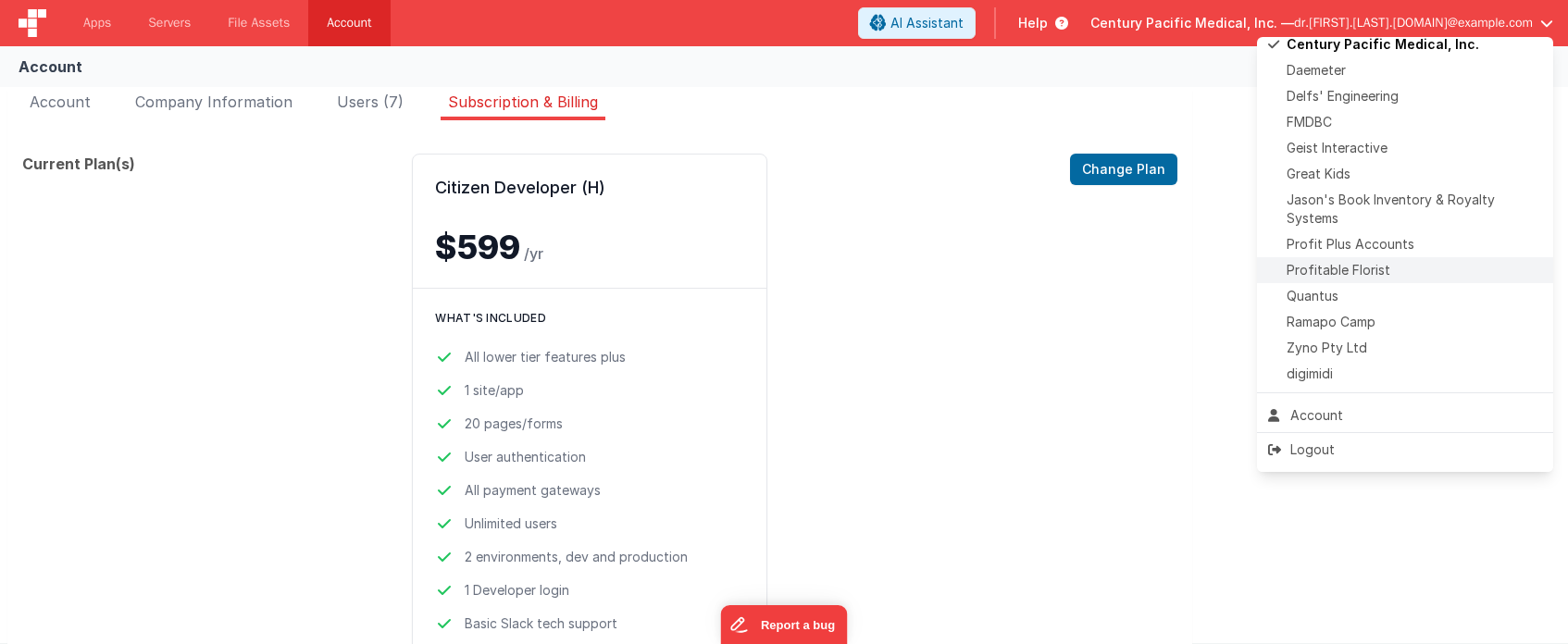 click on "Profitable Florist" at bounding box center (1338, 270) 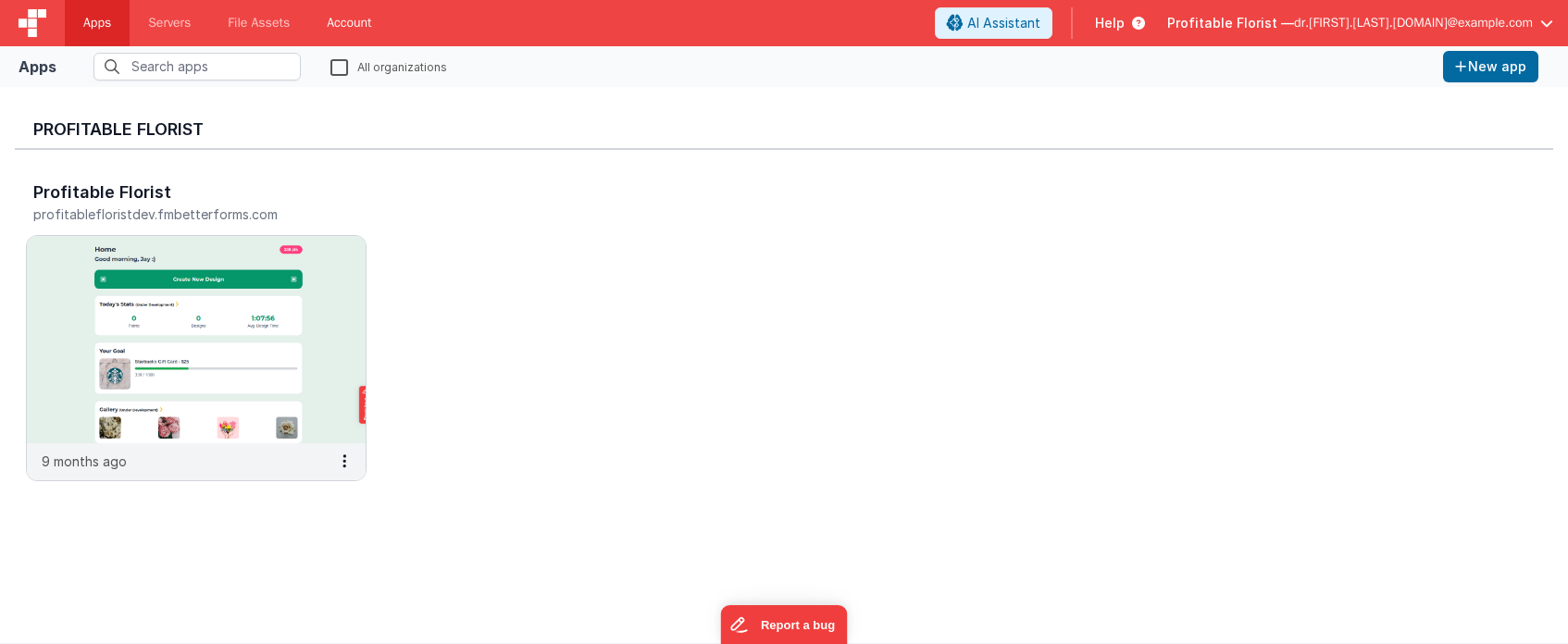 click on "Account" at bounding box center (349, 23) 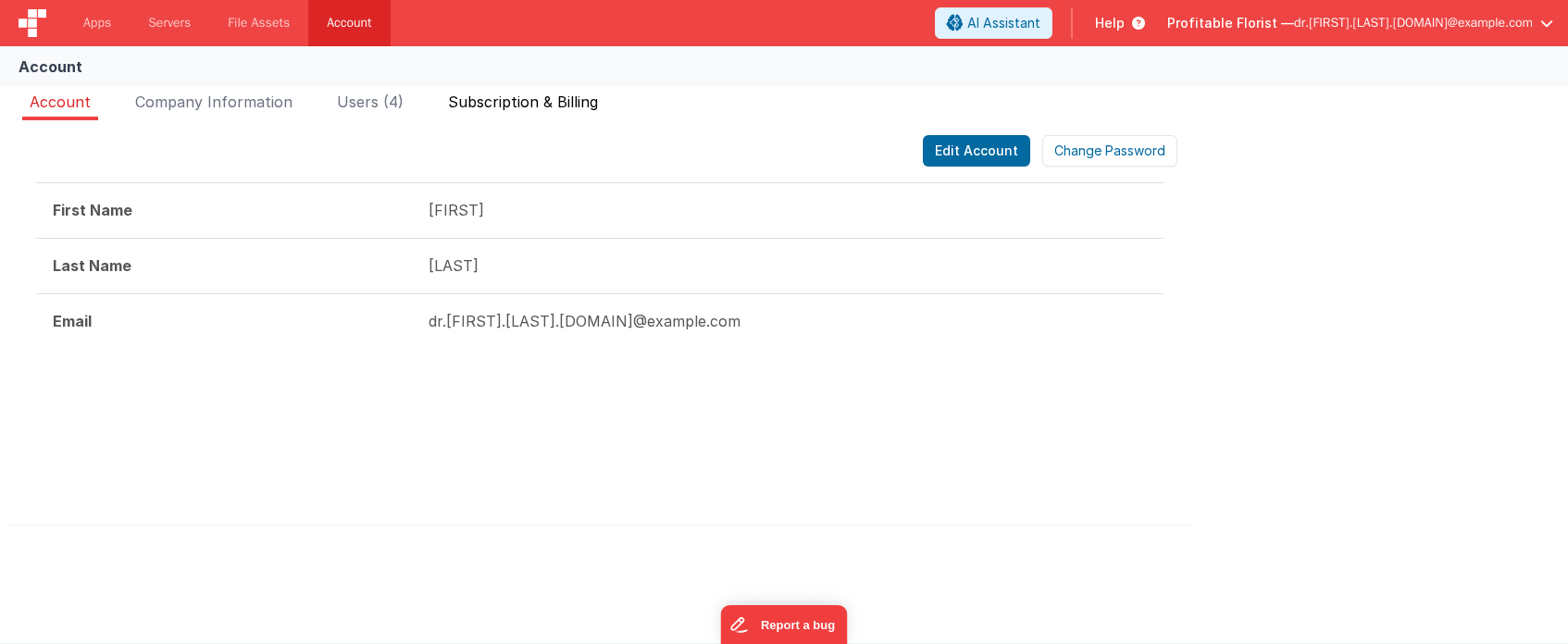 click on "Subscription & Billing" at bounding box center [523, 102] 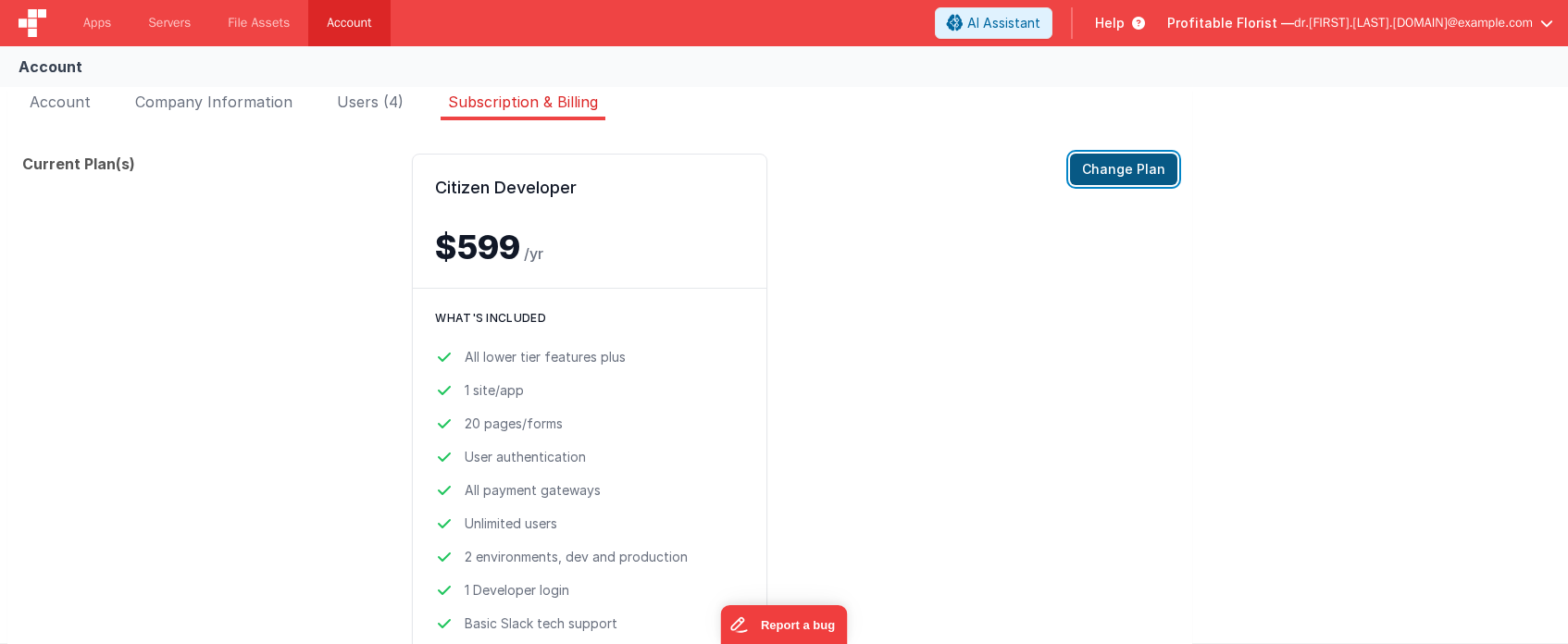 click on "Change Plan" at bounding box center (1124, 169) 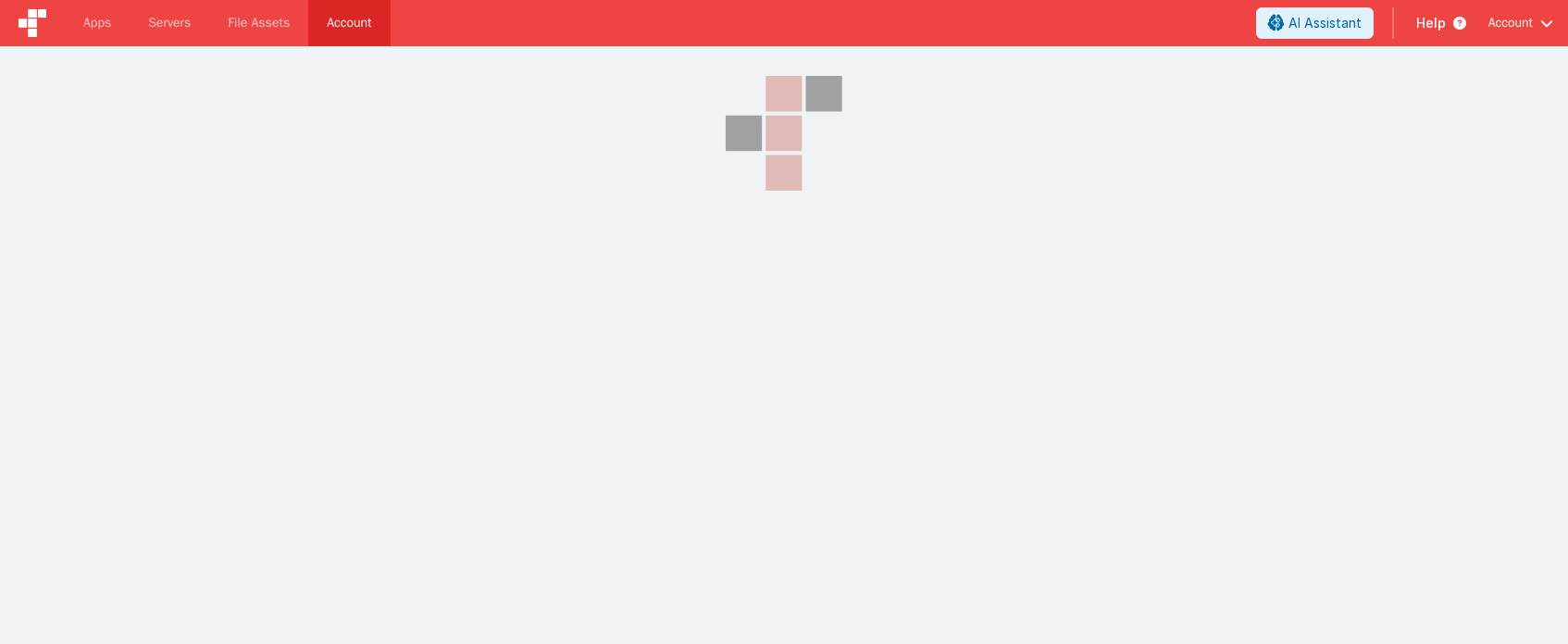 scroll, scrollTop: 0, scrollLeft: 0, axis: both 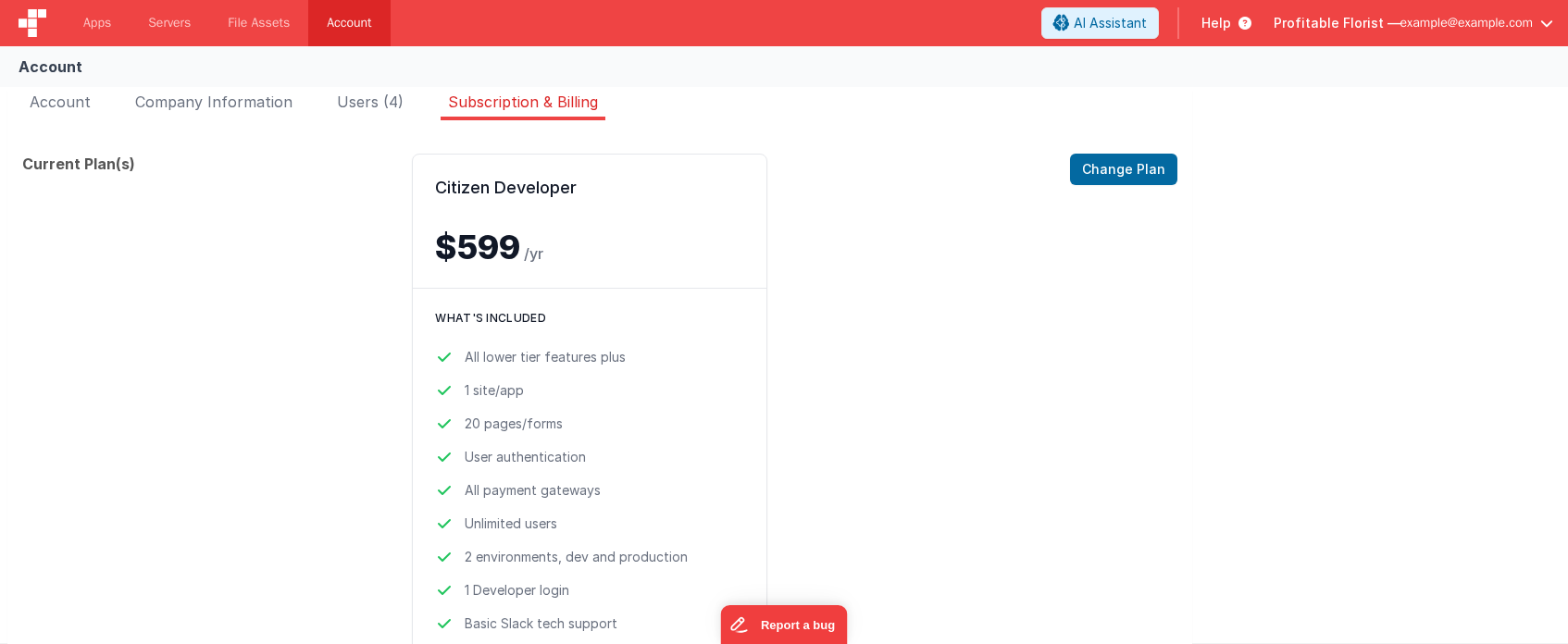 click on "[EMAIL]" at bounding box center [1466, 23] 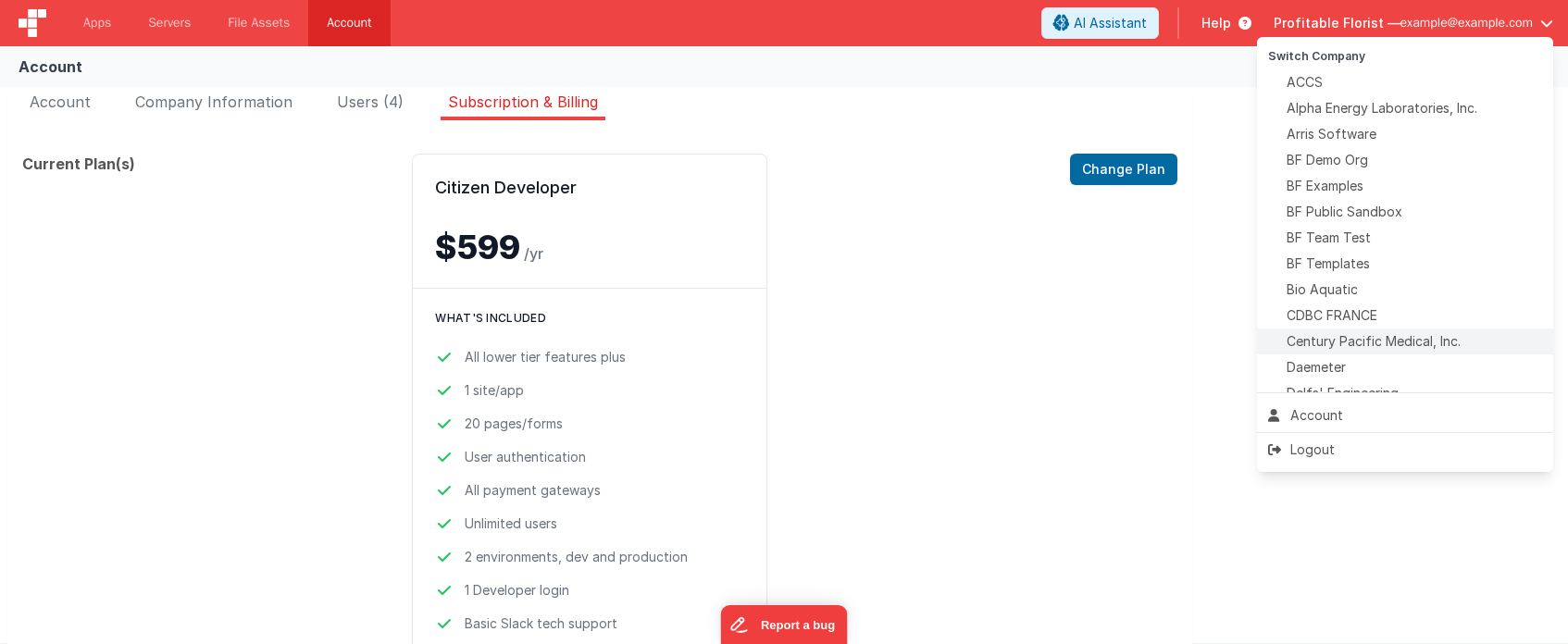 click on "Century Pacific Medical, Inc." at bounding box center (1374, 341) 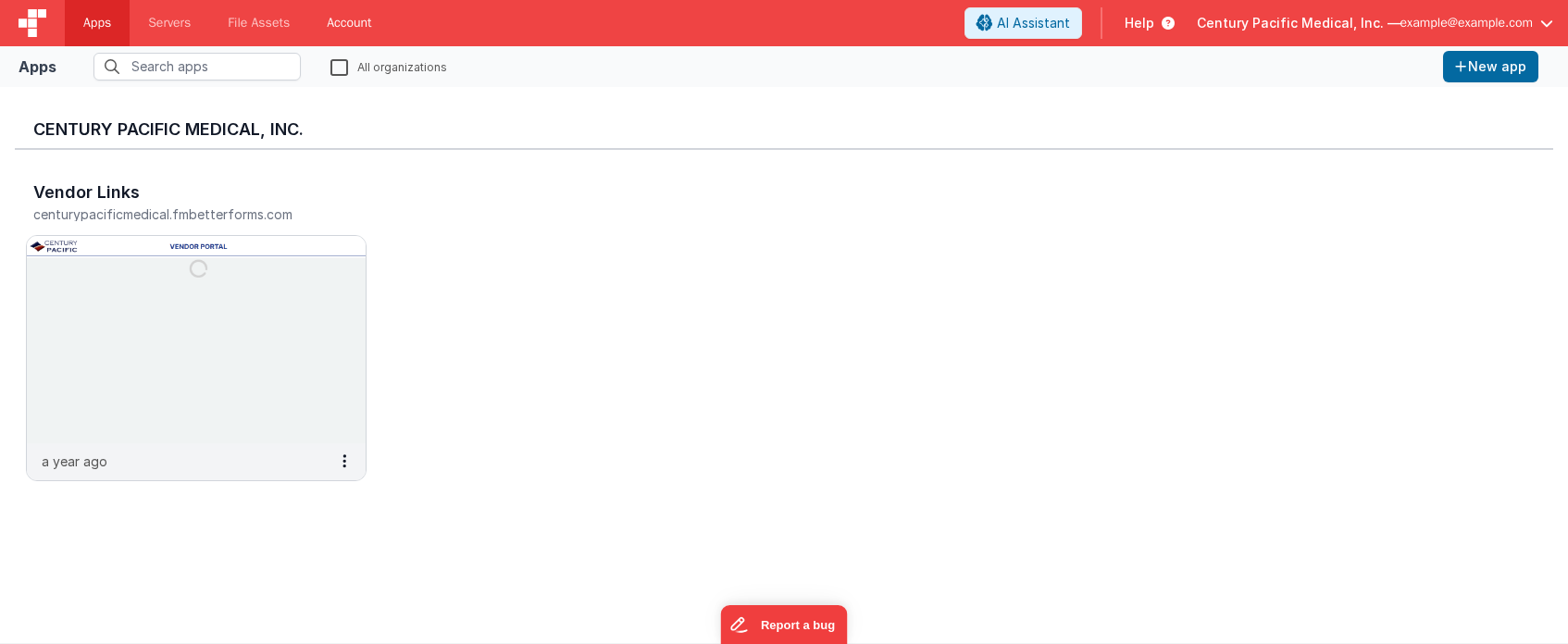 click on "Account" at bounding box center (349, 23) 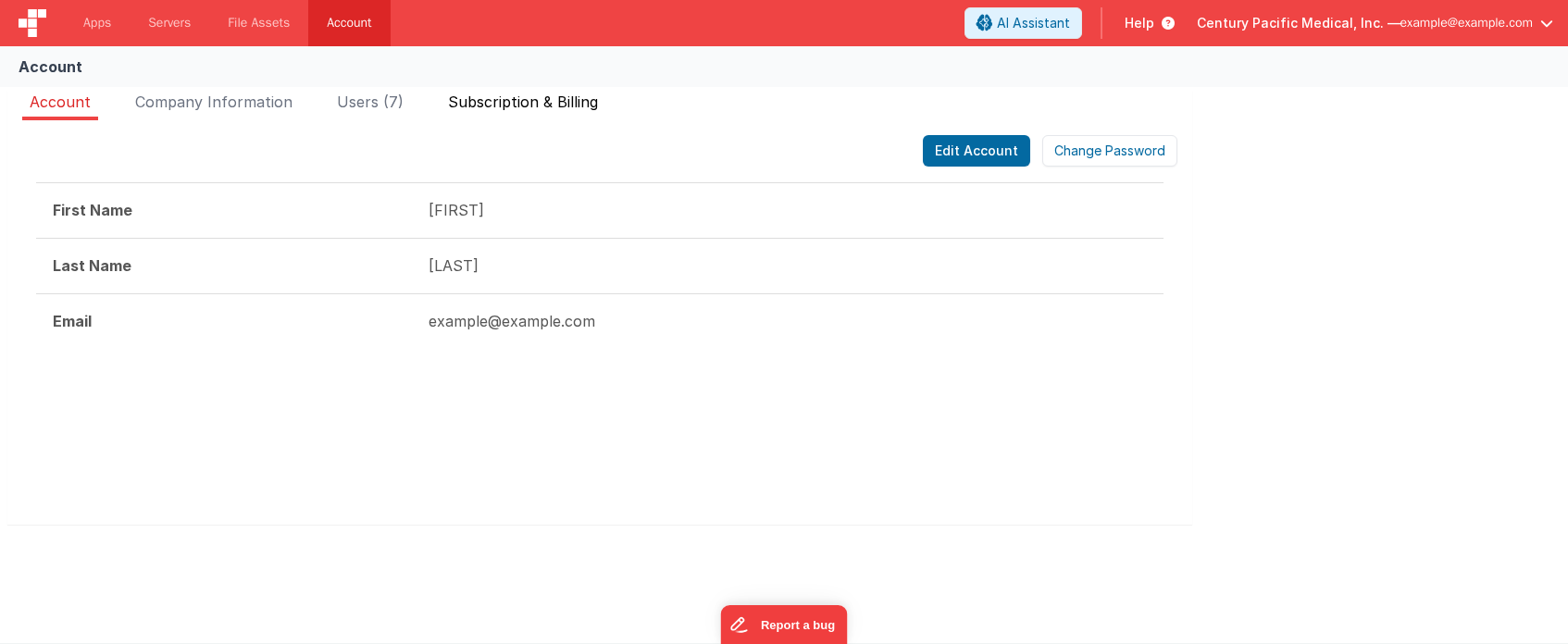 click on "Subscription & Billing" at bounding box center (523, 102) 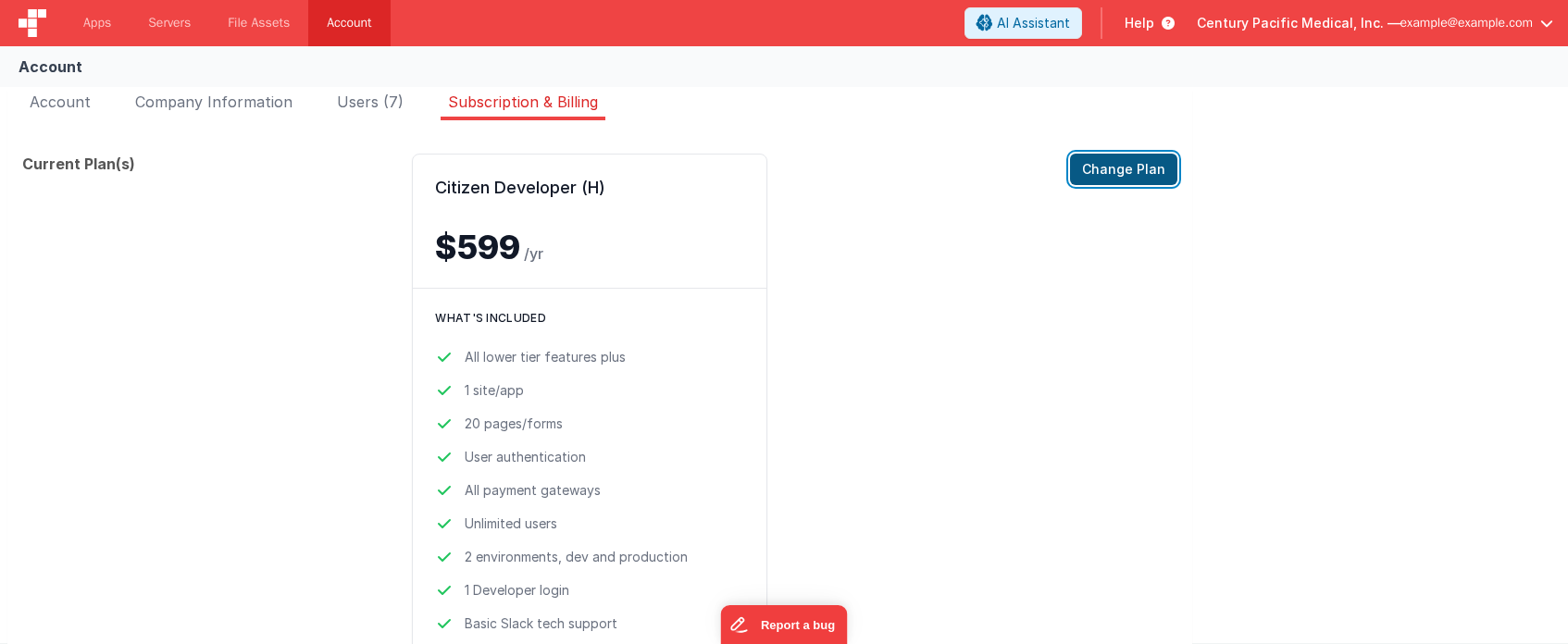 click on "Change Plan" at bounding box center [1124, 169] 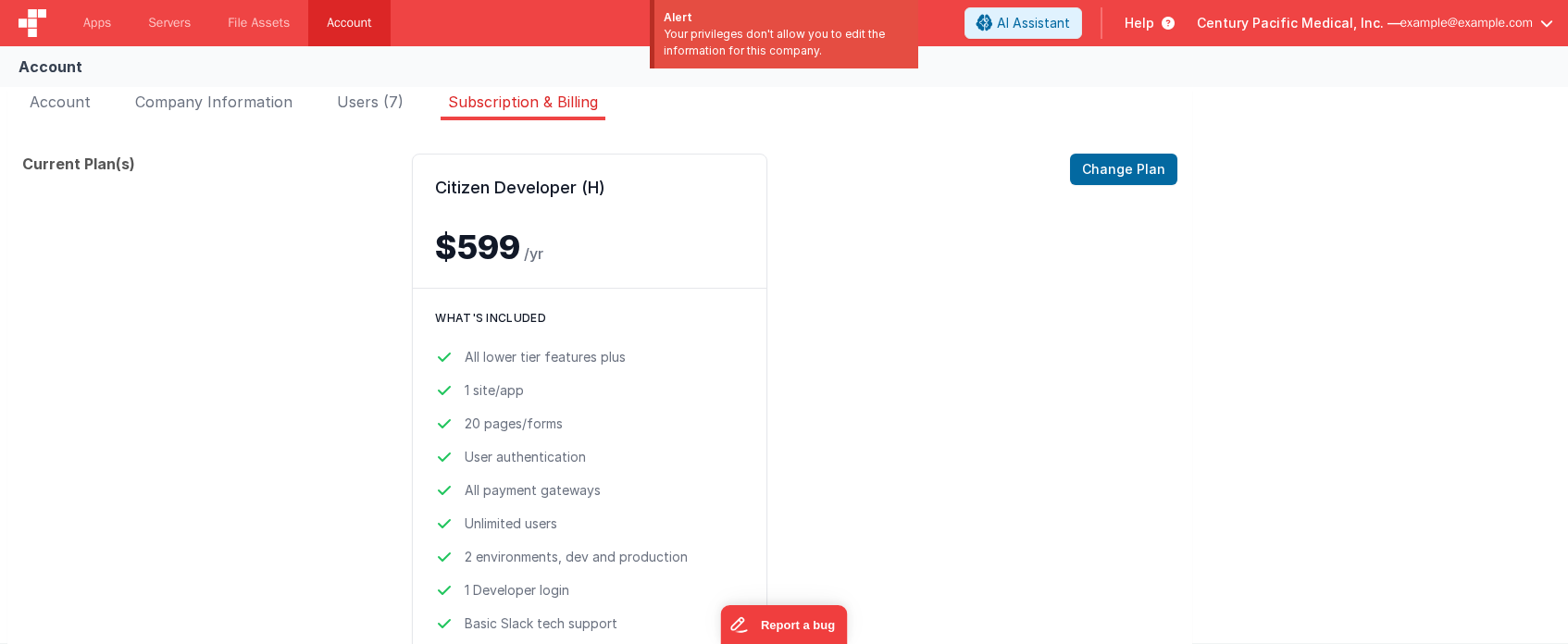 click on "Account
Company Information
Users (7)
Subscription & Billing
Edit Account
Change Password
First Name   Jason   Last Name   Perry   Email   dr.jason.r.perry@gmail.com   Company Name   Century Pacific Medical, Inc.   Address     Phone Number   Name Email Address Permissions —
Admin
Admin   User Rishad
Alam rishad@delfsengineering.ca
User
Admin   User Charles
Delfs mrdelfs@gmail.com
Admin
Admin   User Hassan
Mukhtar hassan@delfsengineering.ca
Admin
Admin   User Eric
Nodtvedt ericn@cpmi.net
Admin
Admin   User Jason
Perry dr.jason.r.perry@gmail.com
developer
Admin   User Linxue
Ren linxue@delfsengineering.ca" at bounding box center (784, 444) 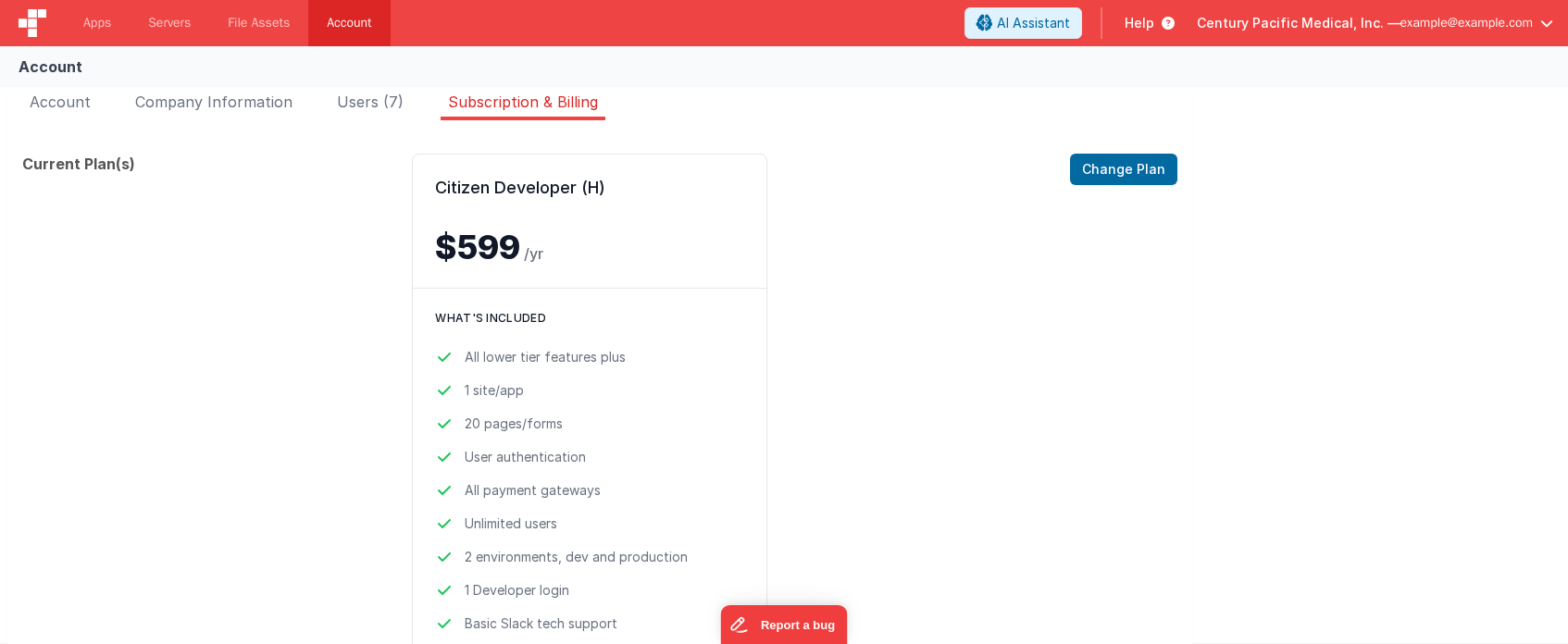 click on "Century Pacific Medical, Inc. —" at bounding box center (1299, 23) 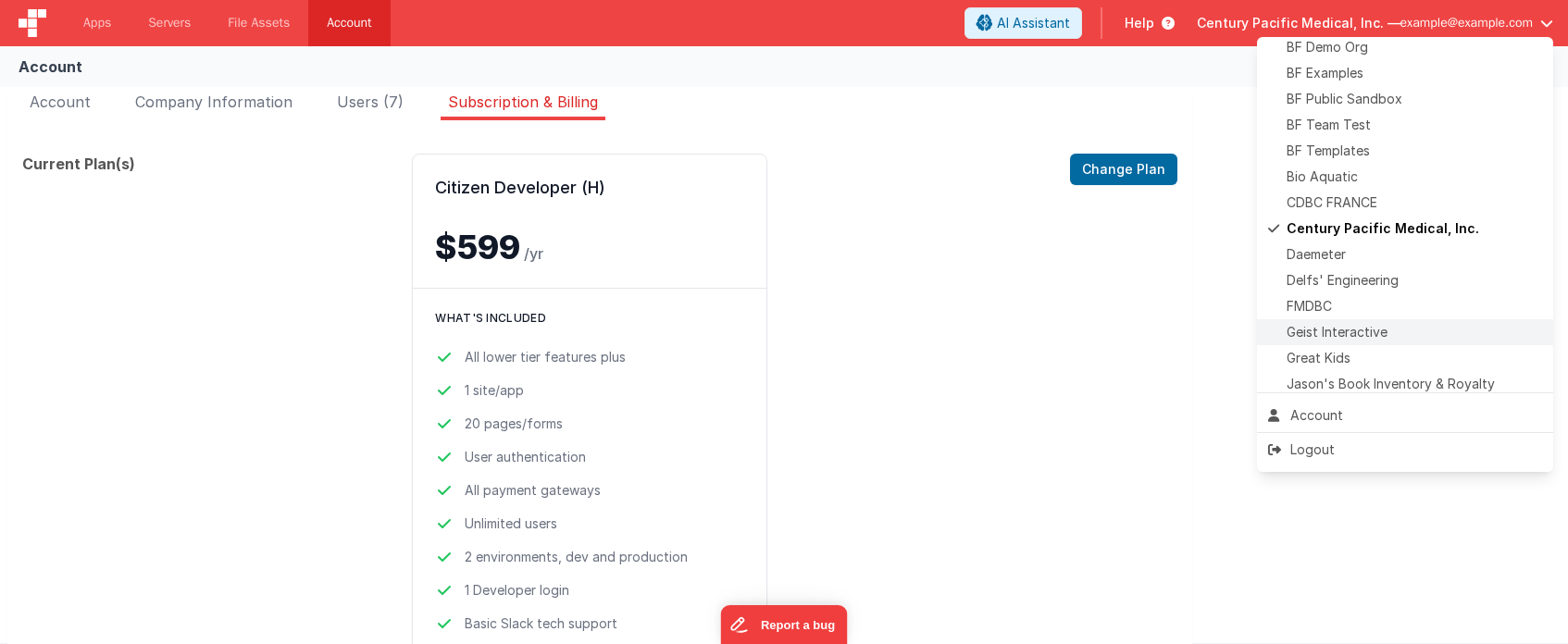 scroll, scrollTop: 112, scrollLeft: 0, axis: vertical 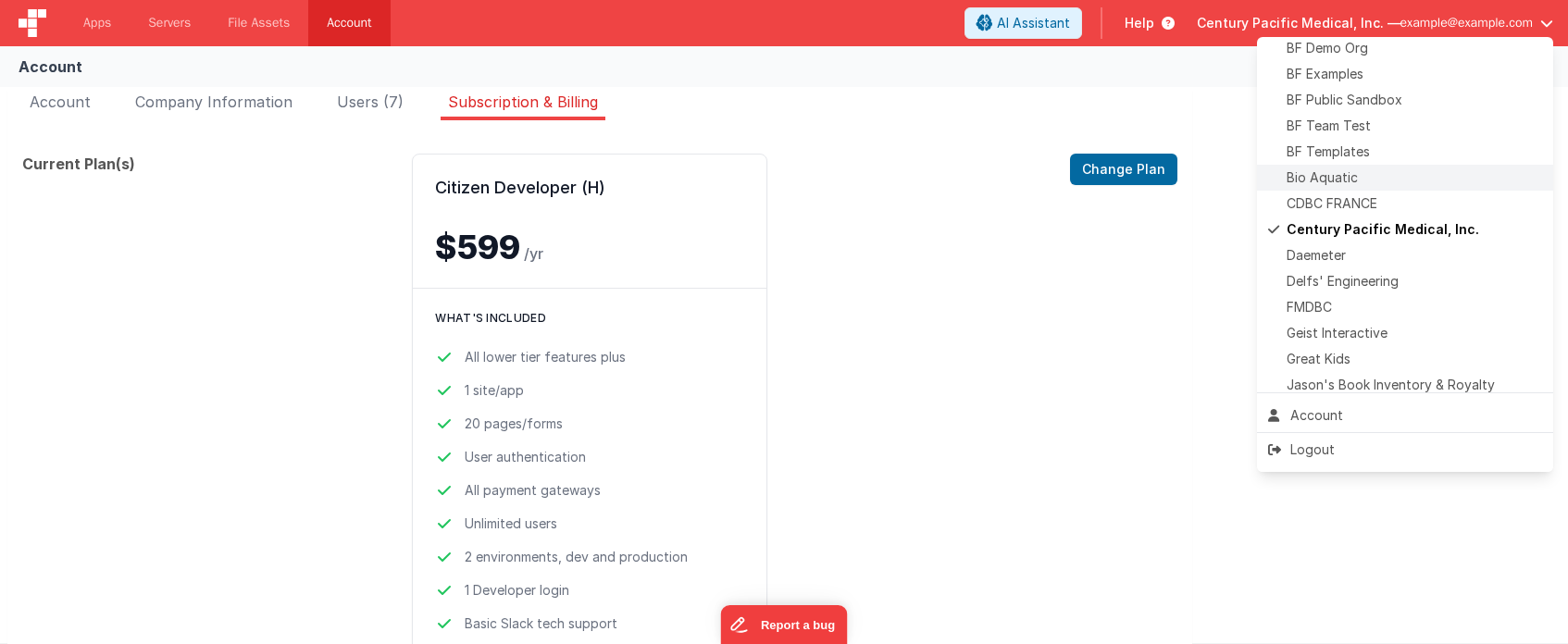 click on "Bio Aquatic" at bounding box center [1405, 178] 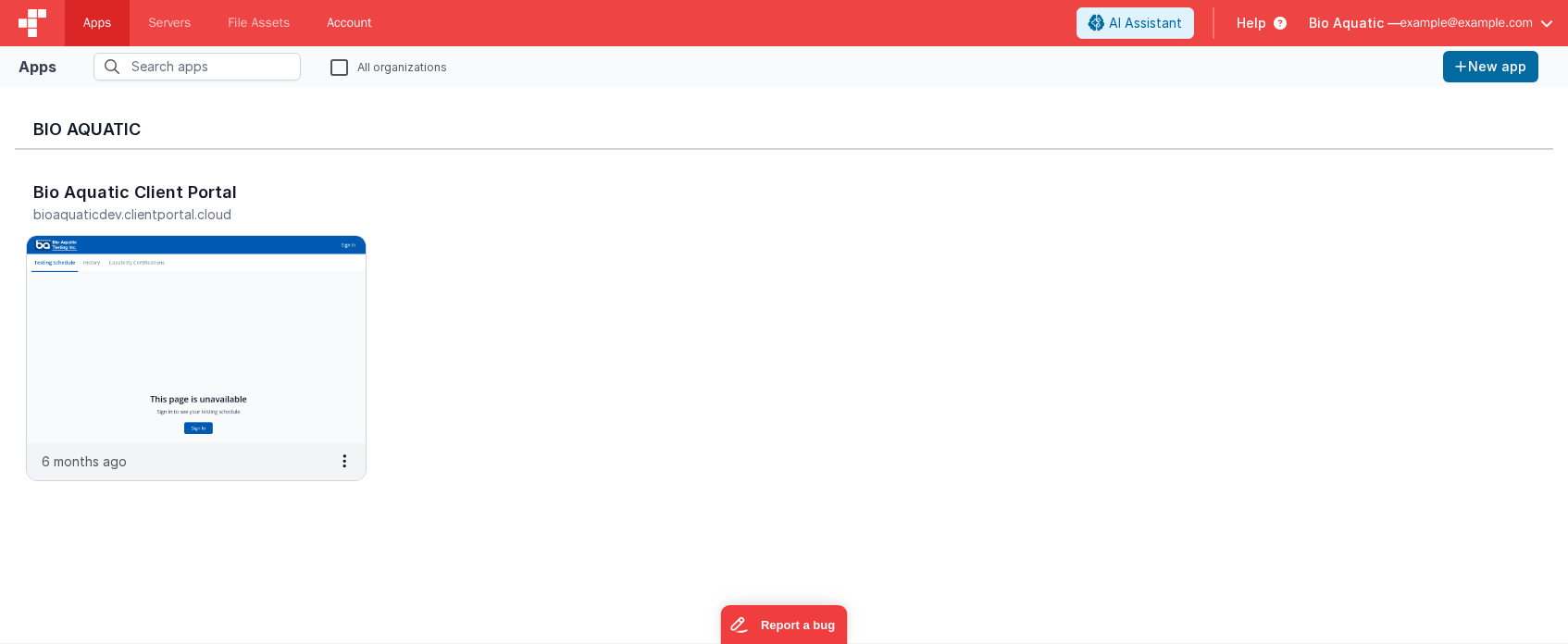 click on "Account" at bounding box center [349, 23] 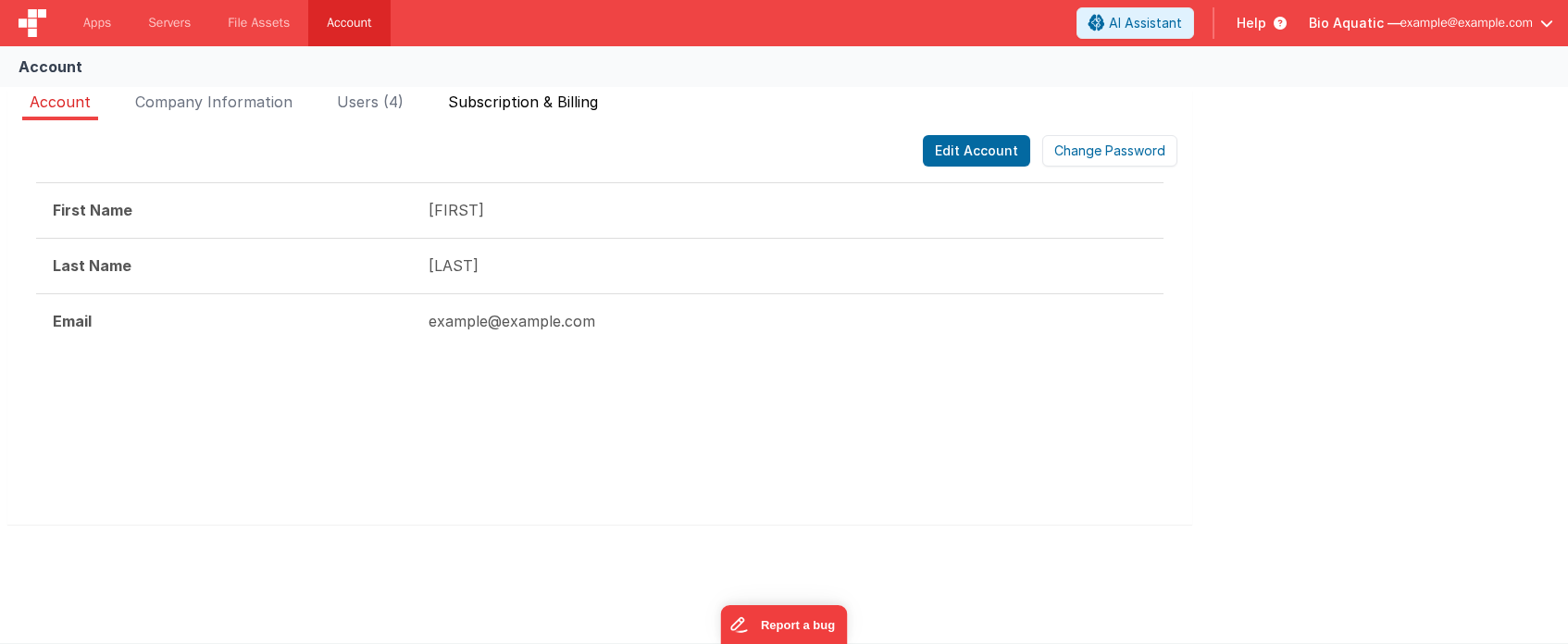 click on "Subscription & Billing" at bounding box center [523, 102] 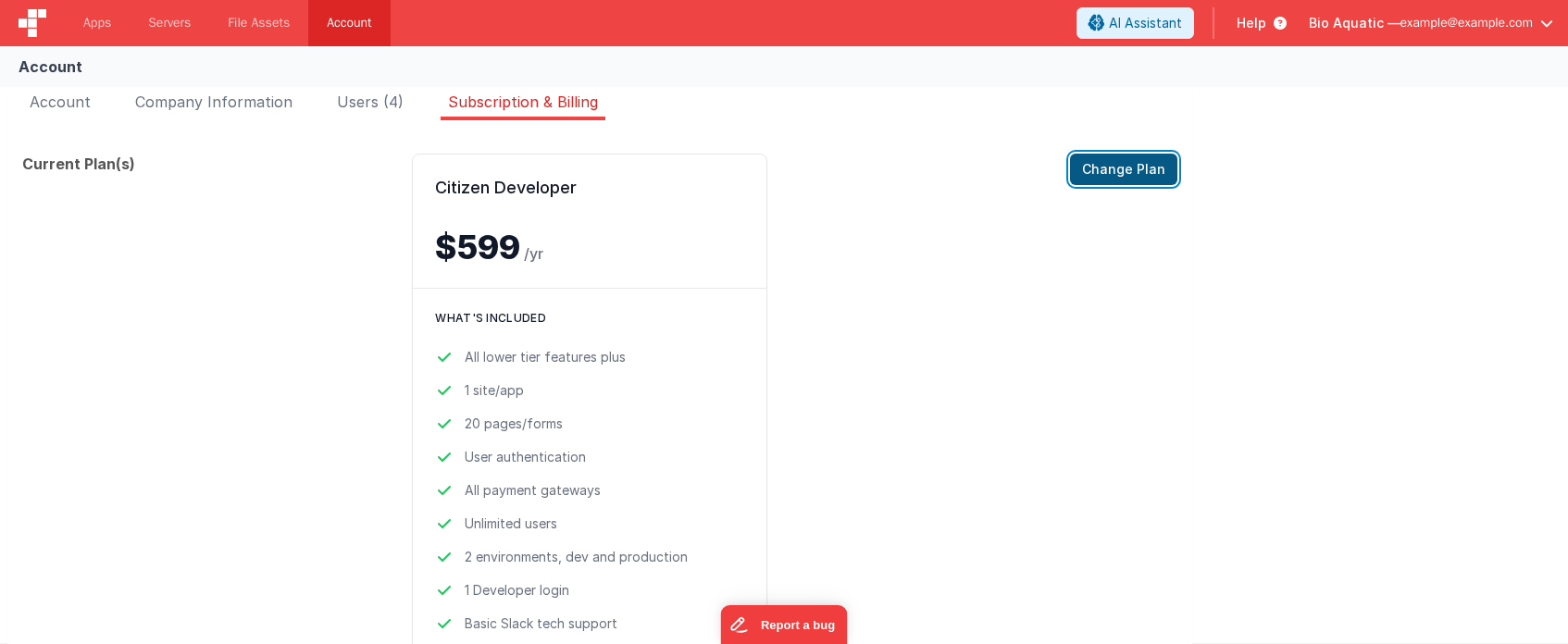 click on "Change Plan" at bounding box center [1124, 169] 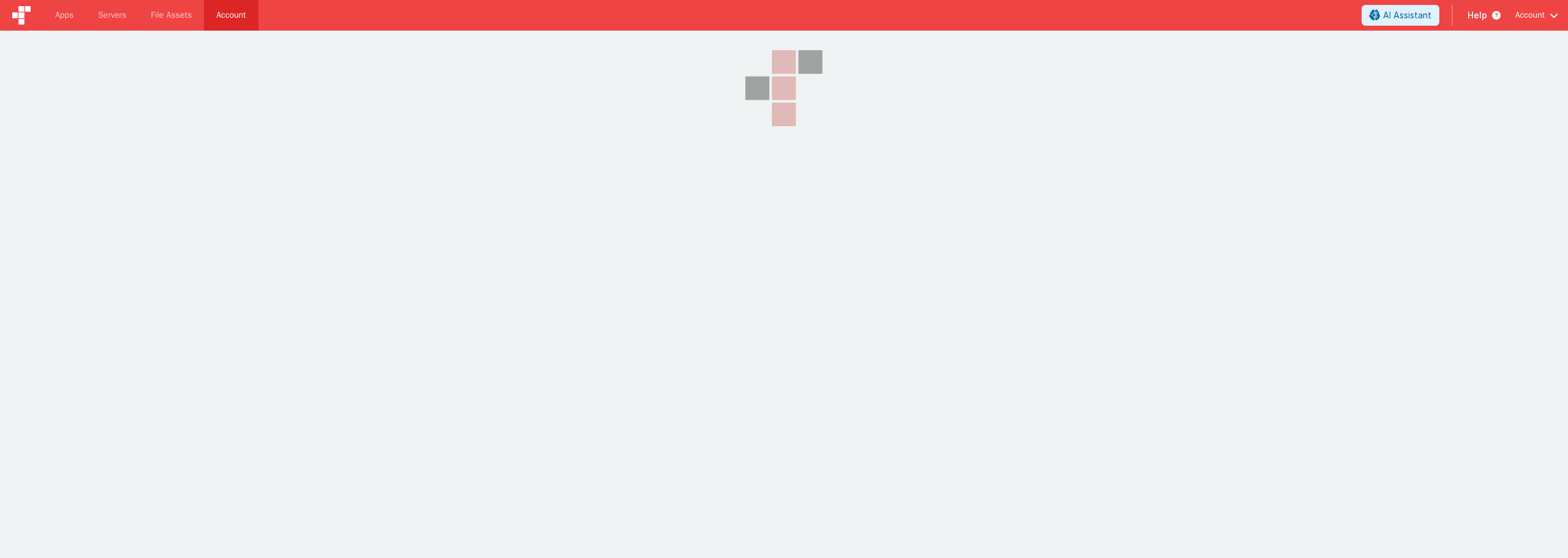 scroll, scrollTop: 0, scrollLeft: 0, axis: both 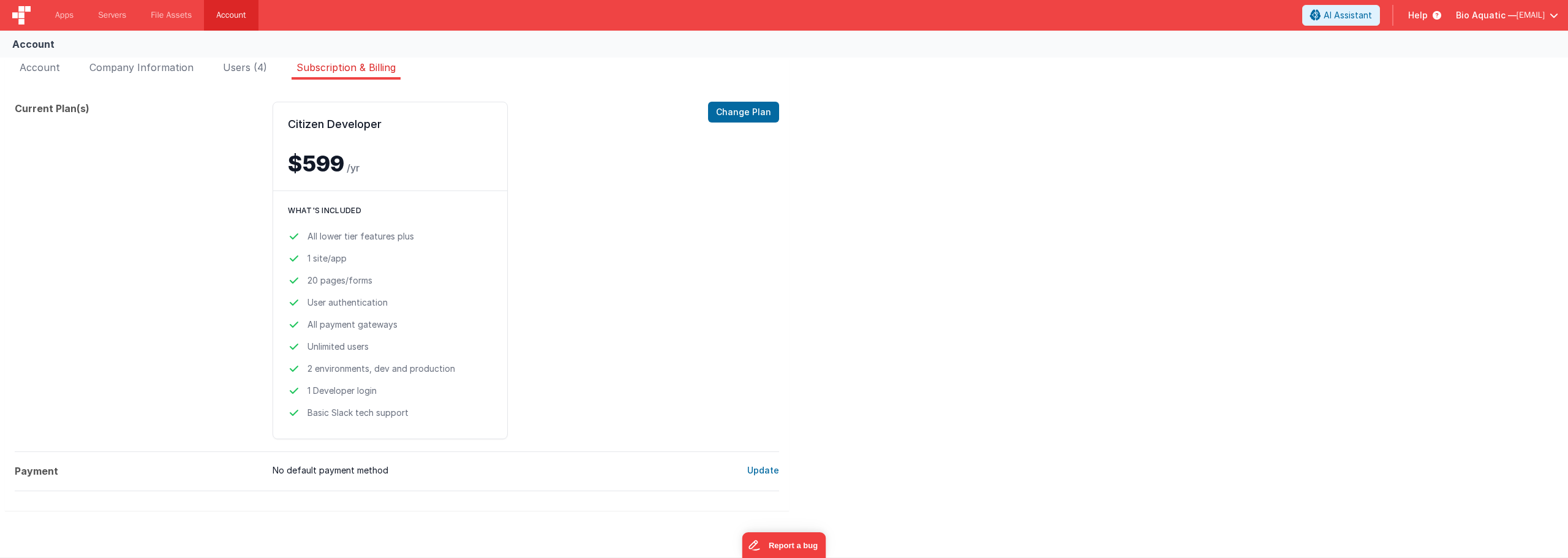 click on "[EMAIL]" at bounding box center (1531, 15) 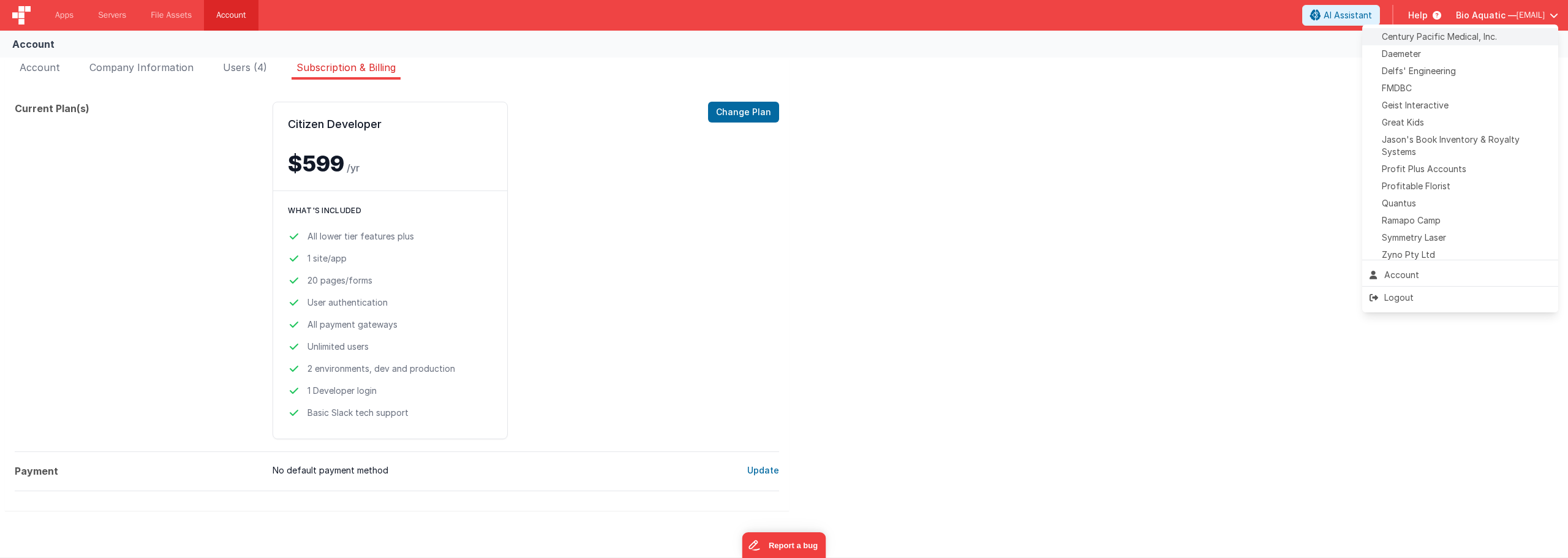 scroll, scrollTop: 214, scrollLeft: 0, axis: vertical 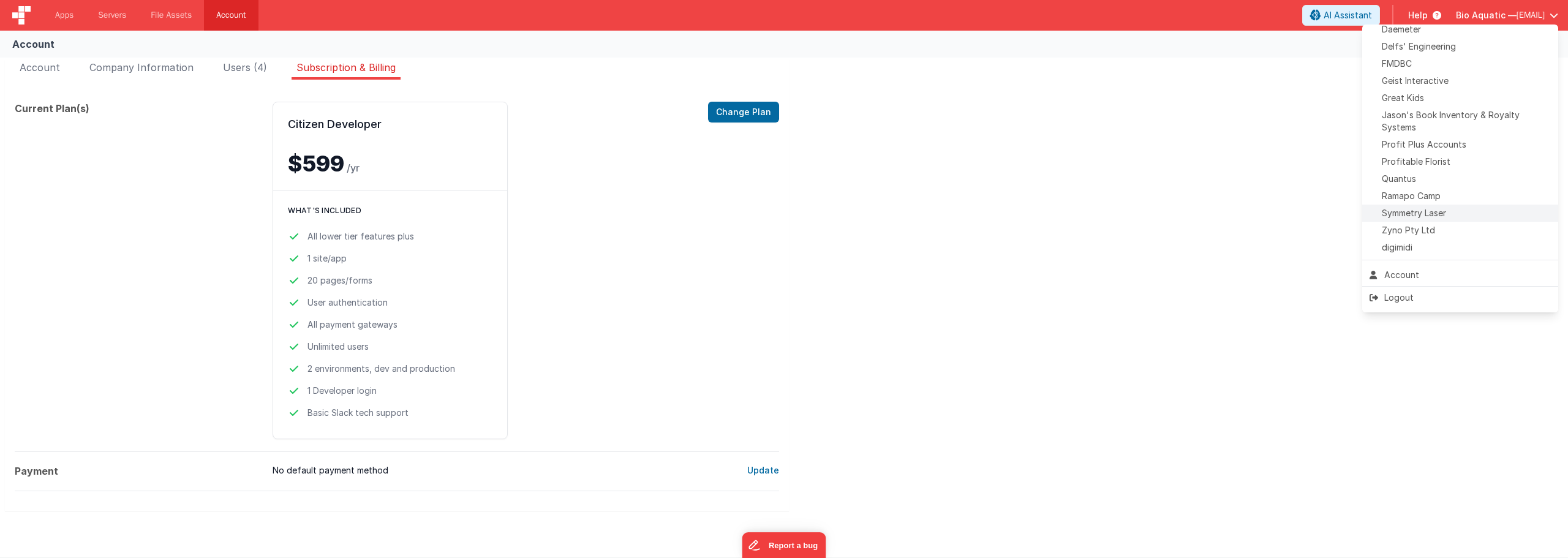 click on "Symmetry Laser" at bounding box center [1460, 213] 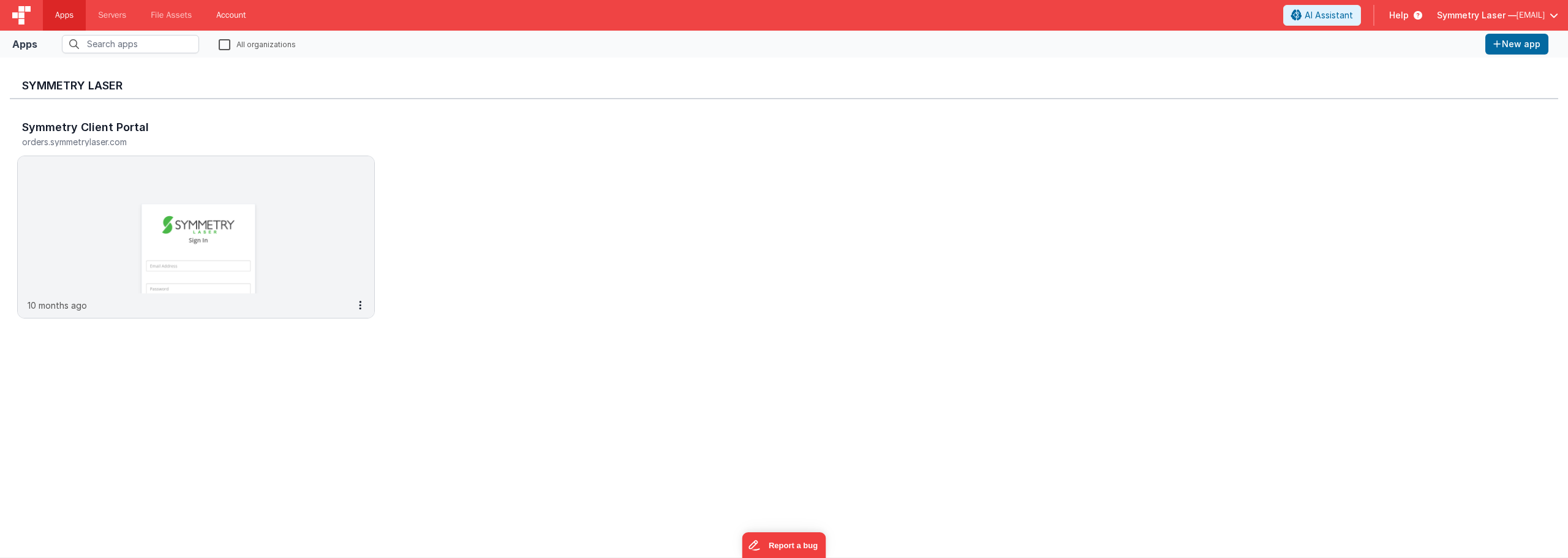 click on "Account" at bounding box center [231, 15] 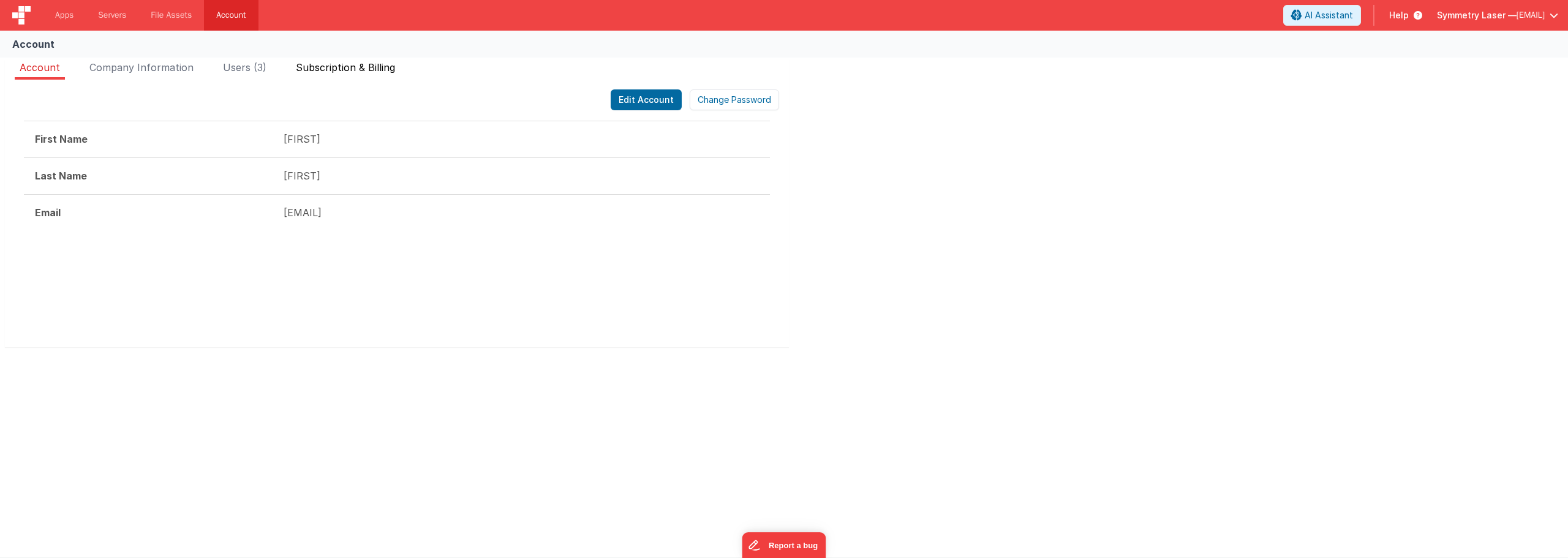 click on "Subscription & Billing" at bounding box center [345, 67] 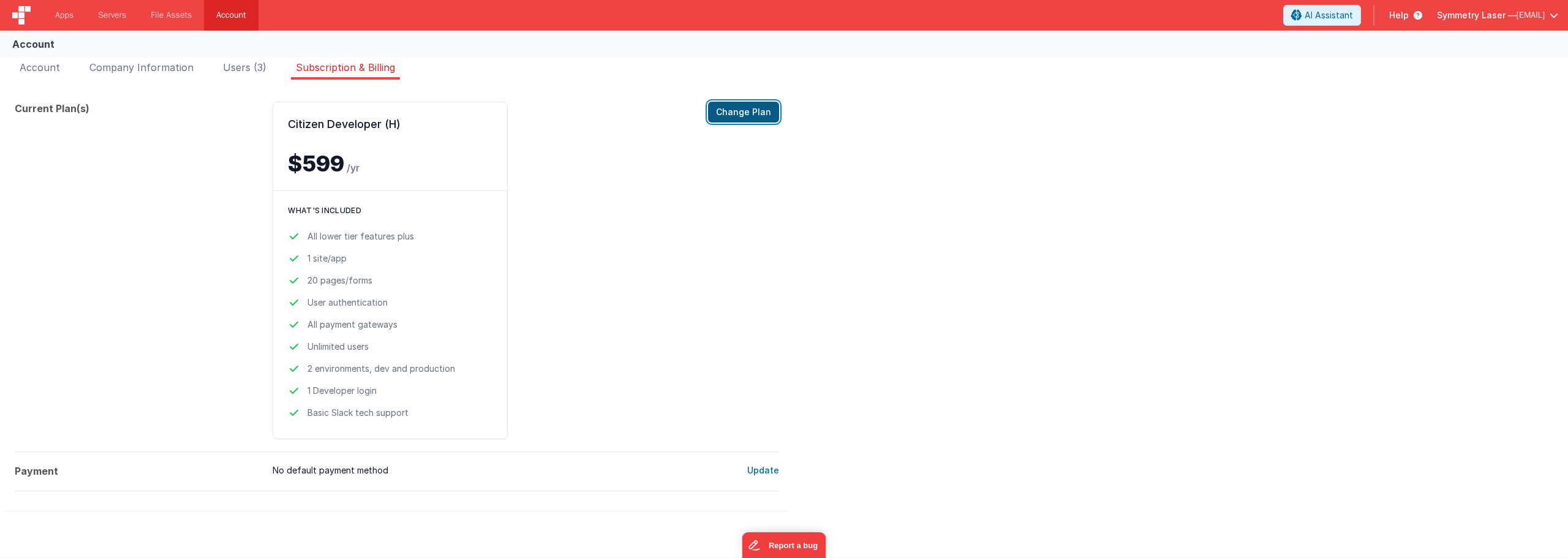 click on "Change Plan" at bounding box center (744, 112) 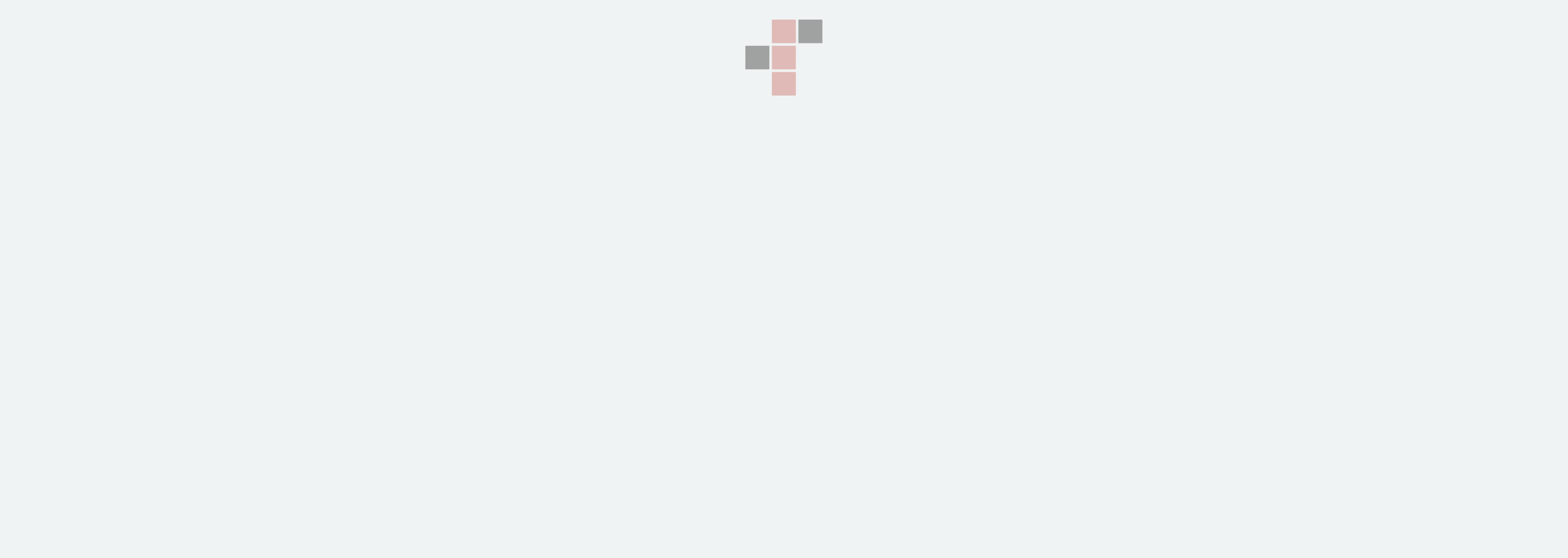 scroll, scrollTop: 0, scrollLeft: 0, axis: both 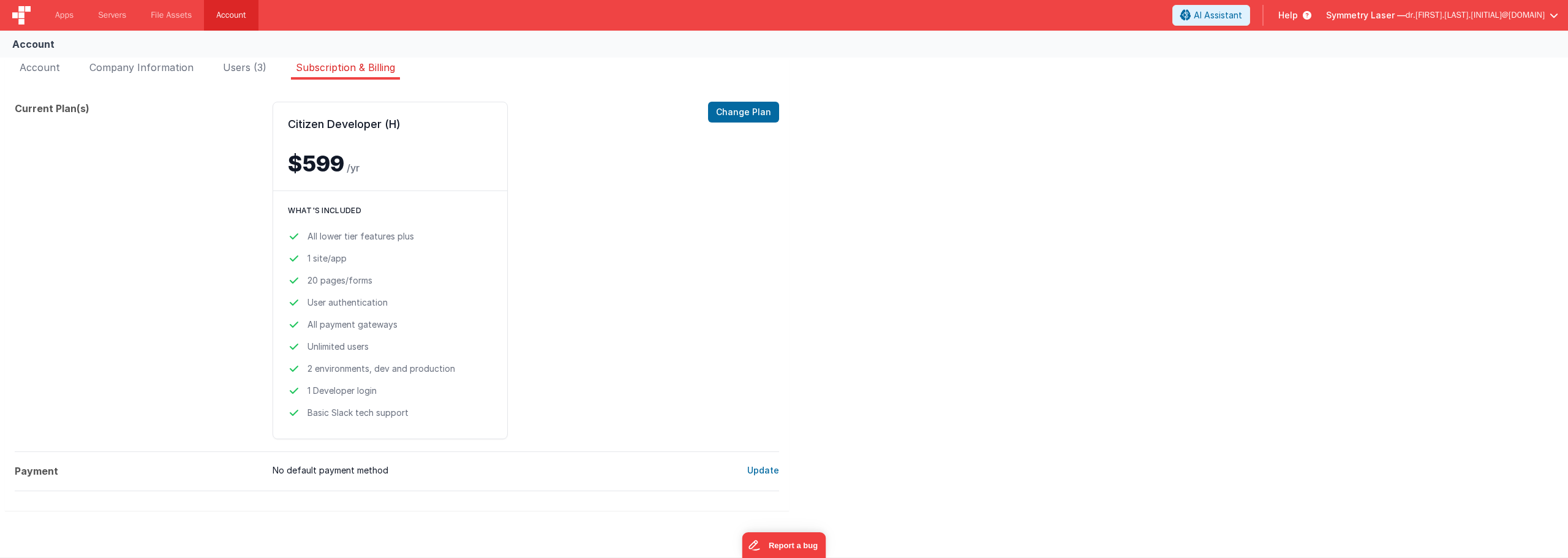 click on "Symmetry Laser —" at bounding box center (1366, 15) 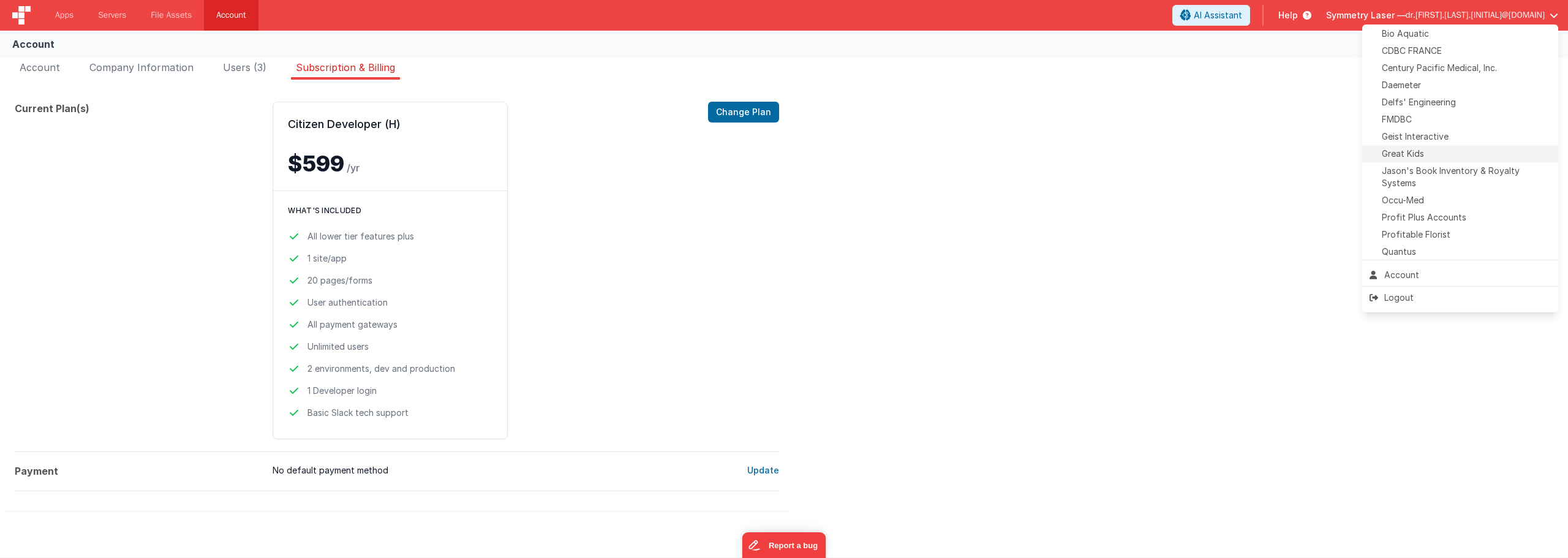 scroll, scrollTop: 231, scrollLeft: 0, axis: vertical 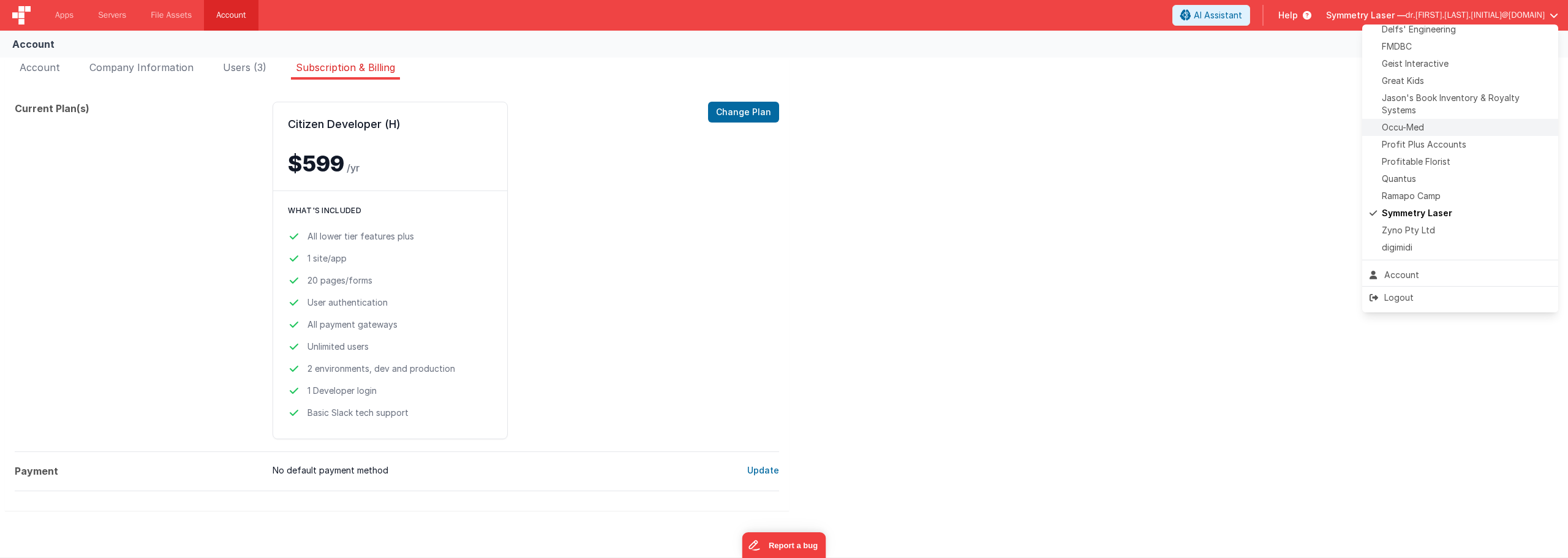 click on "Occu-Med" at bounding box center [1460, 127] 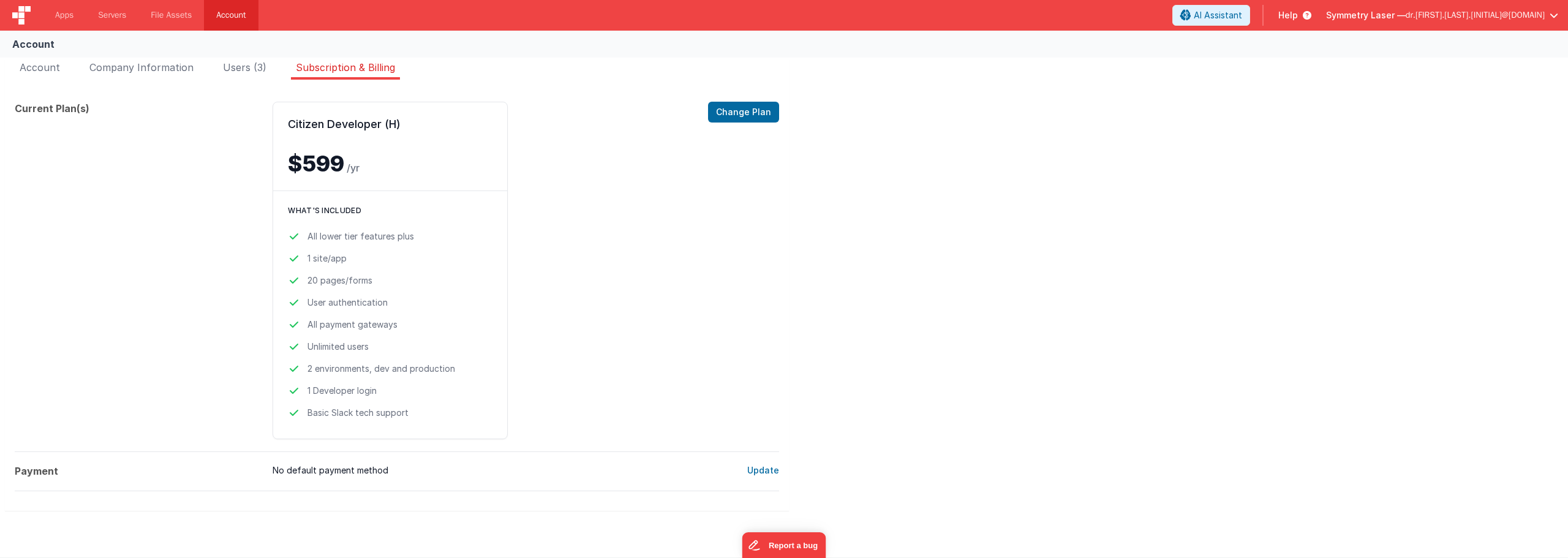 click on "Occu-Med" at bounding box center [1465, 123] 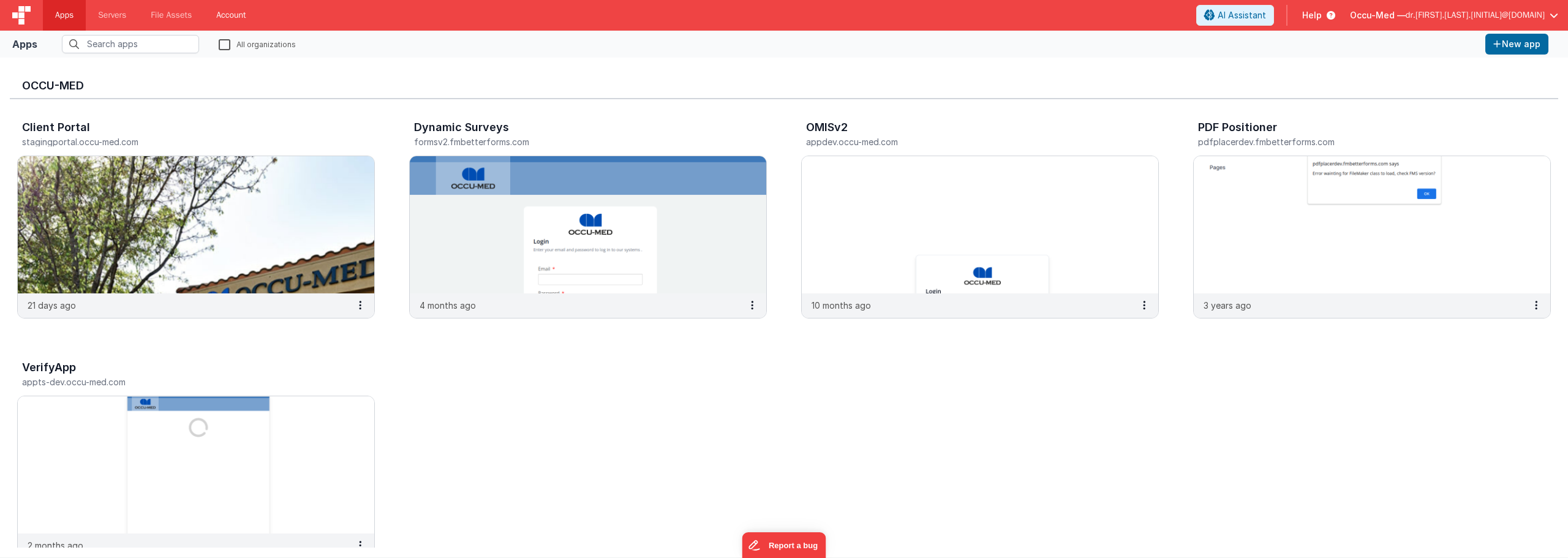 click on "Account" at bounding box center (231, 15) 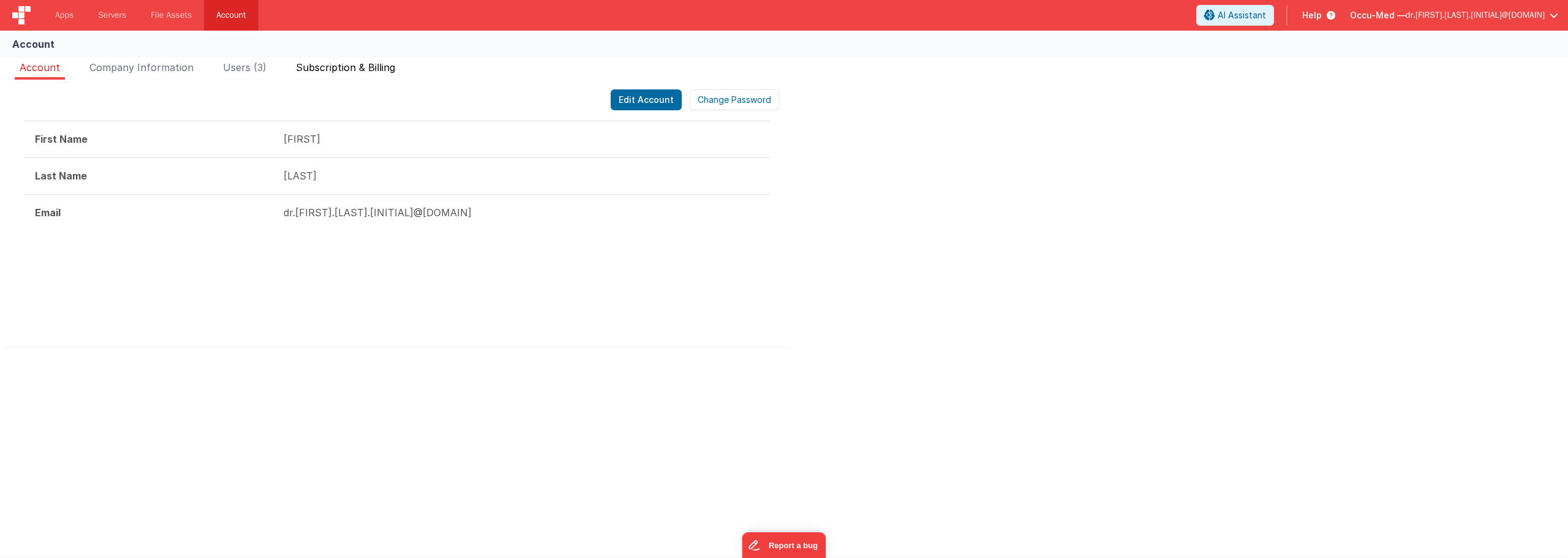 click on "Subscription & Billing" at bounding box center (345, 67) 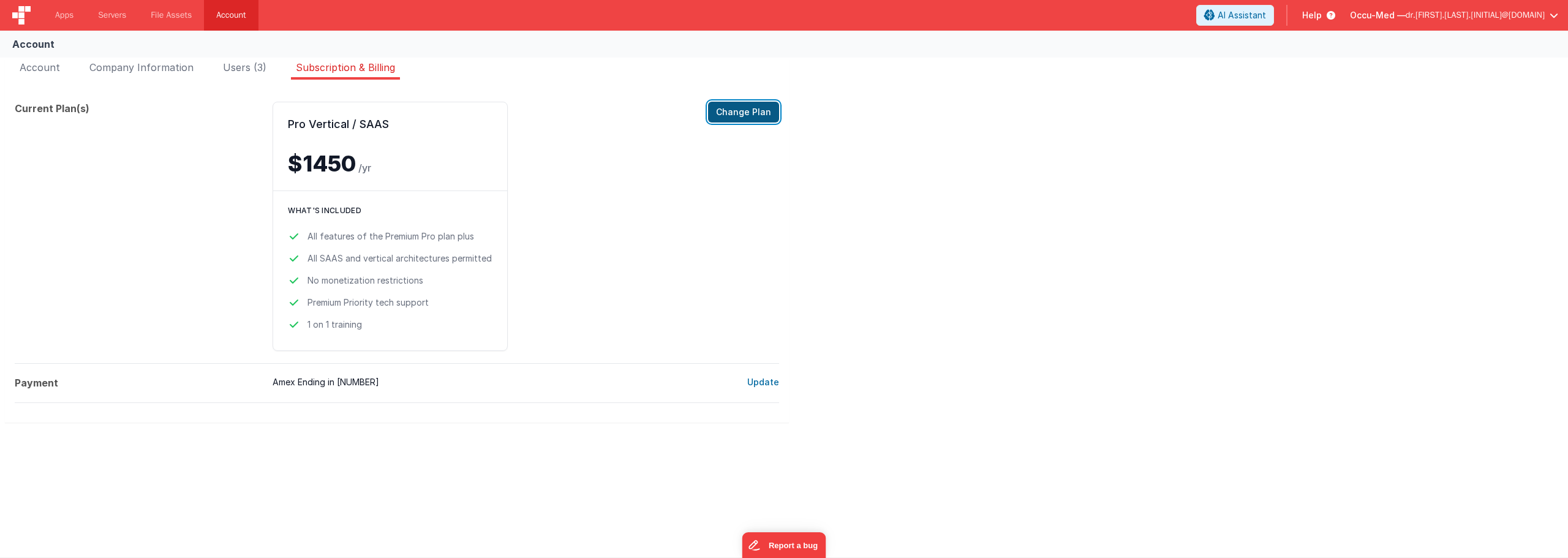 click on "Change Plan" at bounding box center [744, 112] 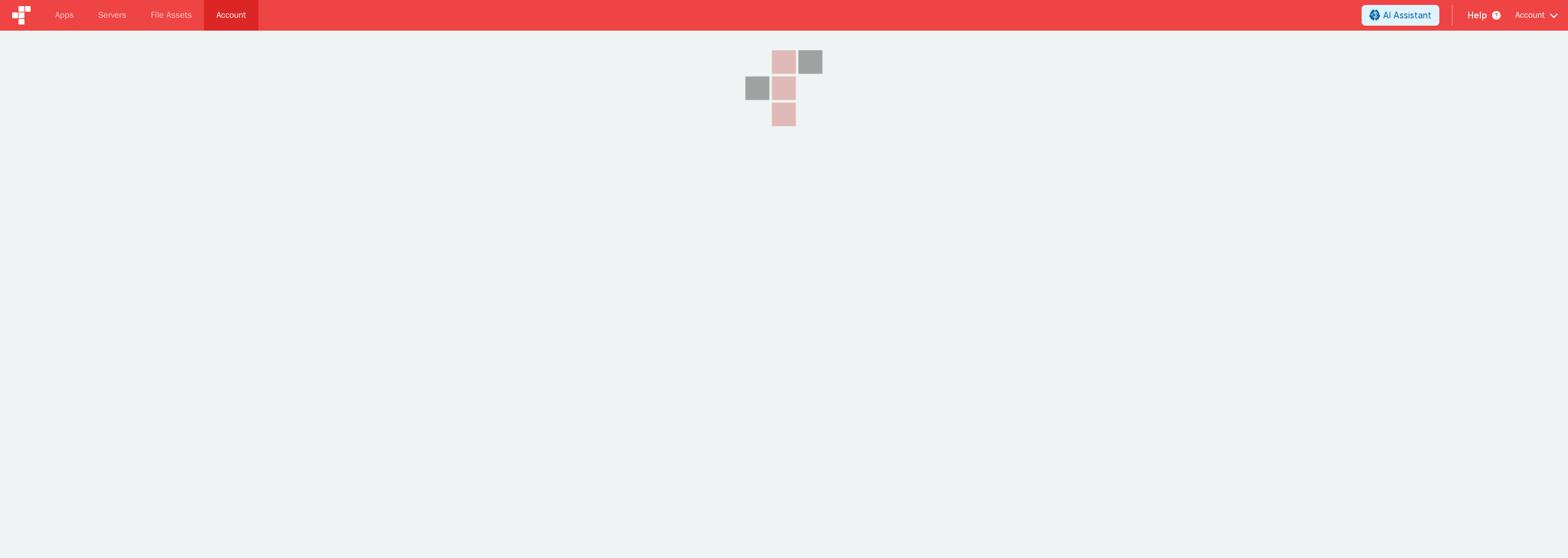 scroll, scrollTop: 0, scrollLeft: 0, axis: both 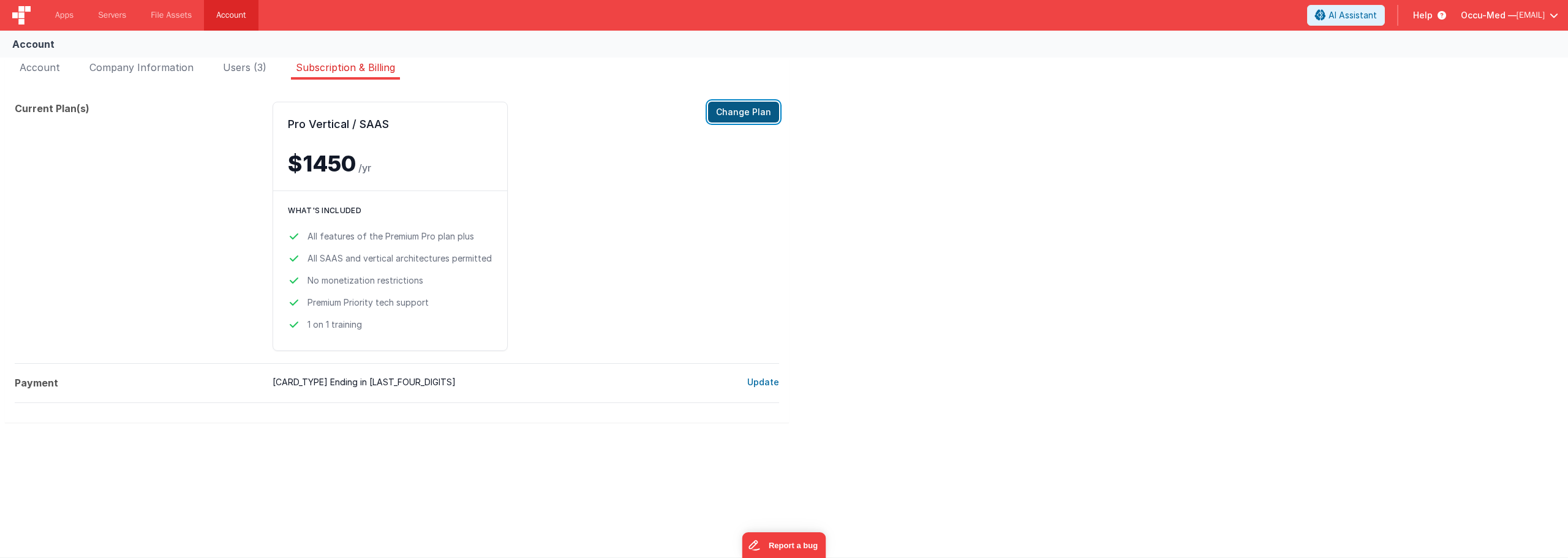 click on "Change Plan" at bounding box center (744, 112) 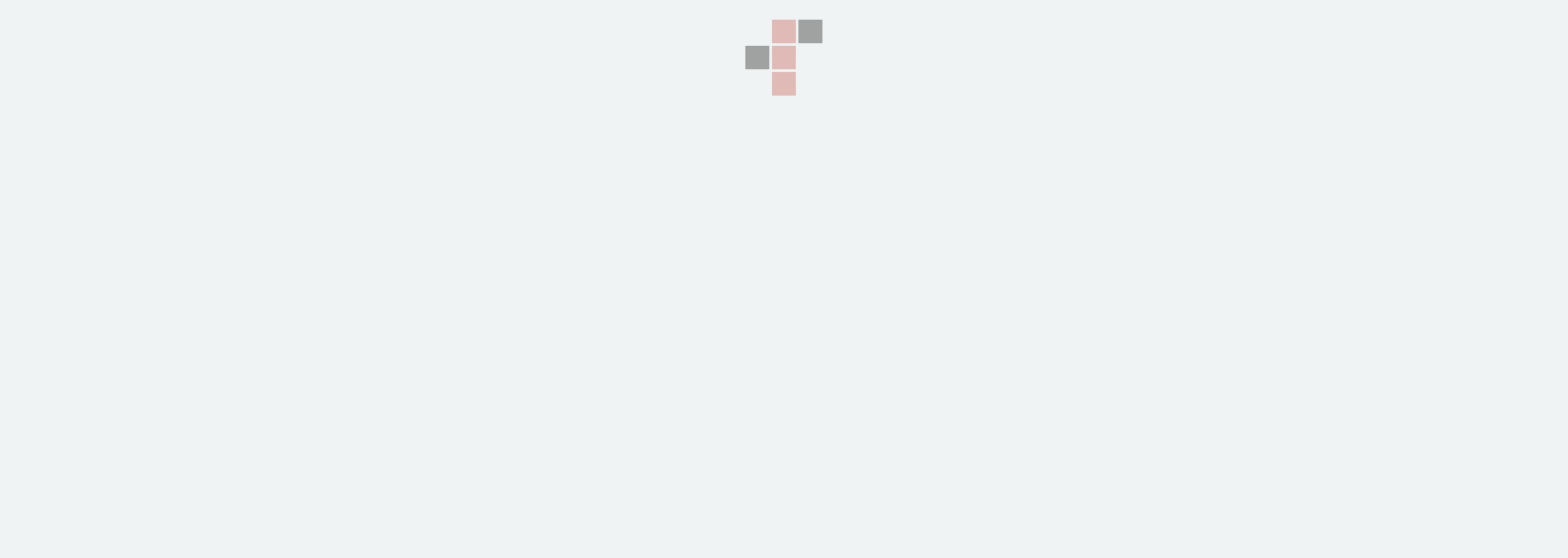 scroll, scrollTop: 0, scrollLeft: 0, axis: both 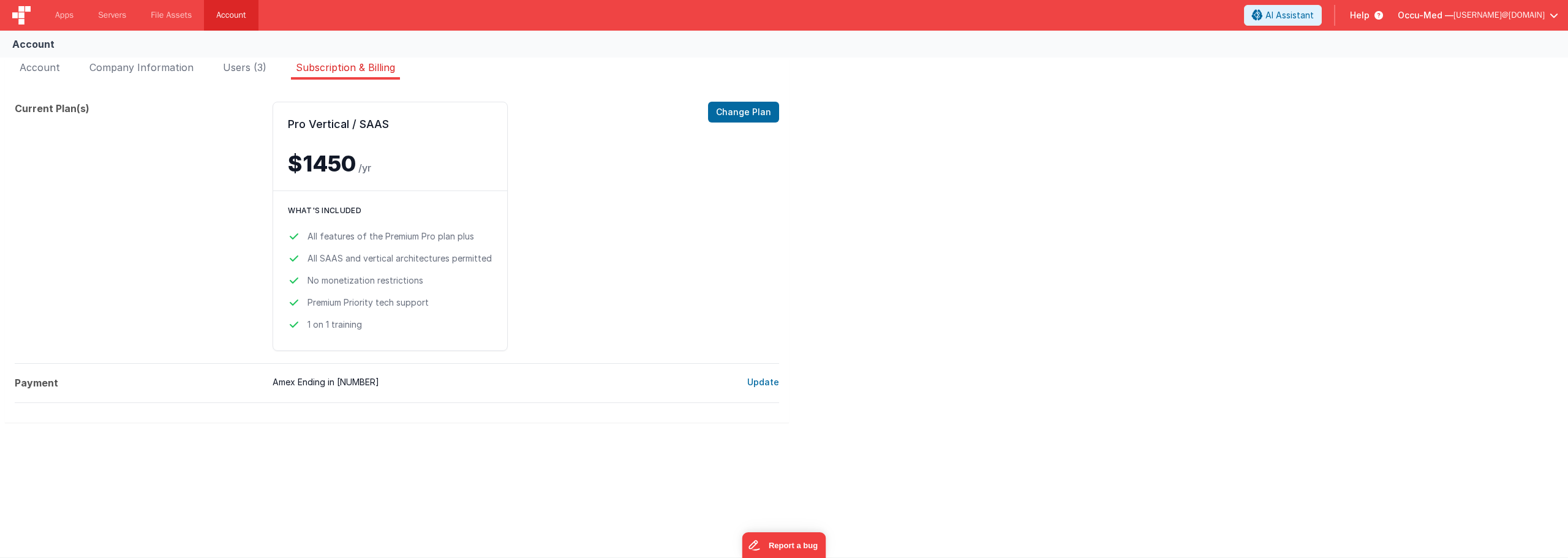 click on "Occu-Med —    dr.jason.r.perry@gmail.com" at bounding box center (1478, 15) 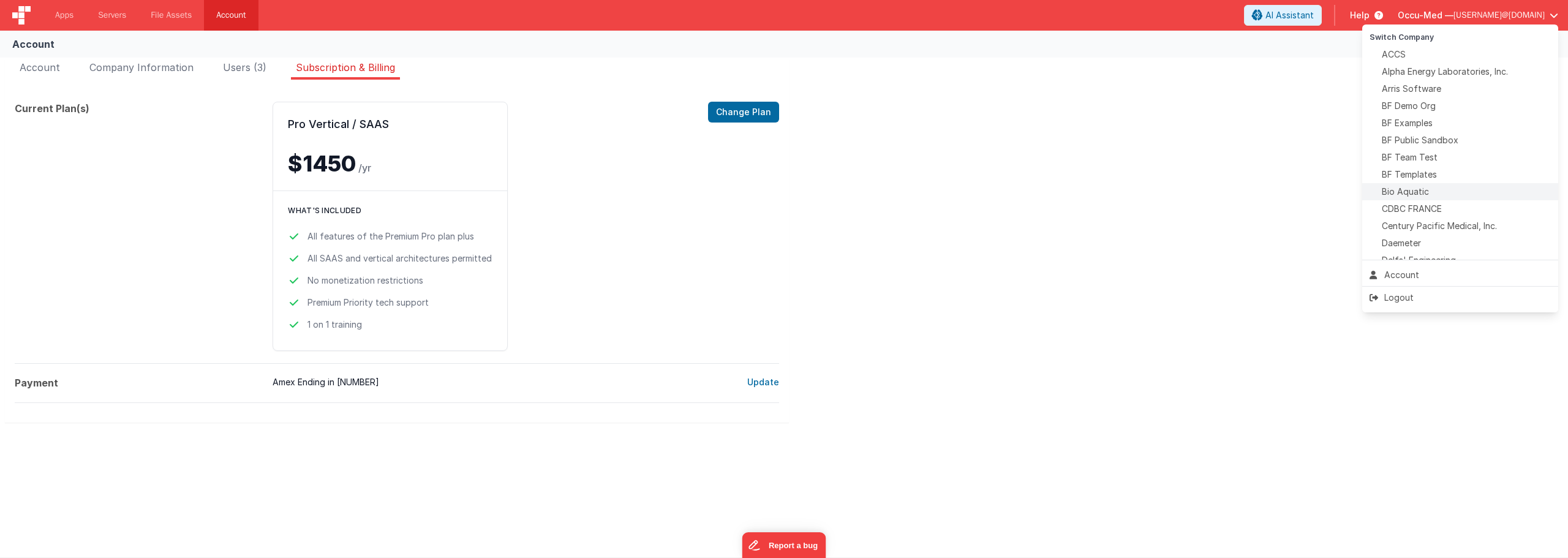 click on "Bio Aquatic" at bounding box center [1460, 192] 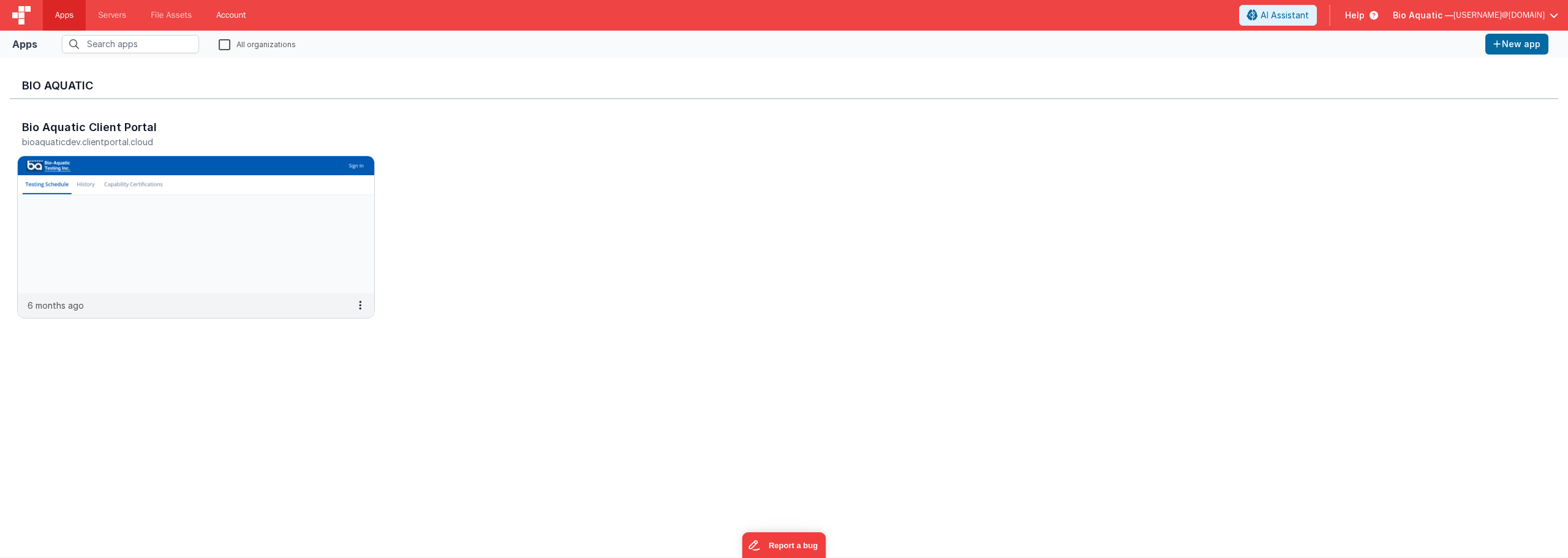 click on "Account" at bounding box center (231, 15) 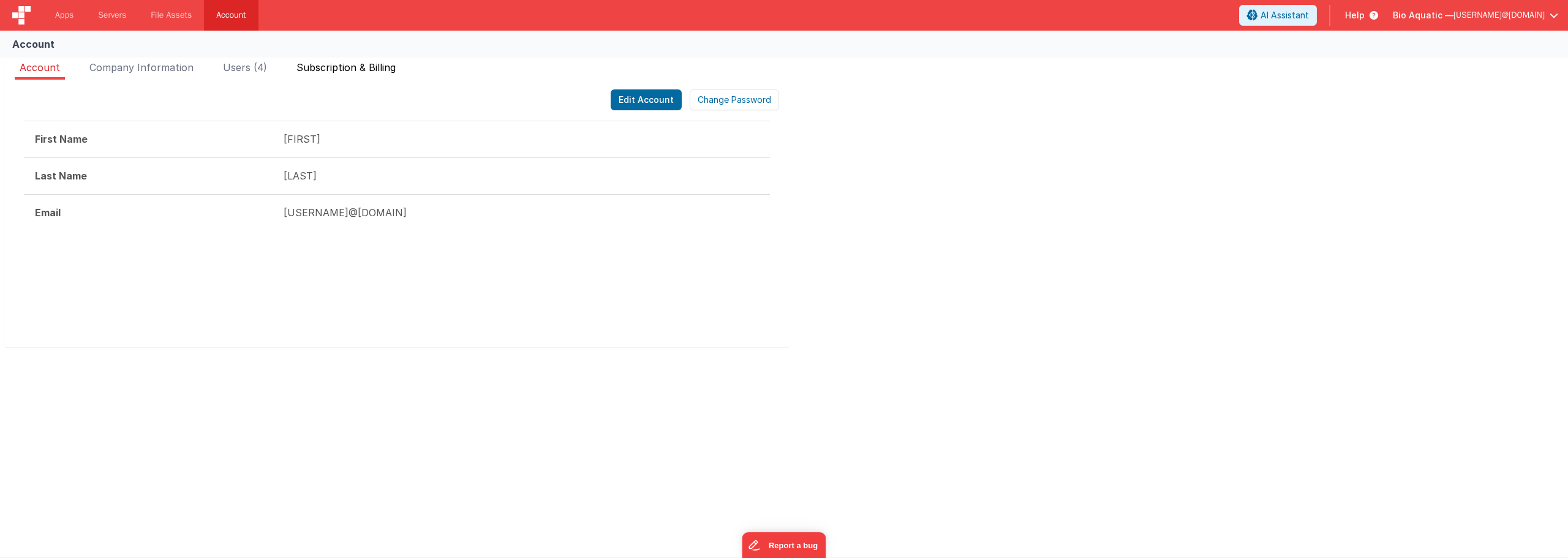 click on "Subscription & Billing" at bounding box center [346, 70] 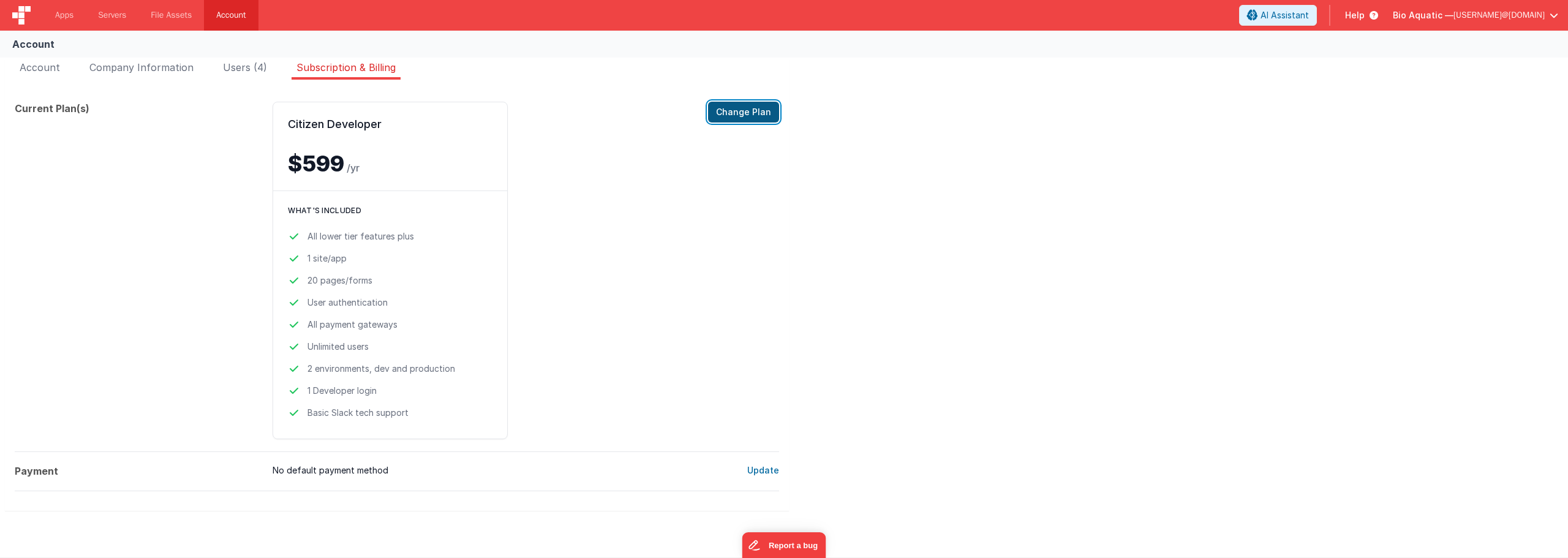 click on "Change Plan" at bounding box center (744, 112) 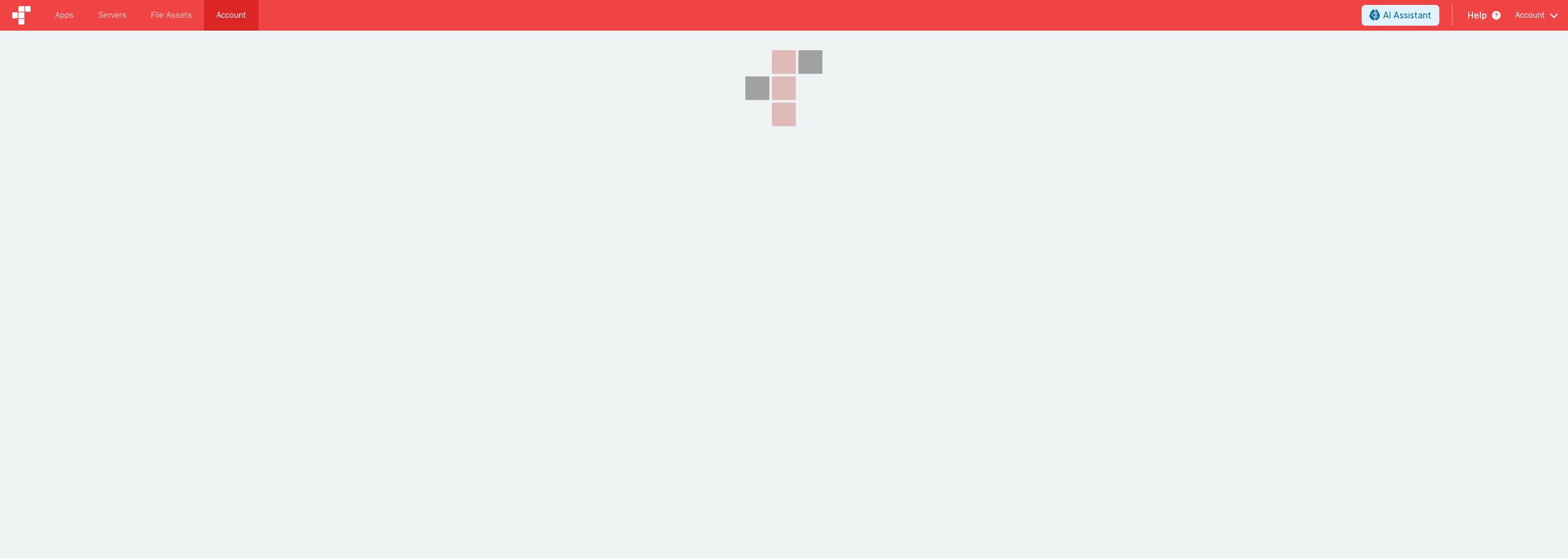 scroll, scrollTop: 0, scrollLeft: 0, axis: both 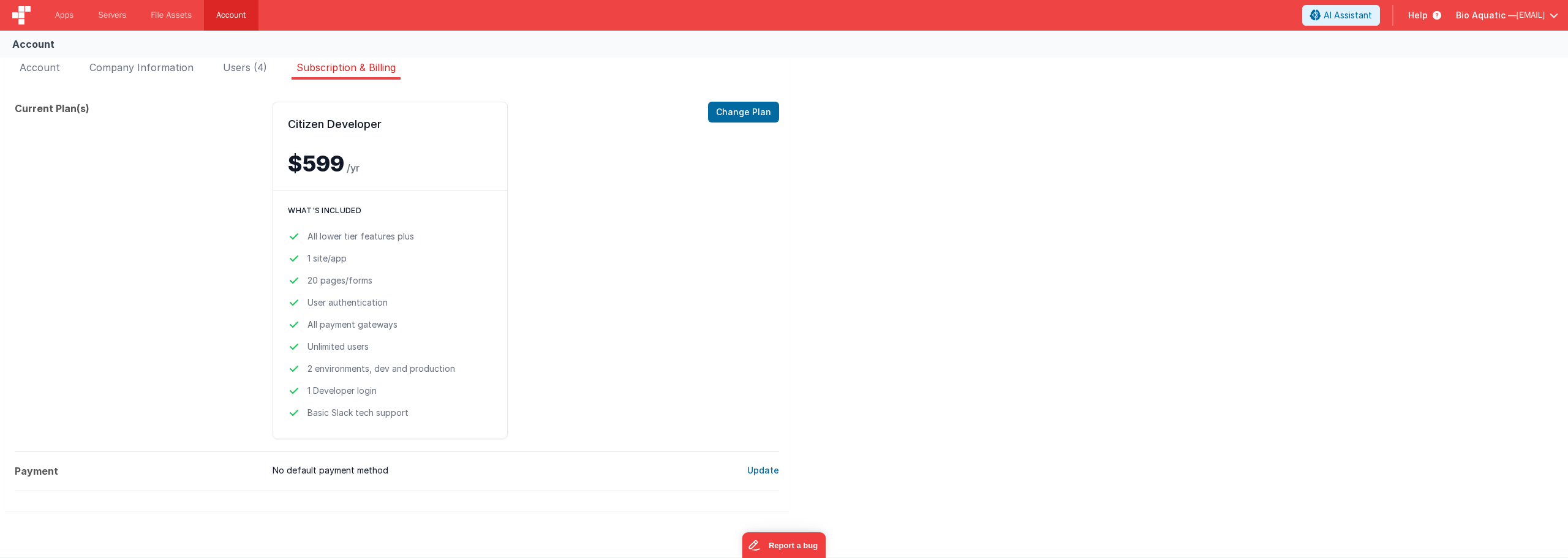 click on "[FIRST].[LAST].[INITIAL]@[DOMAIN]" at bounding box center (1531, 15) 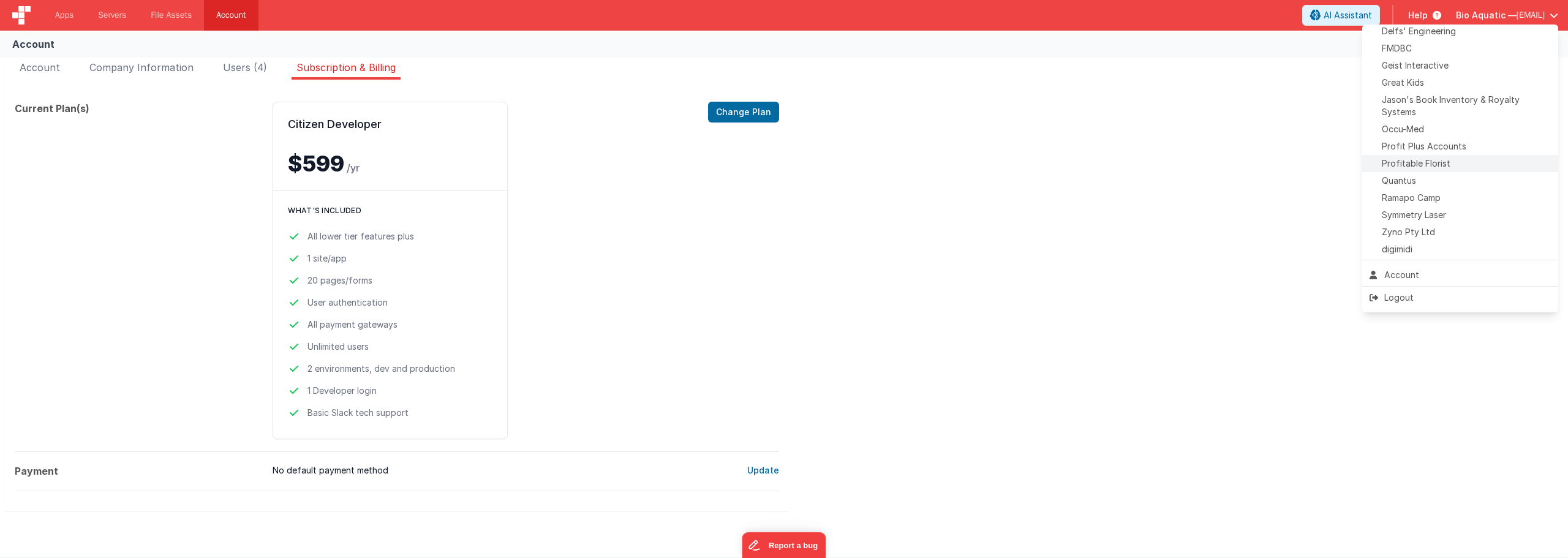 scroll, scrollTop: 231, scrollLeft: 0, axis: vertical 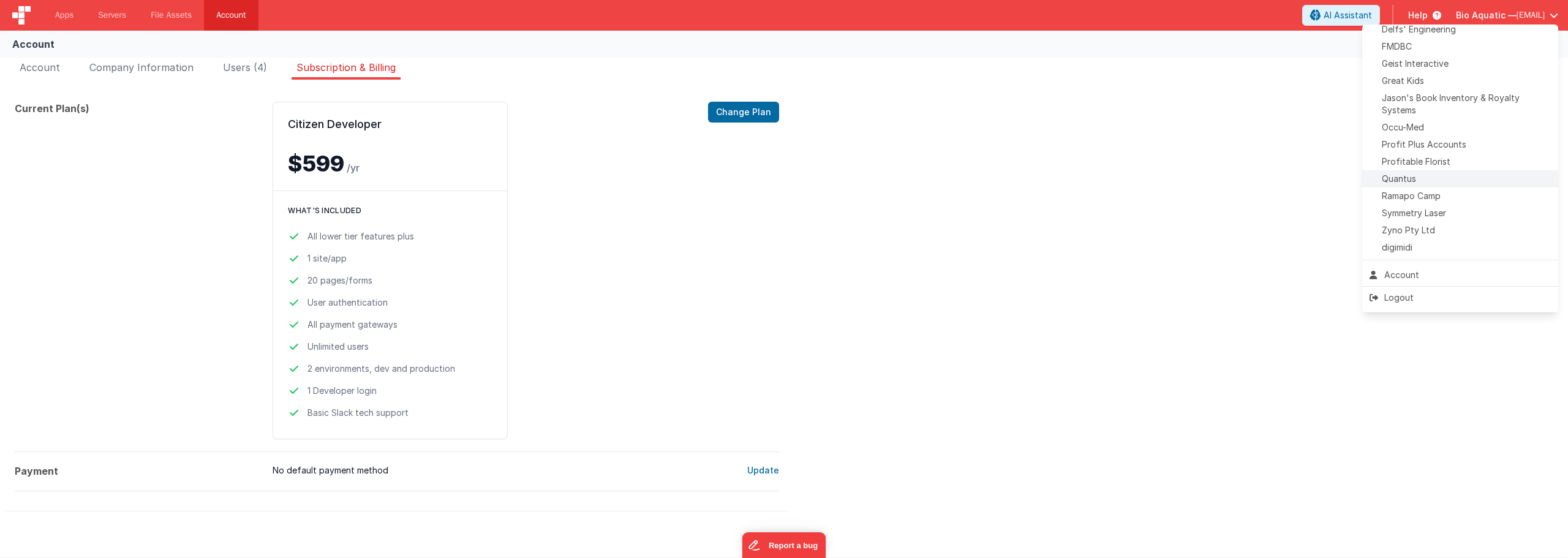 click on "Quantus" at bounding box center (1460, 179) 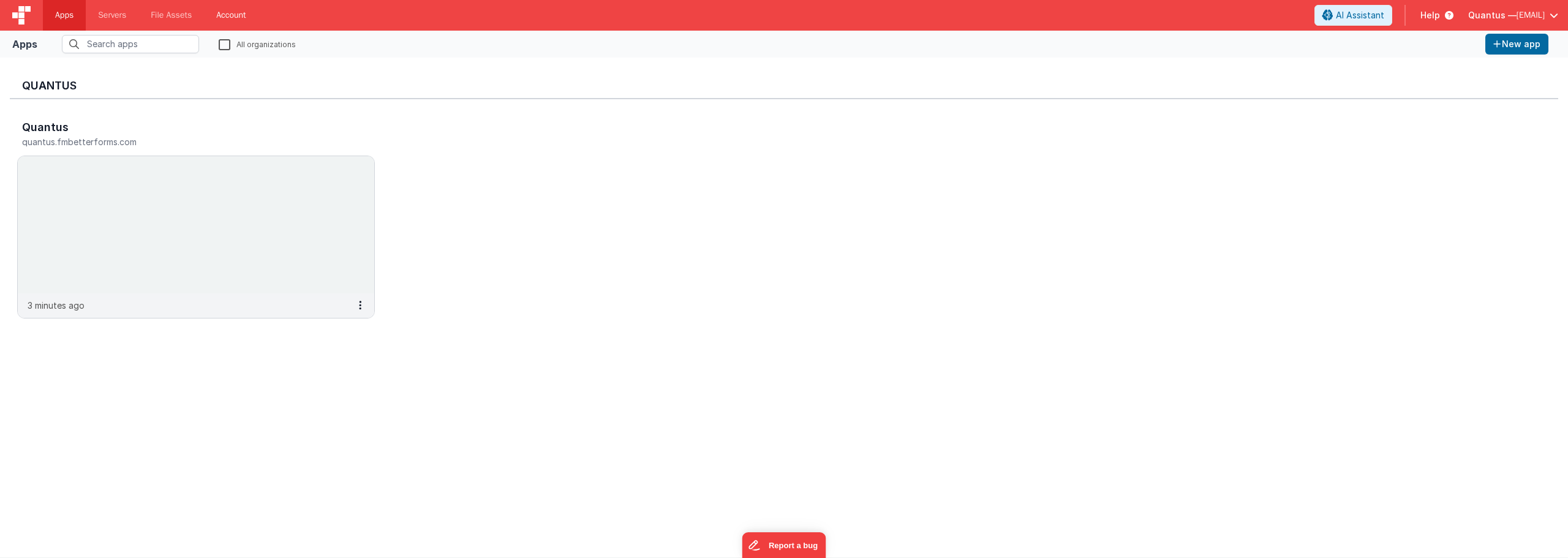 click on "Account" at bounding box center (231, 15) 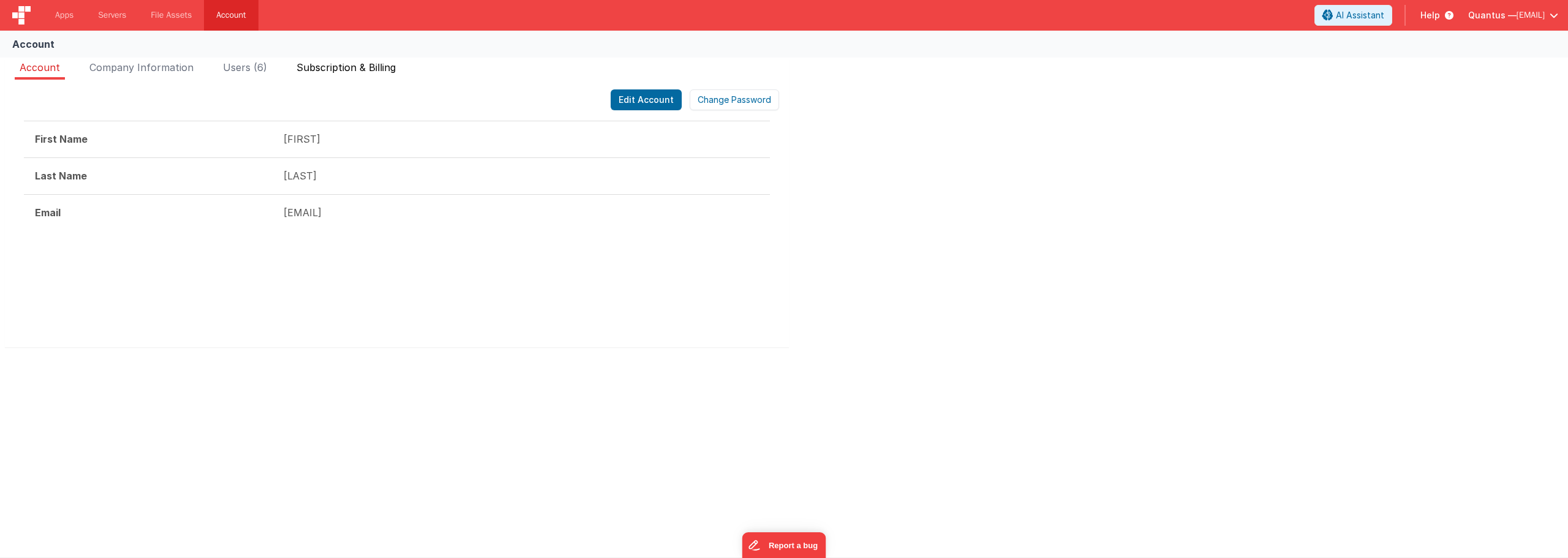 click on "Subscription & Billing" at bounding box center [346, 67] 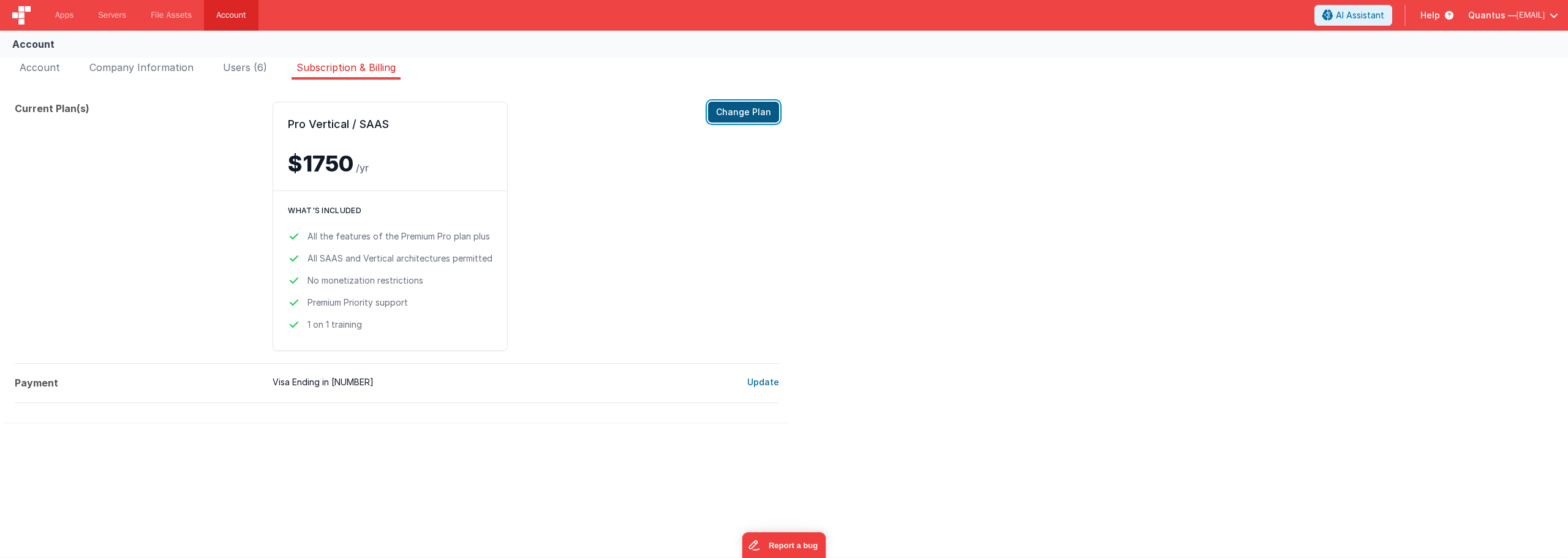 click on "Change Plan" at bounding box center [744, 112] 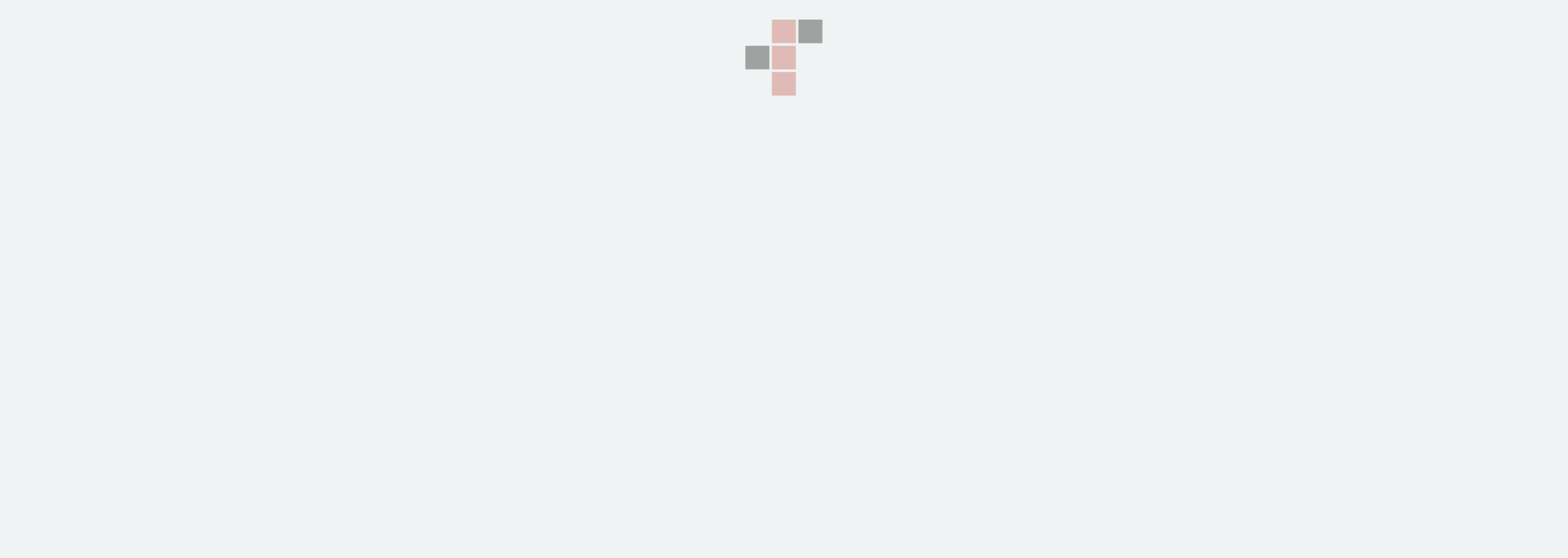 scroll, scrollTop: 0, scrollLeft: 0, axis: both 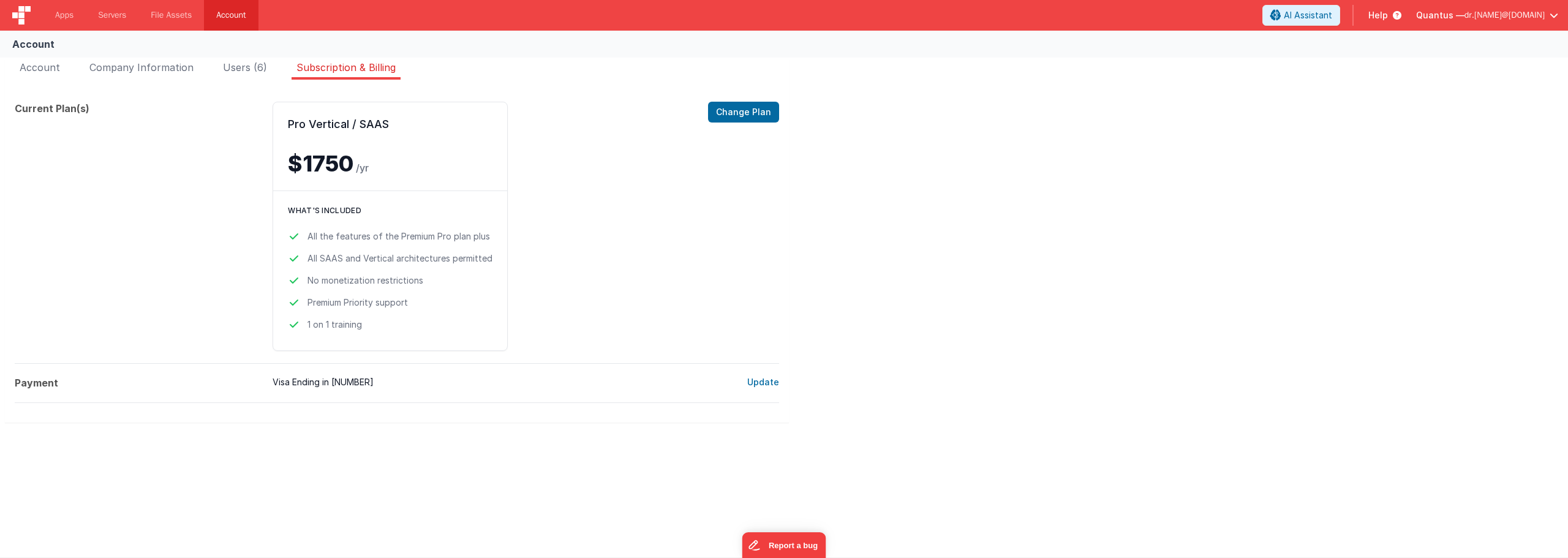 click on "Quantus — dr.[NAME]@[DOMAIN]" at bounding box center [1487, 15] 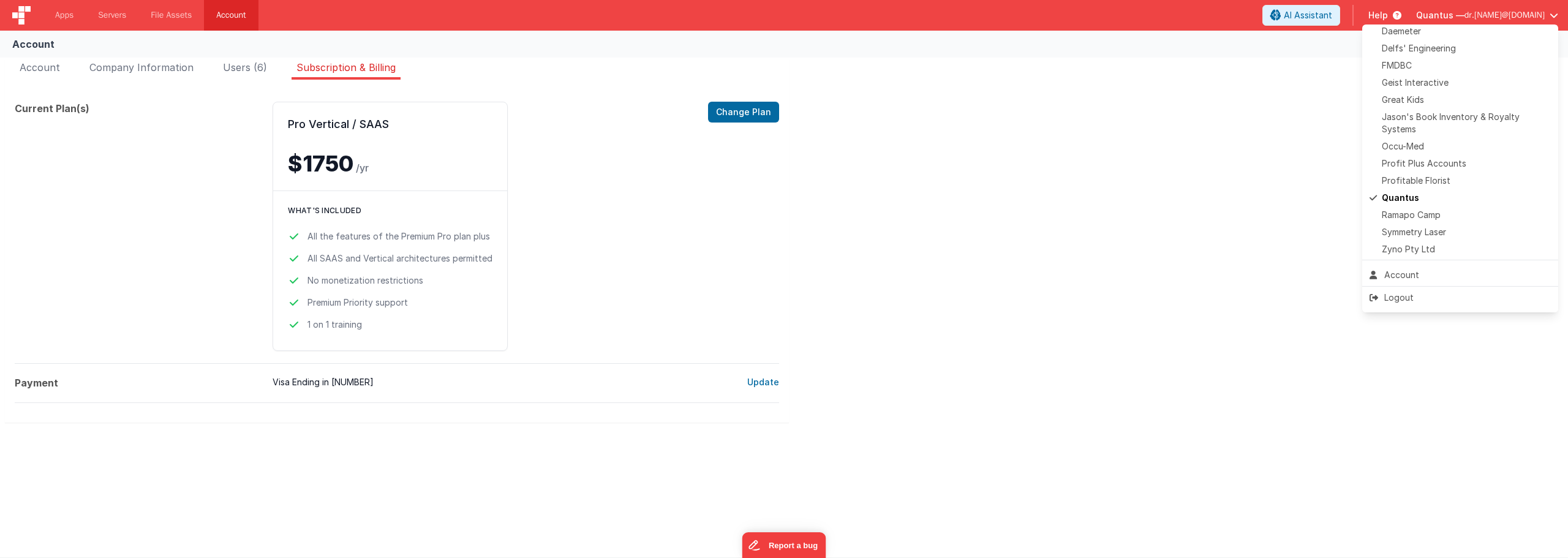 scroll, scrollTop: 231, scrollLeft: 0, axis: vertical 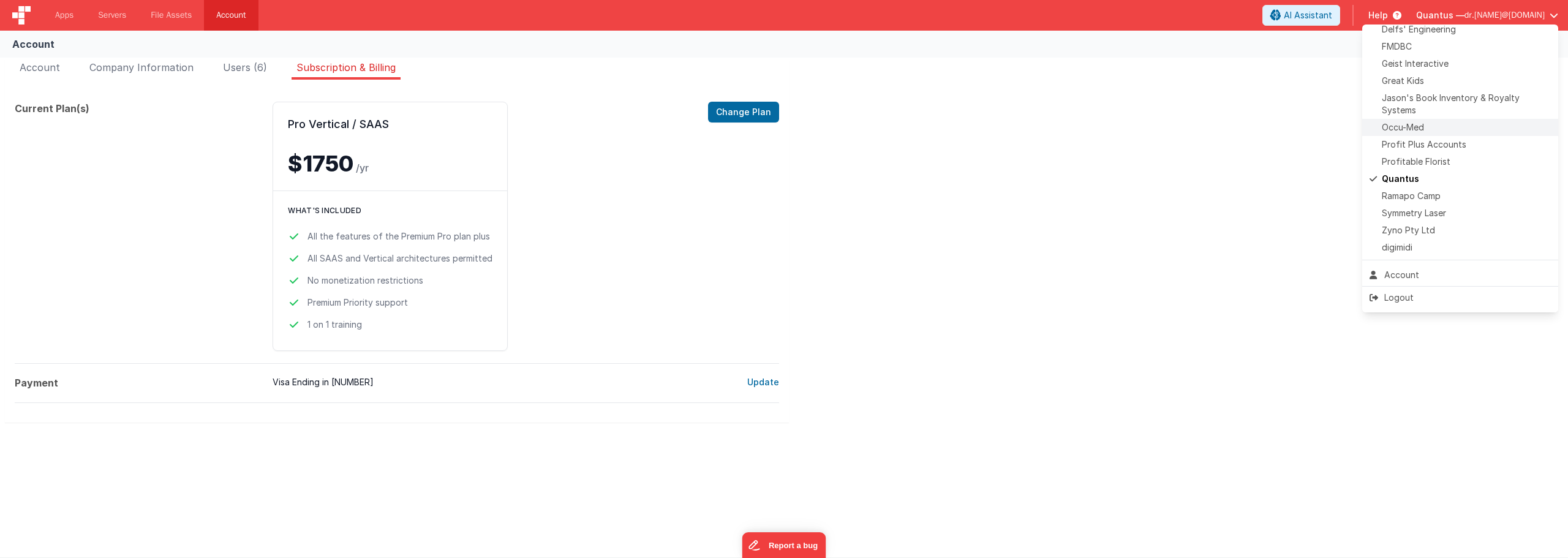 click on "Occu-Med" at bounding box center [1460, 127] 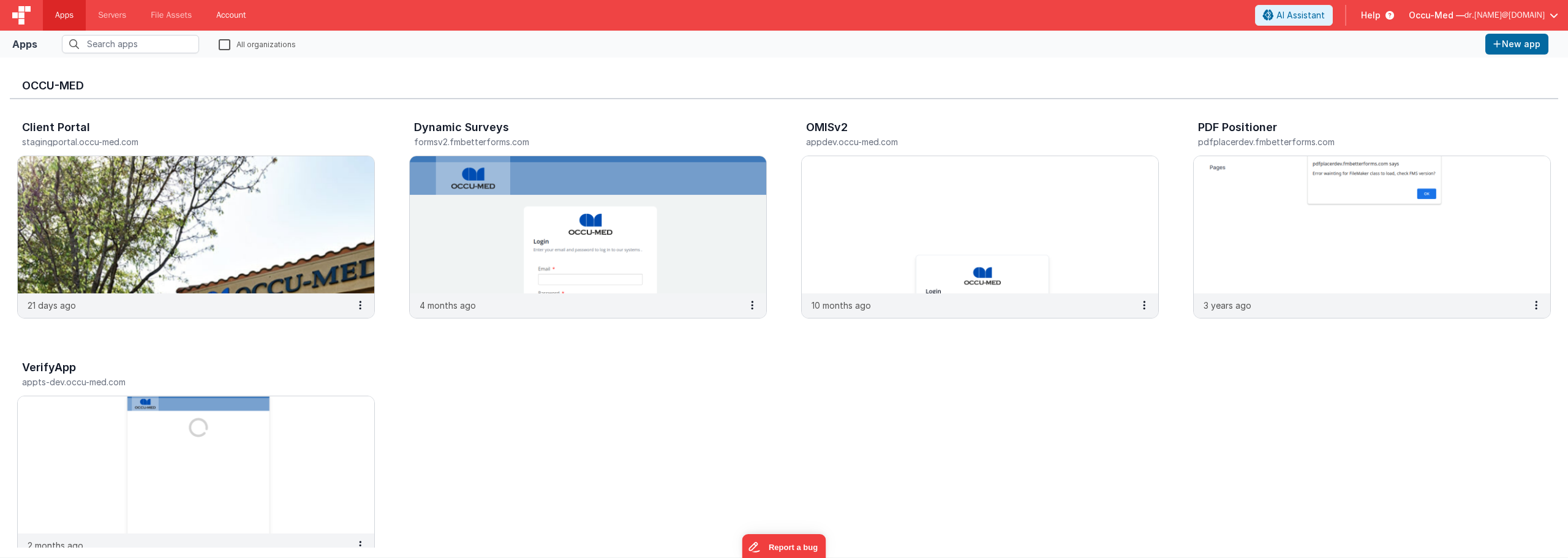 click on "Account" at bounding box center [231, 15] 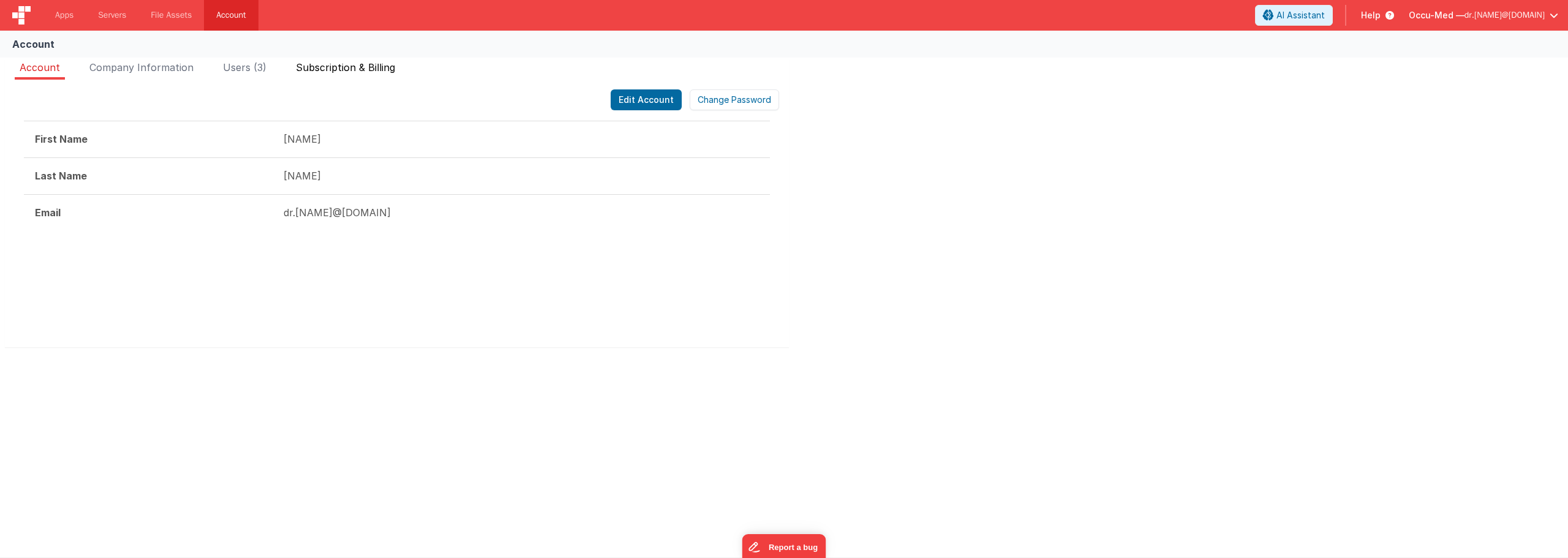 click on "Subscription & Billing" at bounding box center [345, 67] 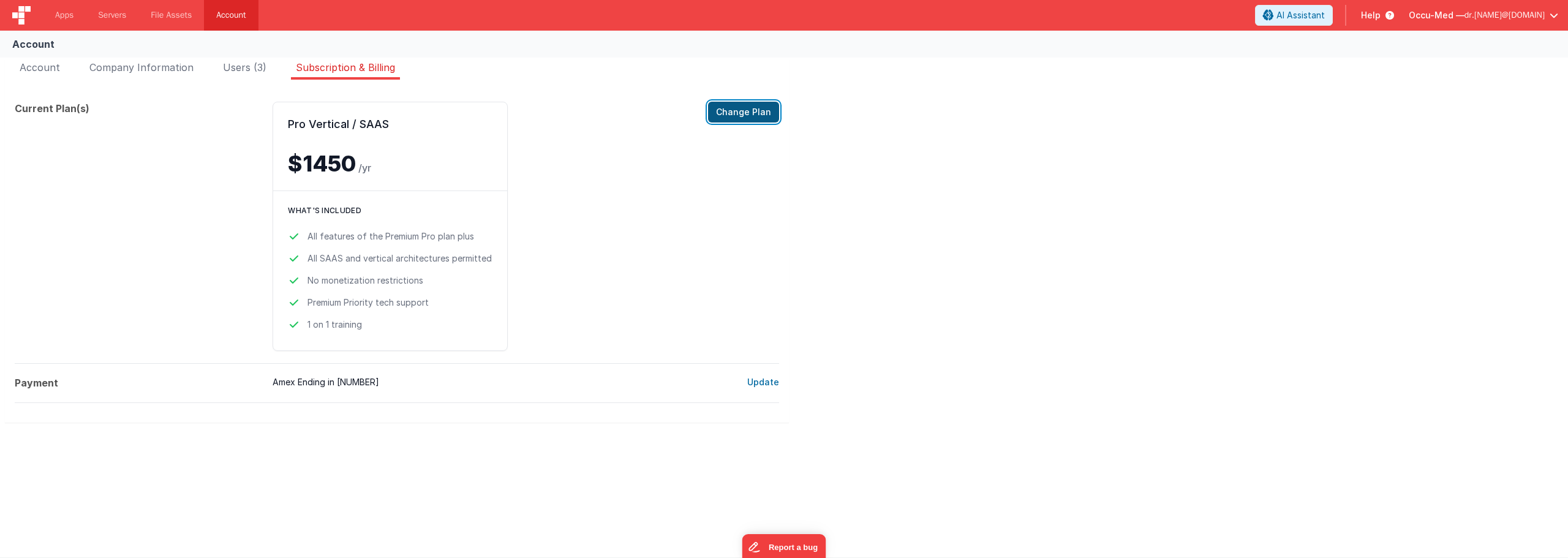 click on "Change Plan" at bounding box center [744, 112] 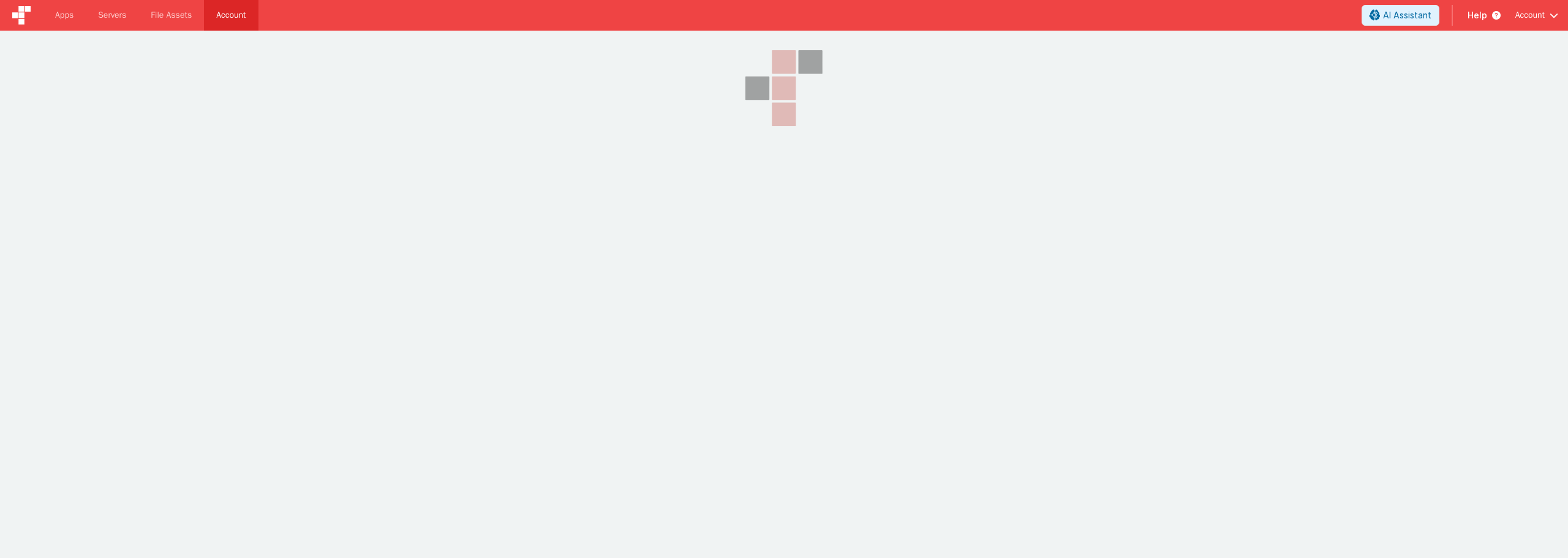 scroll, scrollTop: 0, scrollLeft: 0, axis: both 